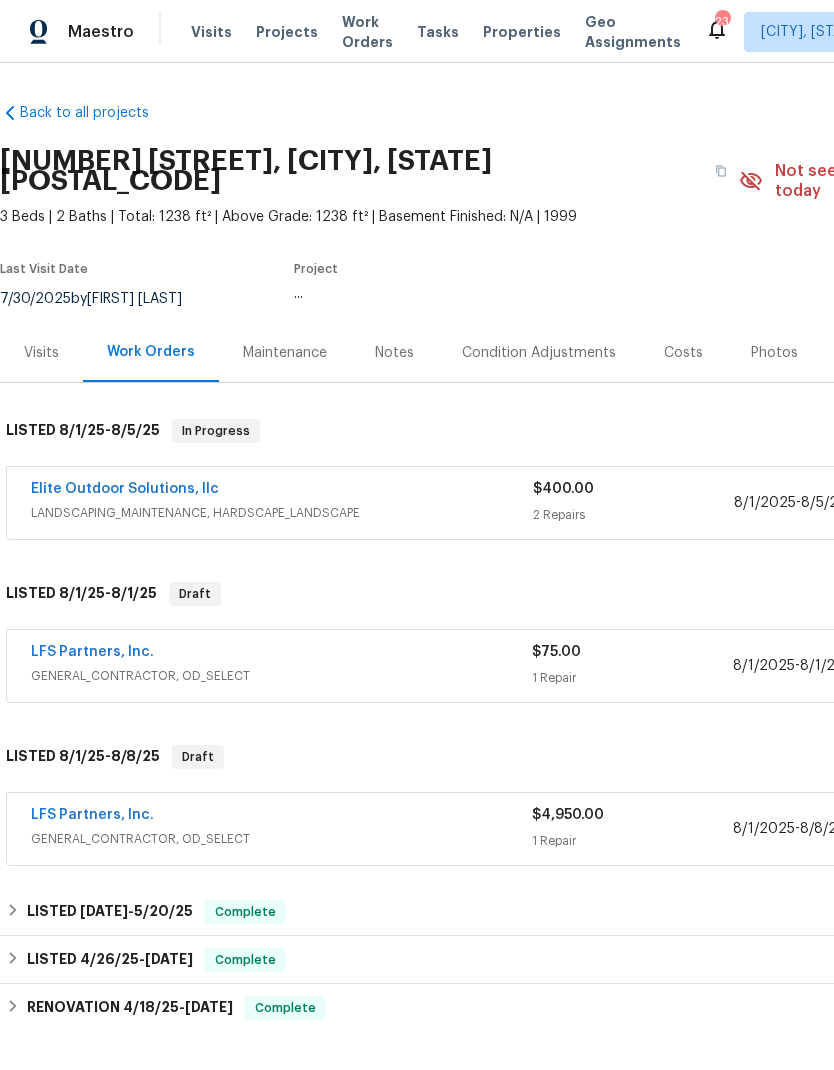 scroll, scrollTop: 0, scrollLeft: 0, axis: both 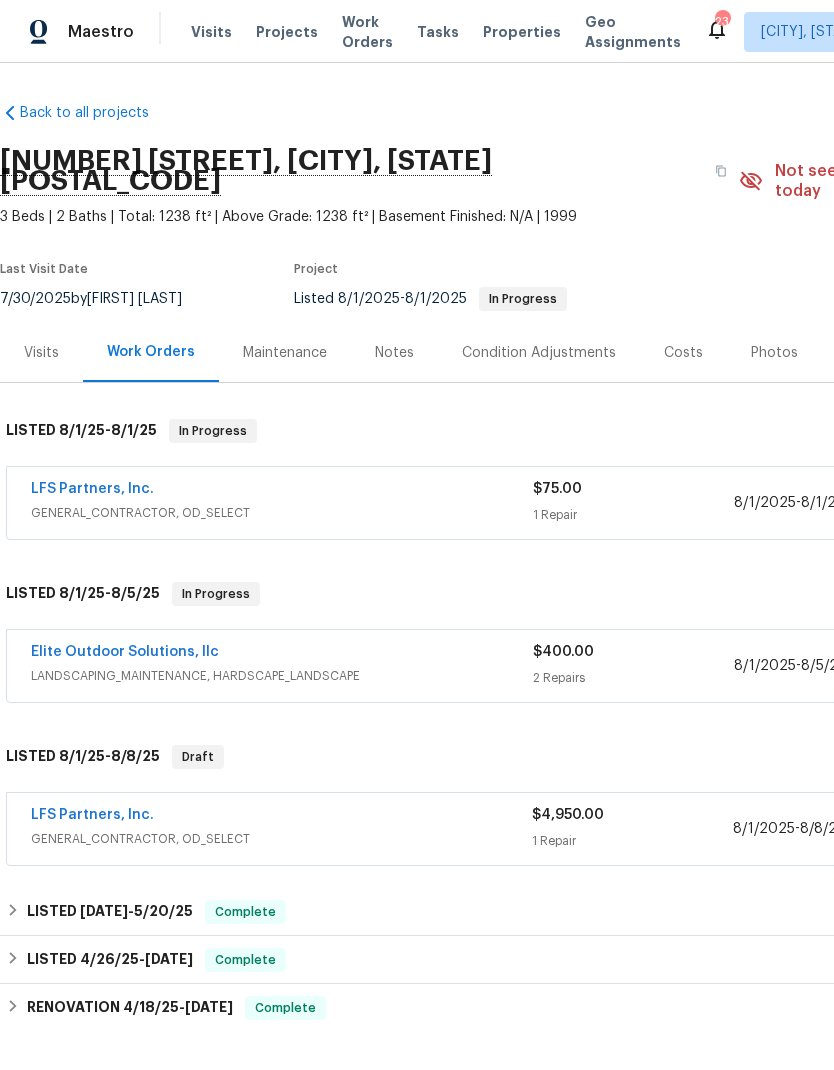 click on "LFS Partners, Inc." at bounding box center (92, 489) 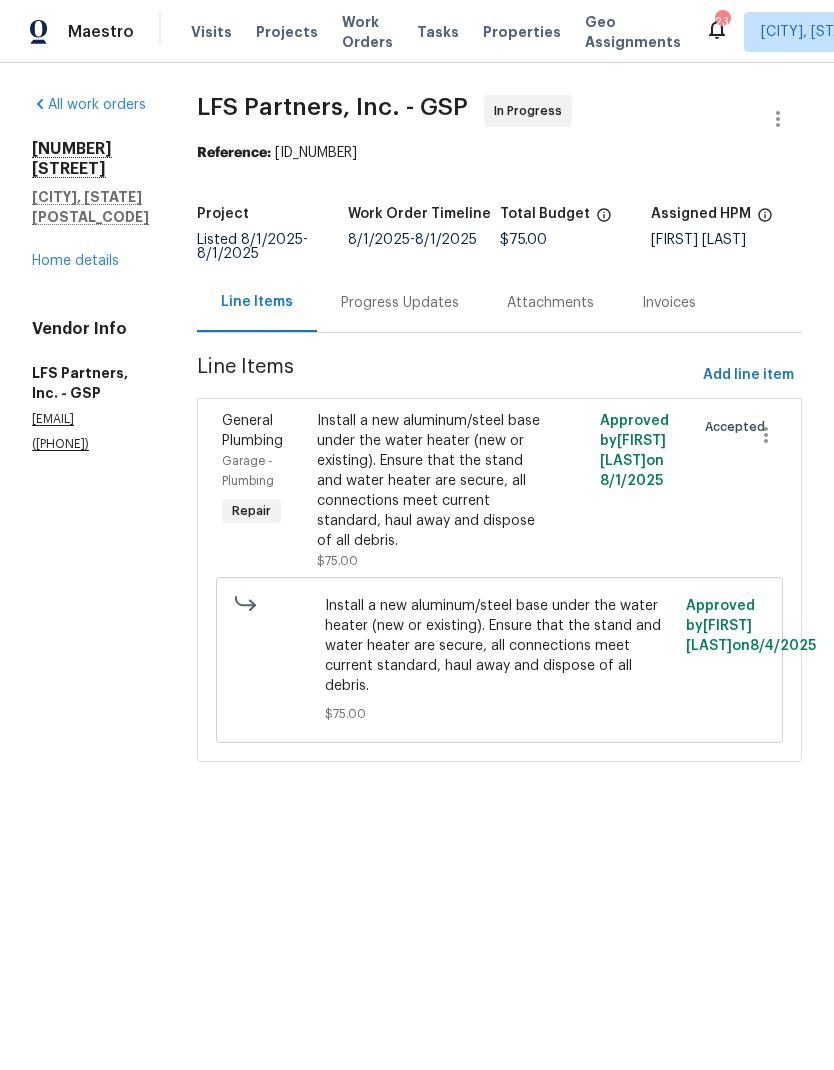 click on "Garage - Plumbing" at bounding box center (263, 471) 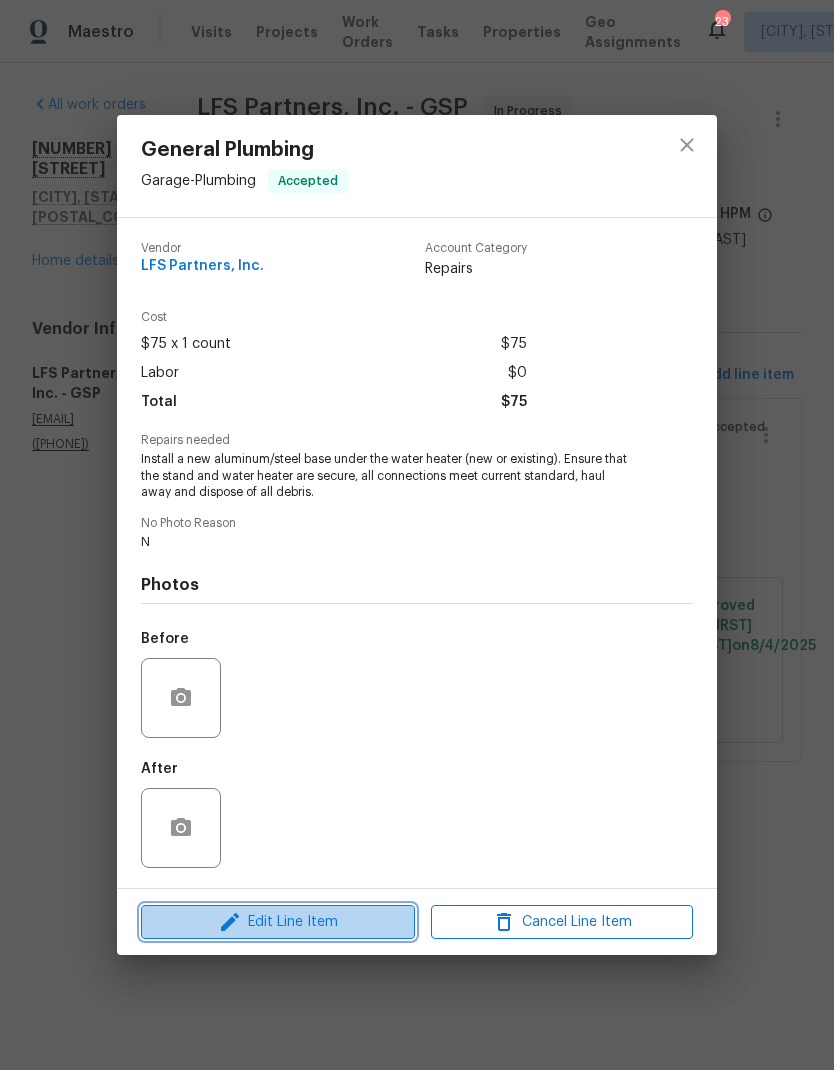 click on "Edit Line Item" at bounding box center [278, 922] 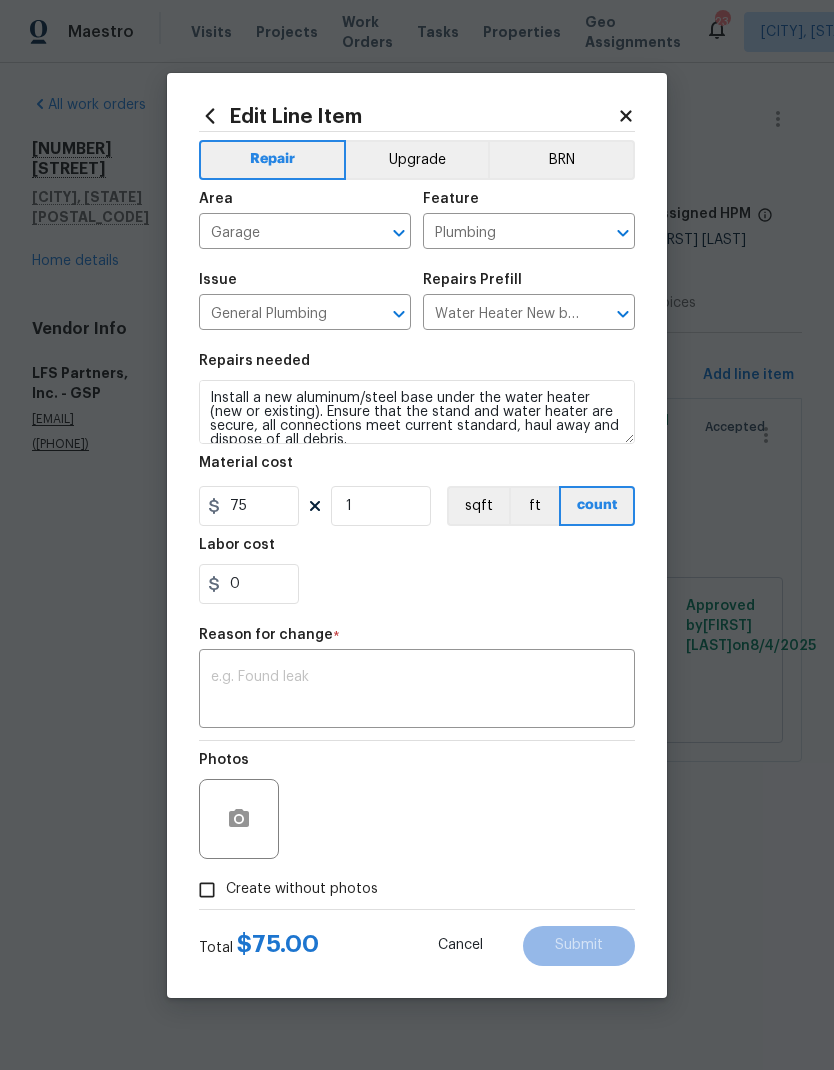 click on "Garage" at bounding box center [277, 233] 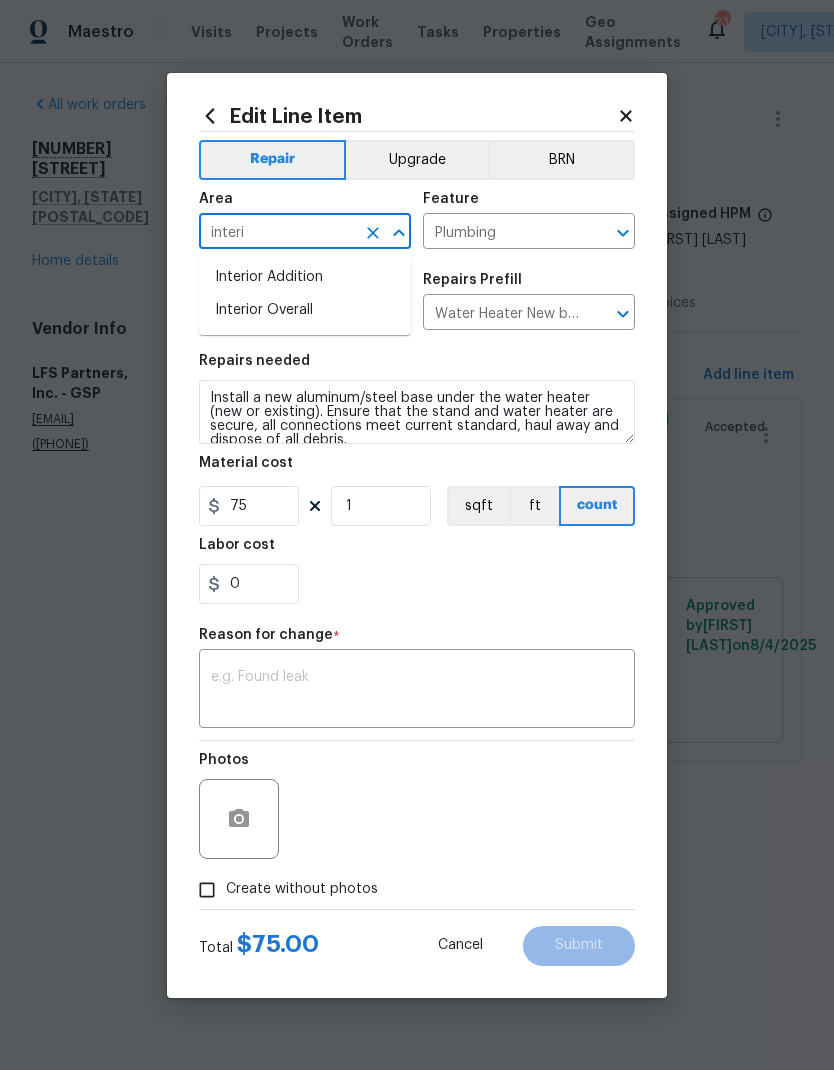 click on "Interior Overall" at bounding box center [305, 310] 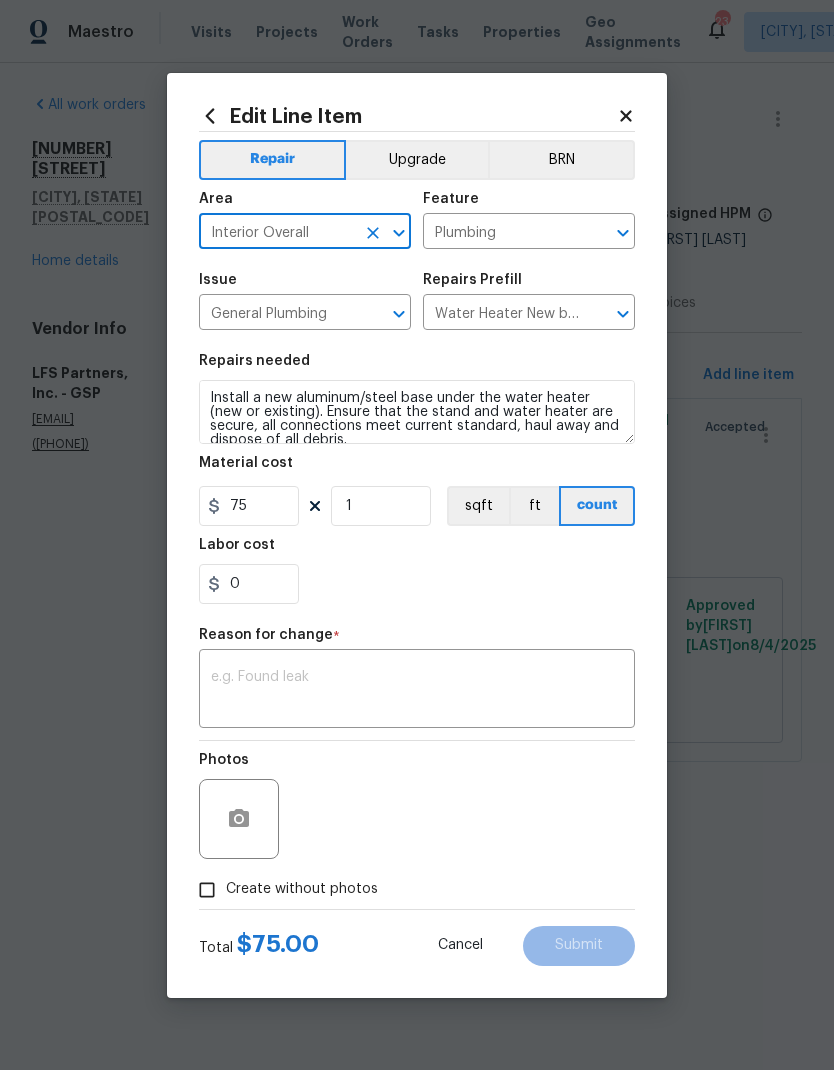 click on "Plumbing" at bounding box center (501, 233) 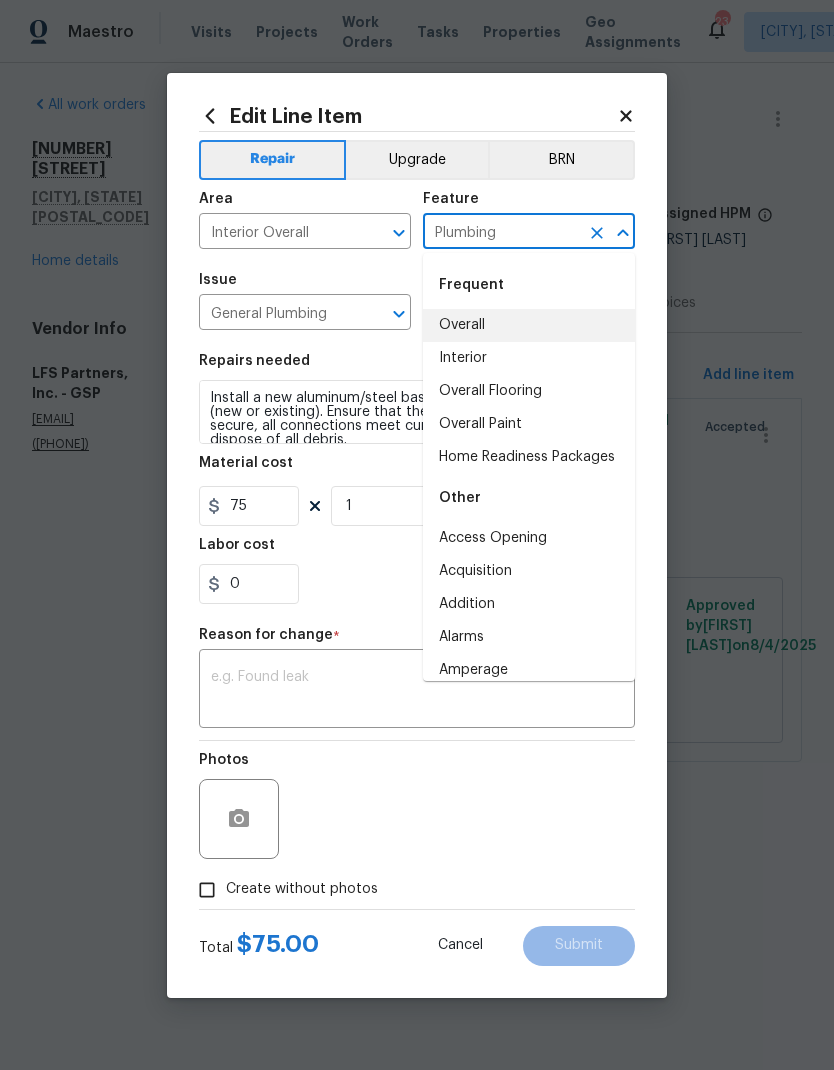click on "Overall" at bounding box center (529, 325) 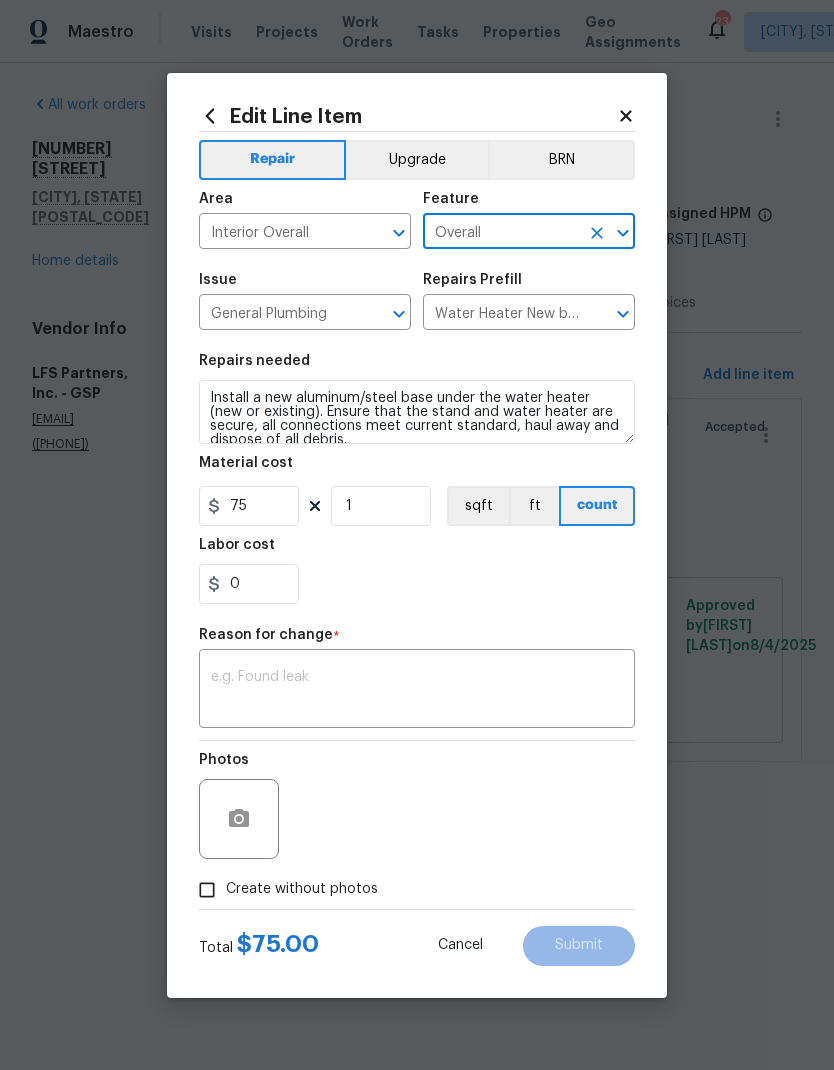 click on "General Plumbing" at bounding box center [277, 314] 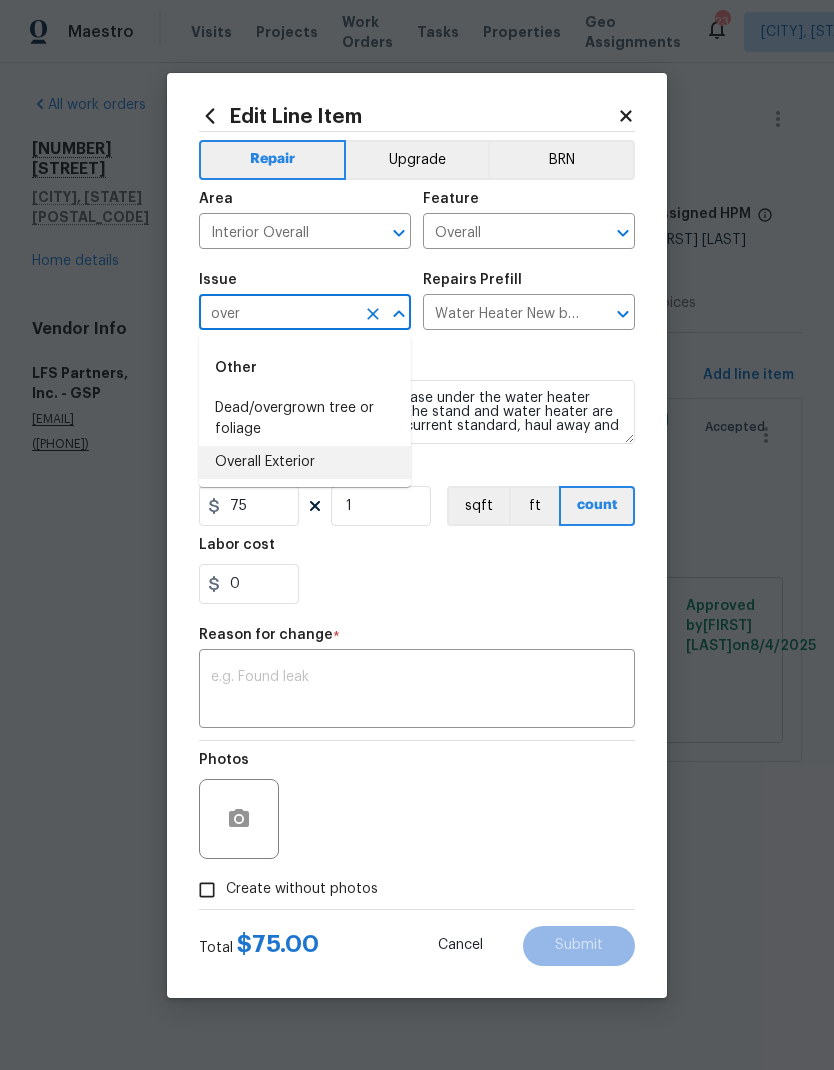click on "Overall Exterior" at bounding box center [305, 462] 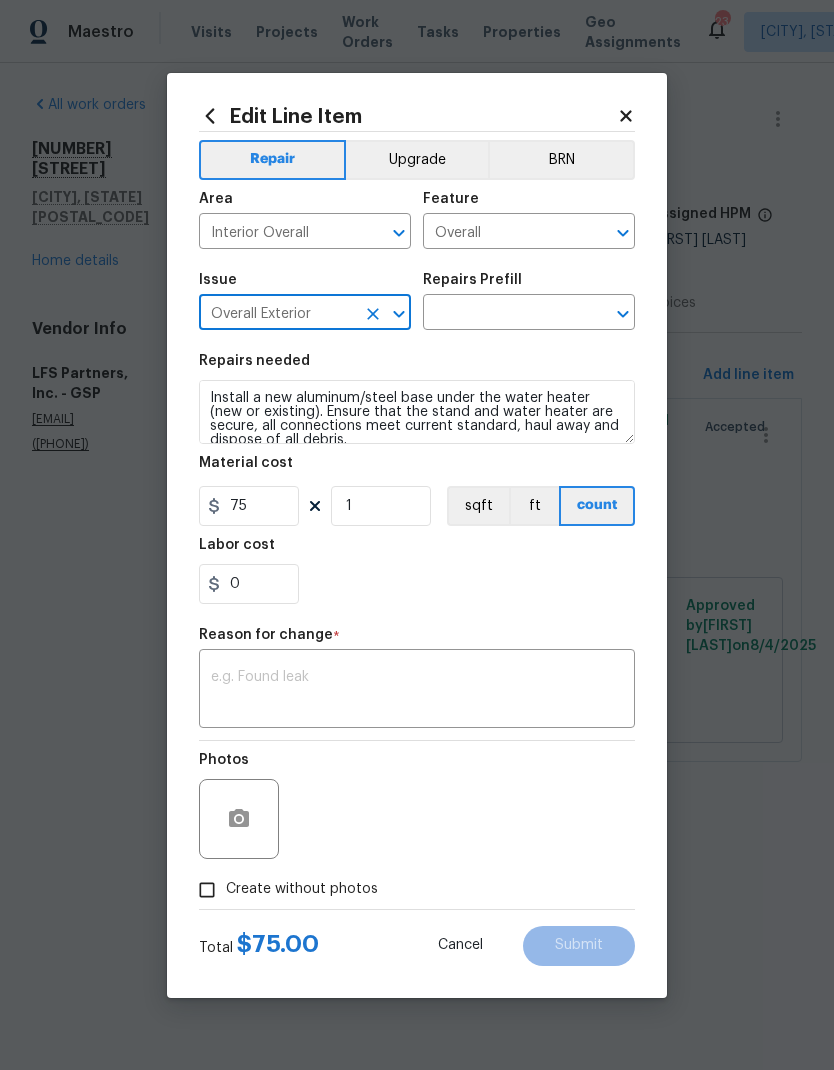 click at bounding box center [501, 314] 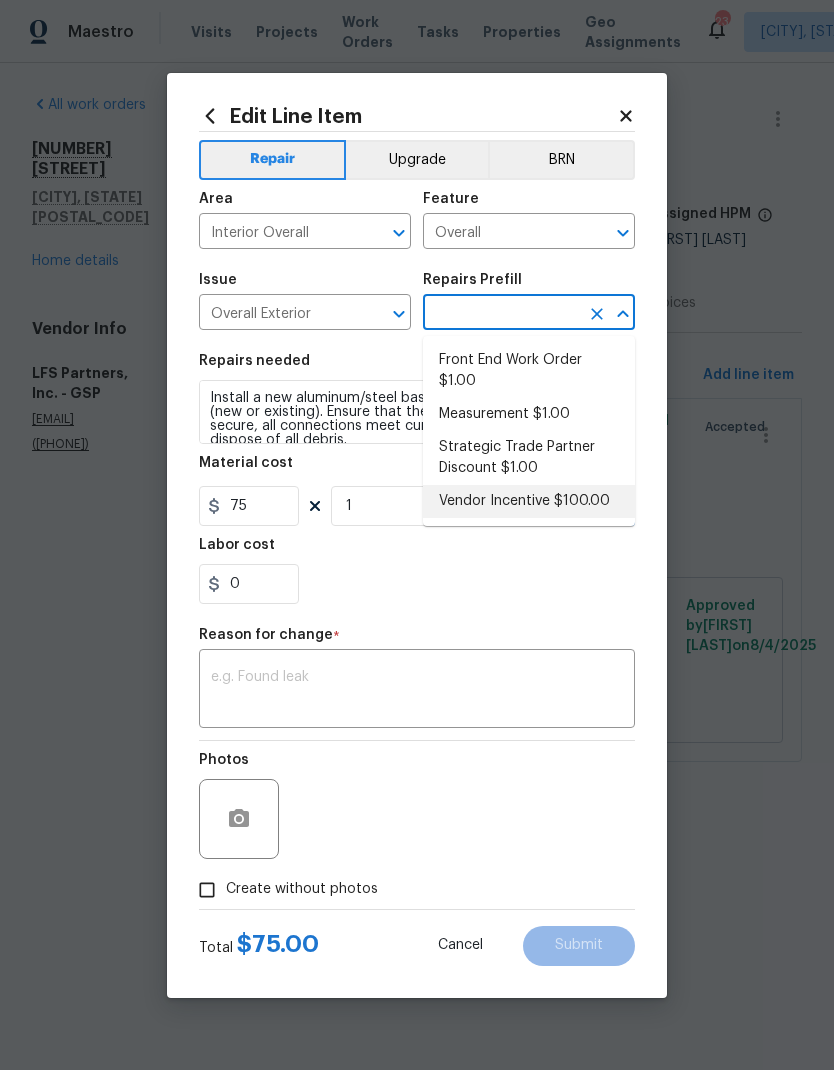 click on "Vendor Incentive $100.00" at bounding box center (529, 501) 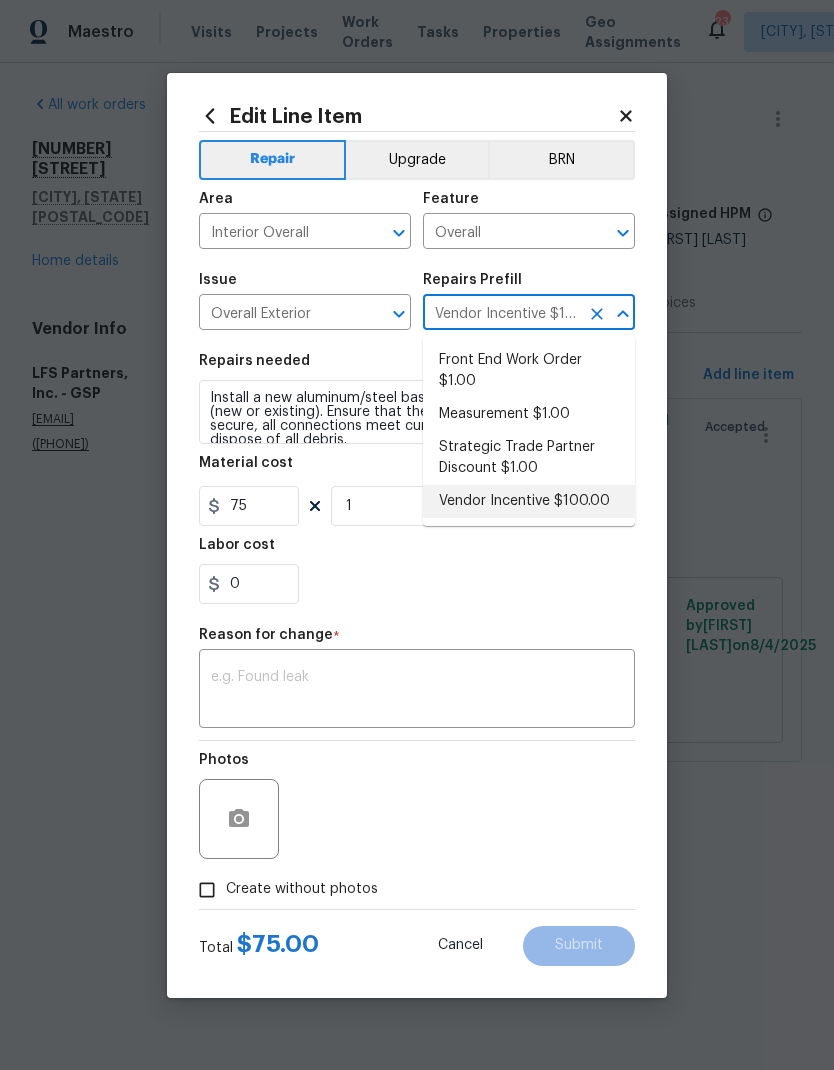 type on "GC Bonus" 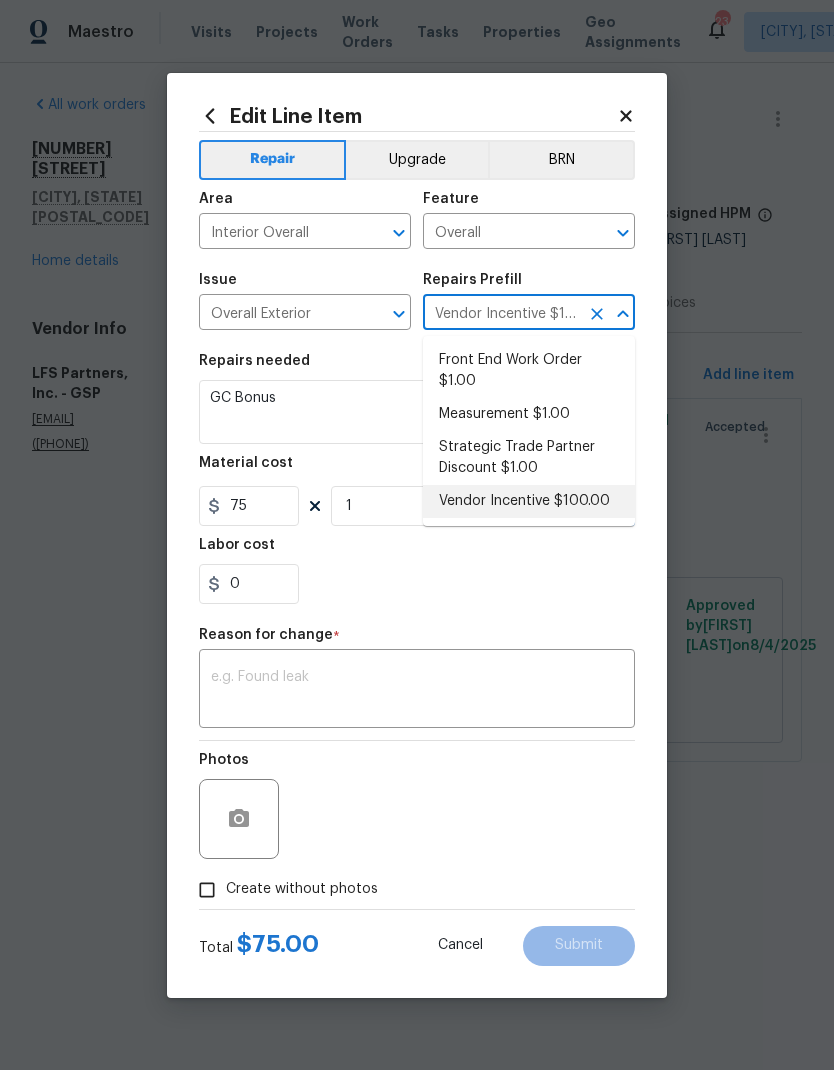 type on "100" 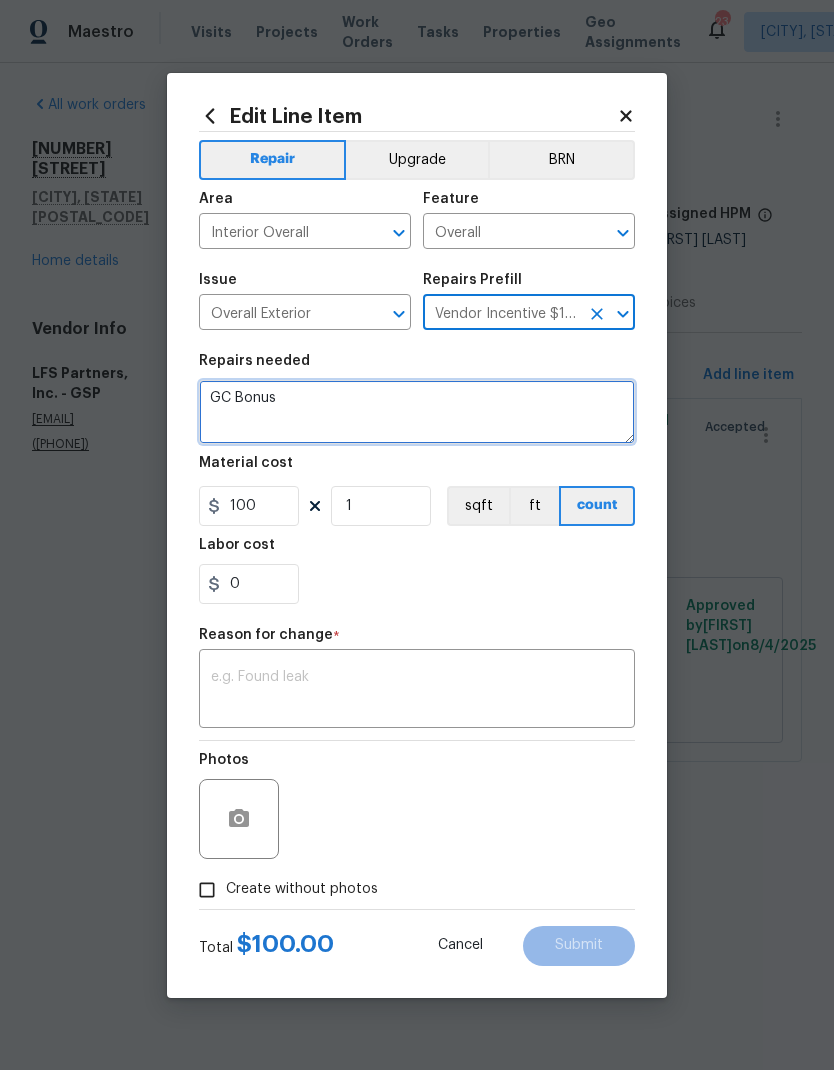 click on "GC Bonus" at bounding box center (417, 412) 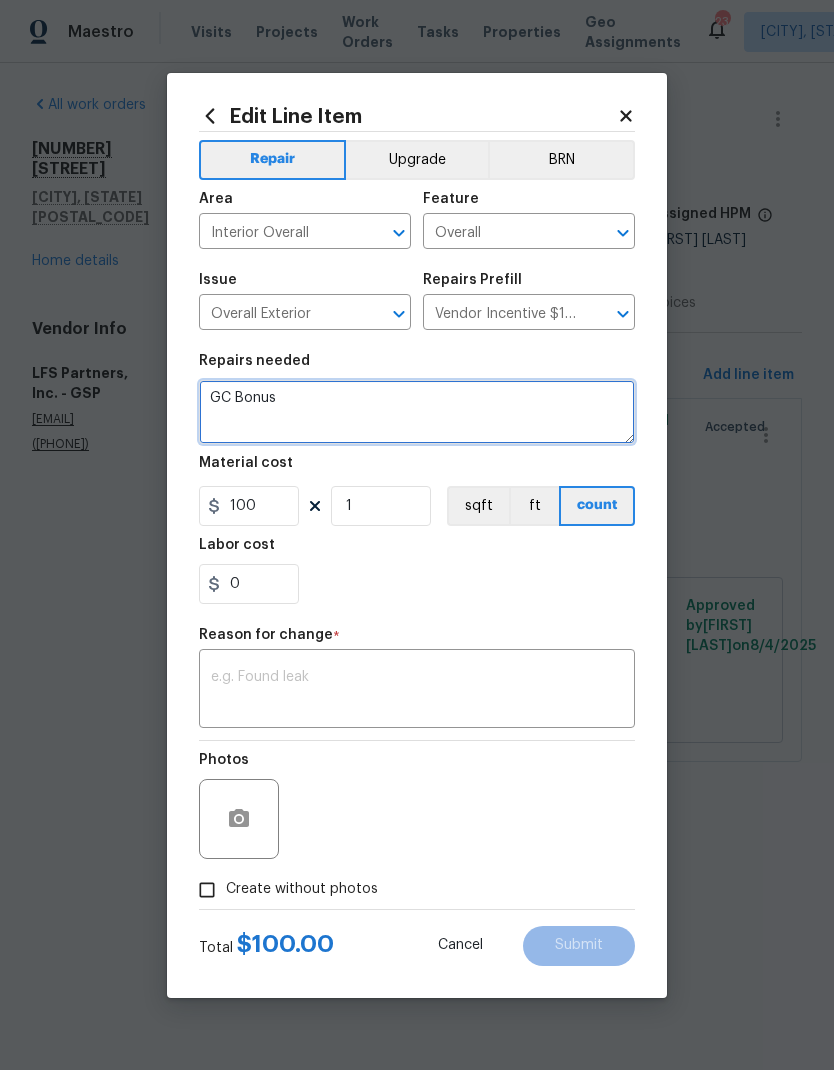 click on "GC Bonus" at bounding box center (417, 412) 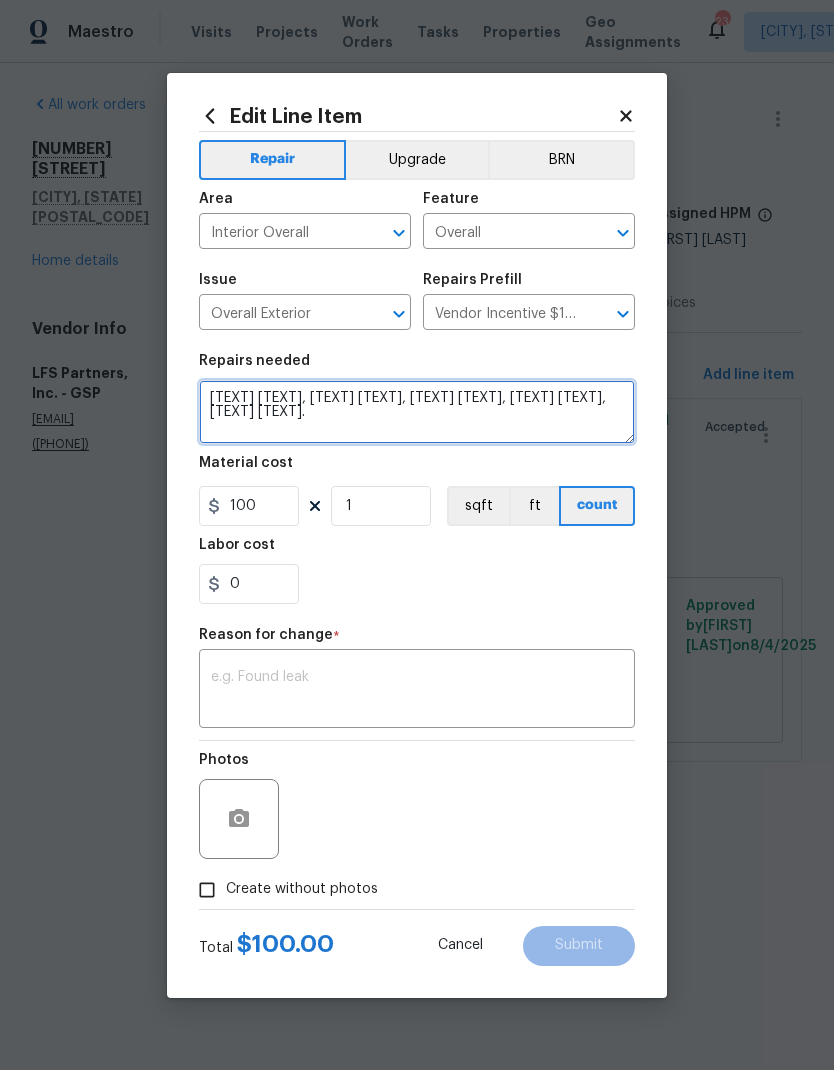 type on "Replace ceiling fan, paint touch ups, water heater drained and lifted, and additional prelims." 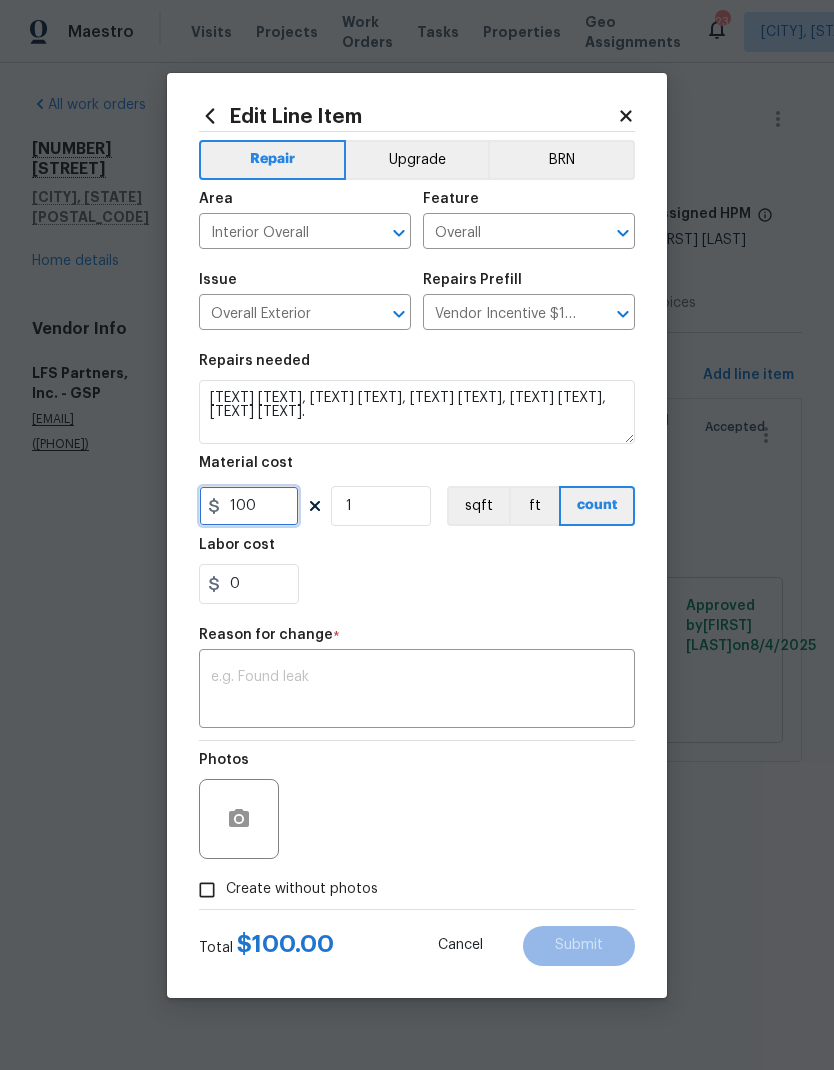 click on "100" at bounding box center [249, 506] 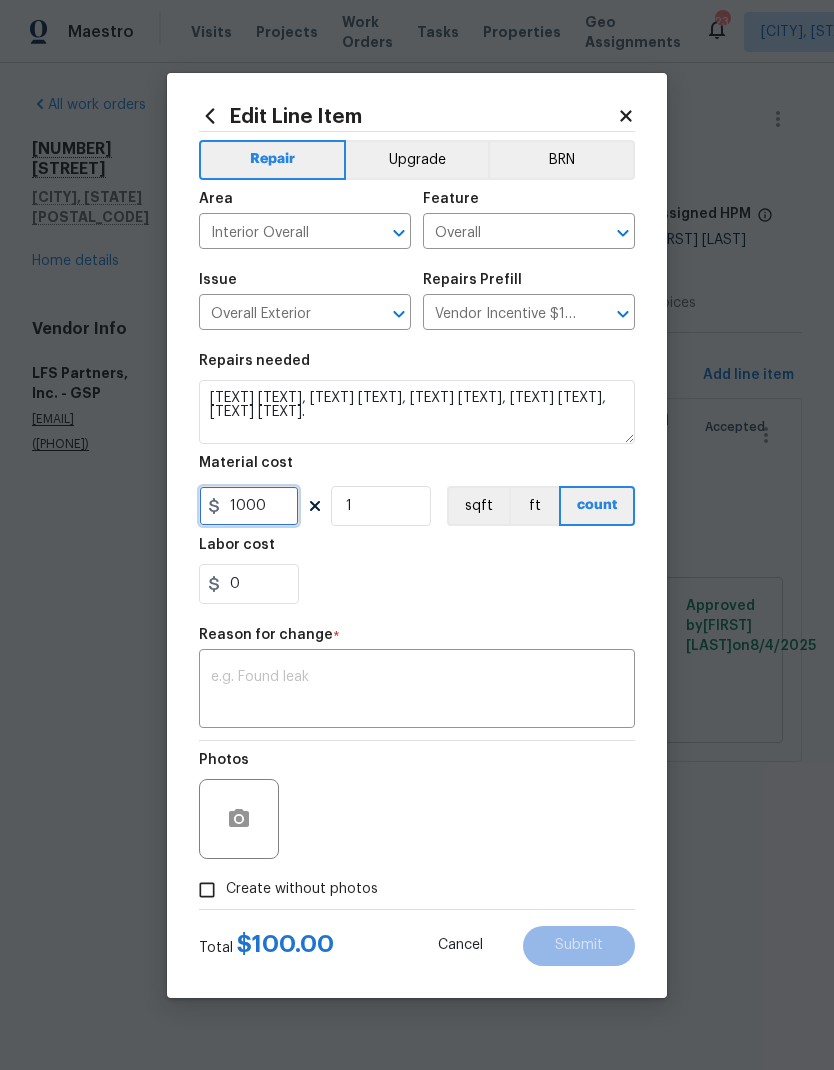 type on "1000" 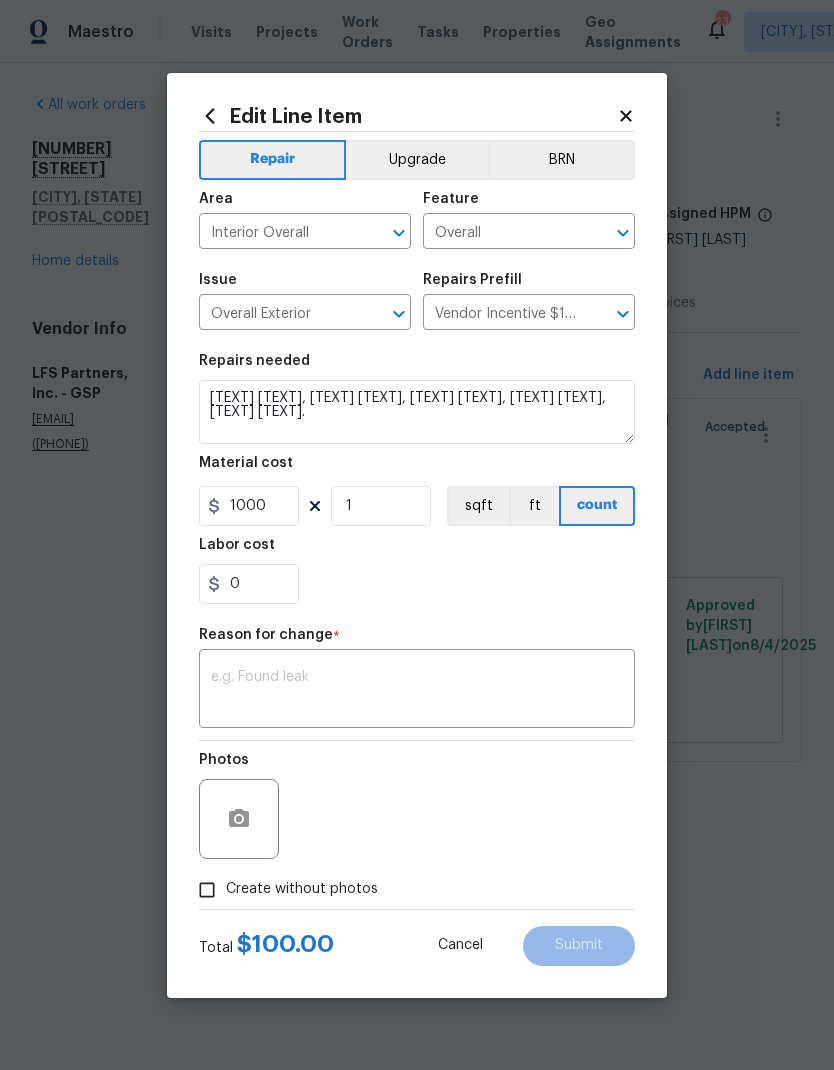 click on "0" at bounding box center (417, 584) 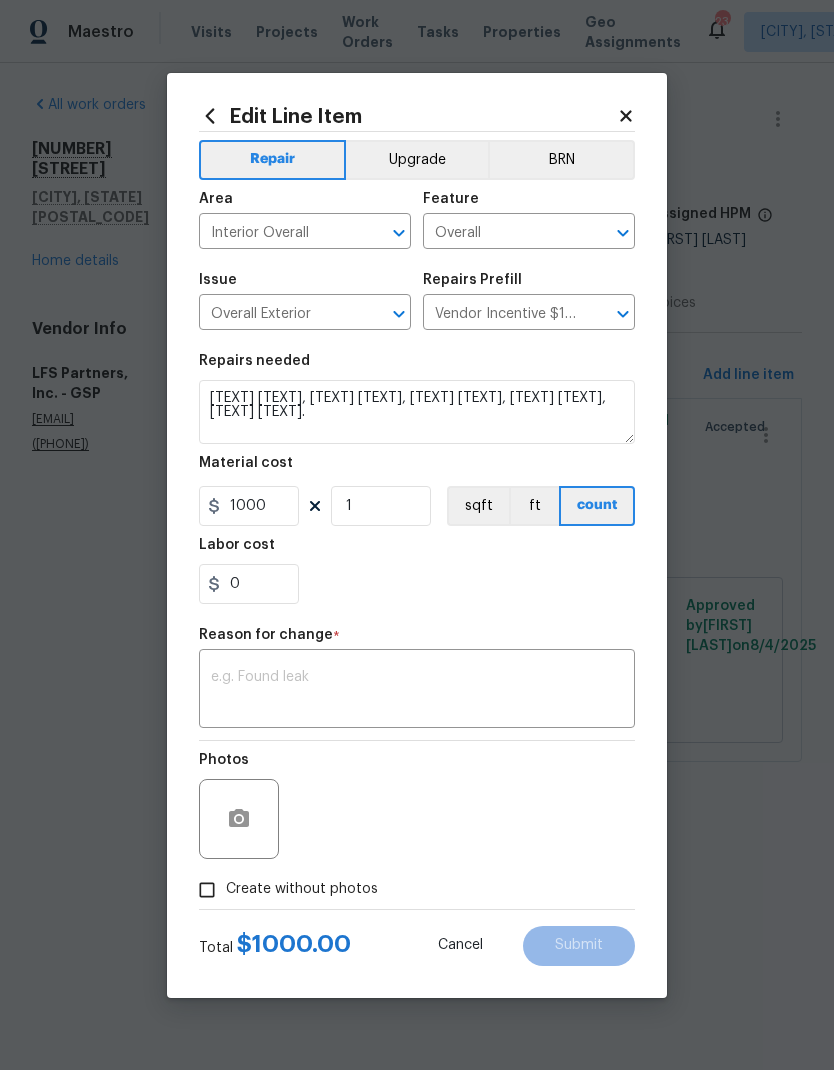 click at bounding box center (417, 691) 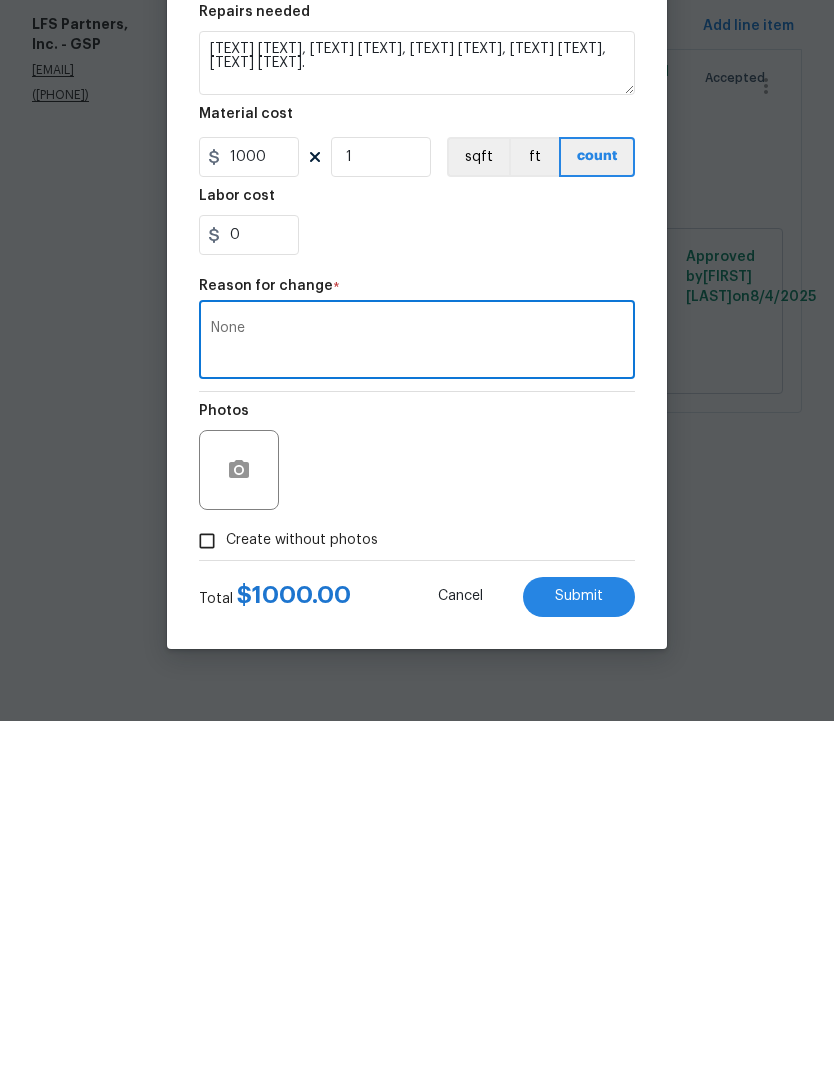 type on "None" 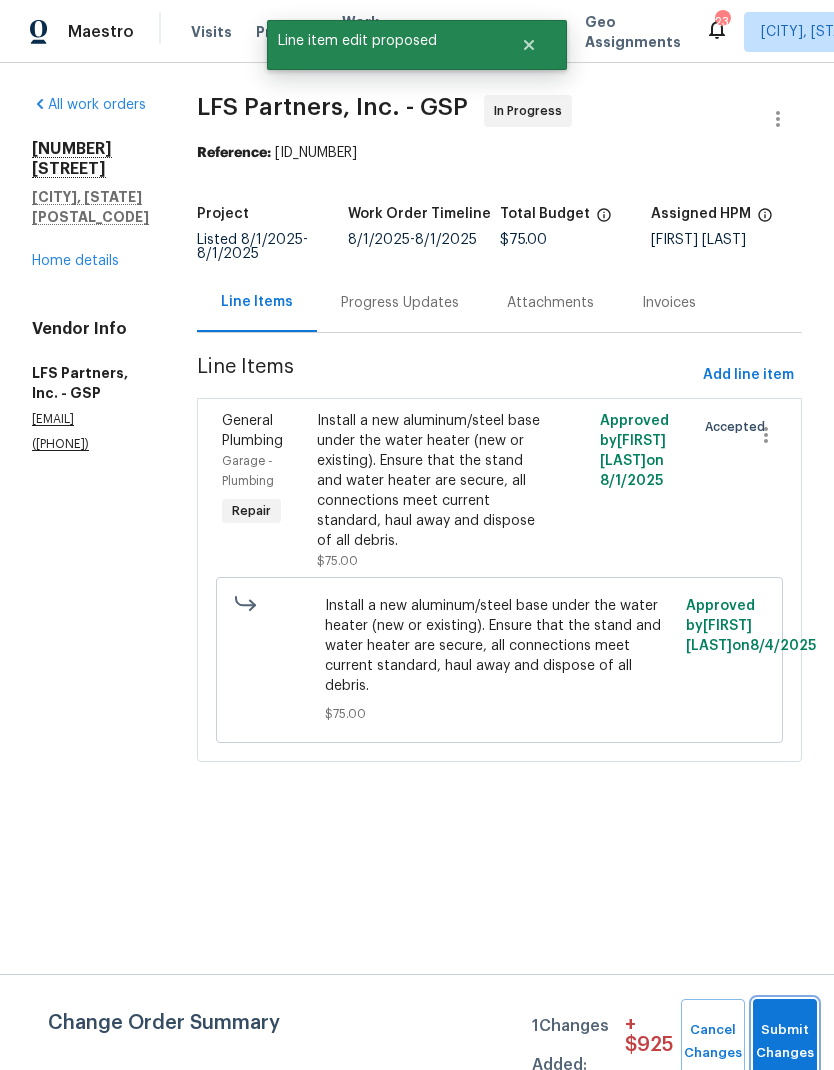 click on "Submit Changes" at bounding box center [785, 1042] 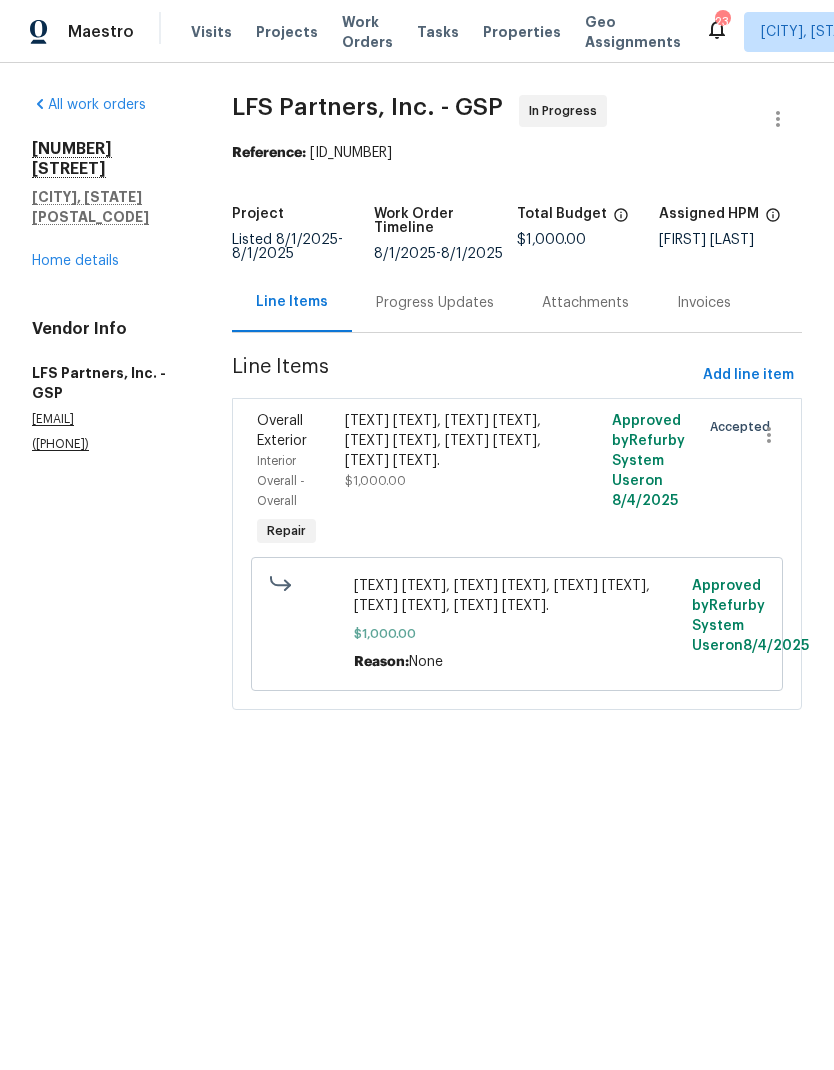 click on "Projects" at bounding box center (287, 32) 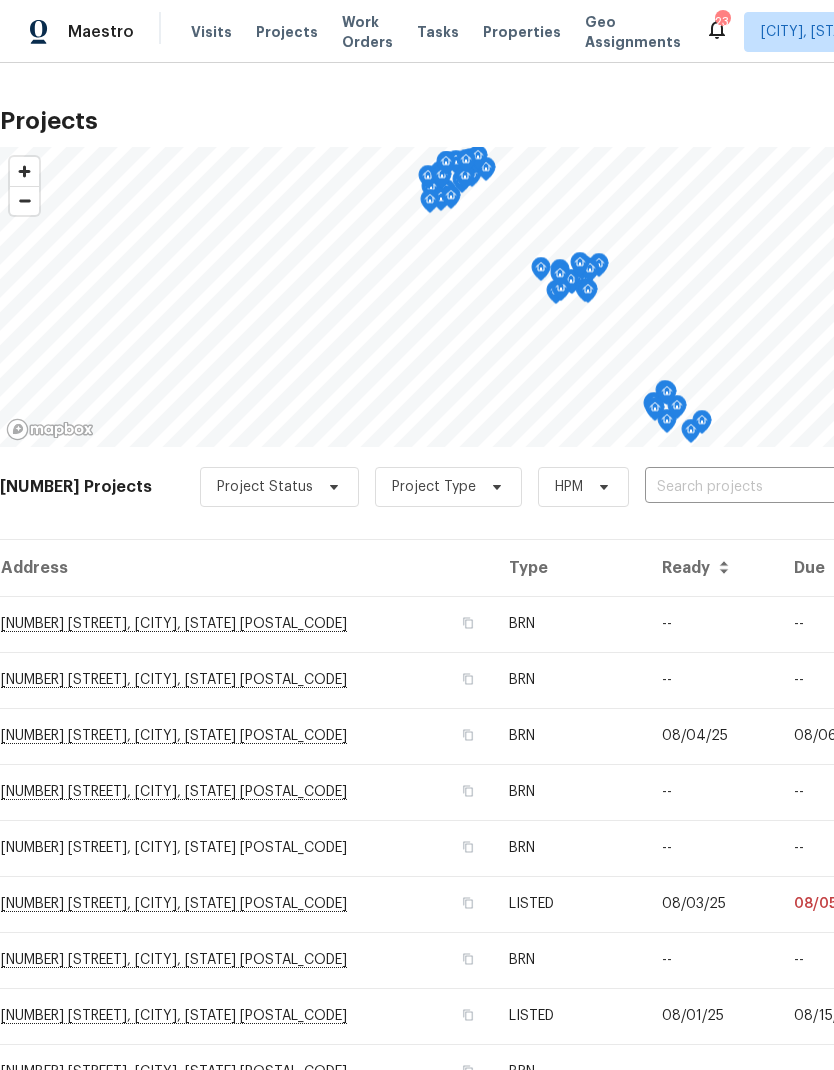 click on "Properties" at bounding box center [522, 32] 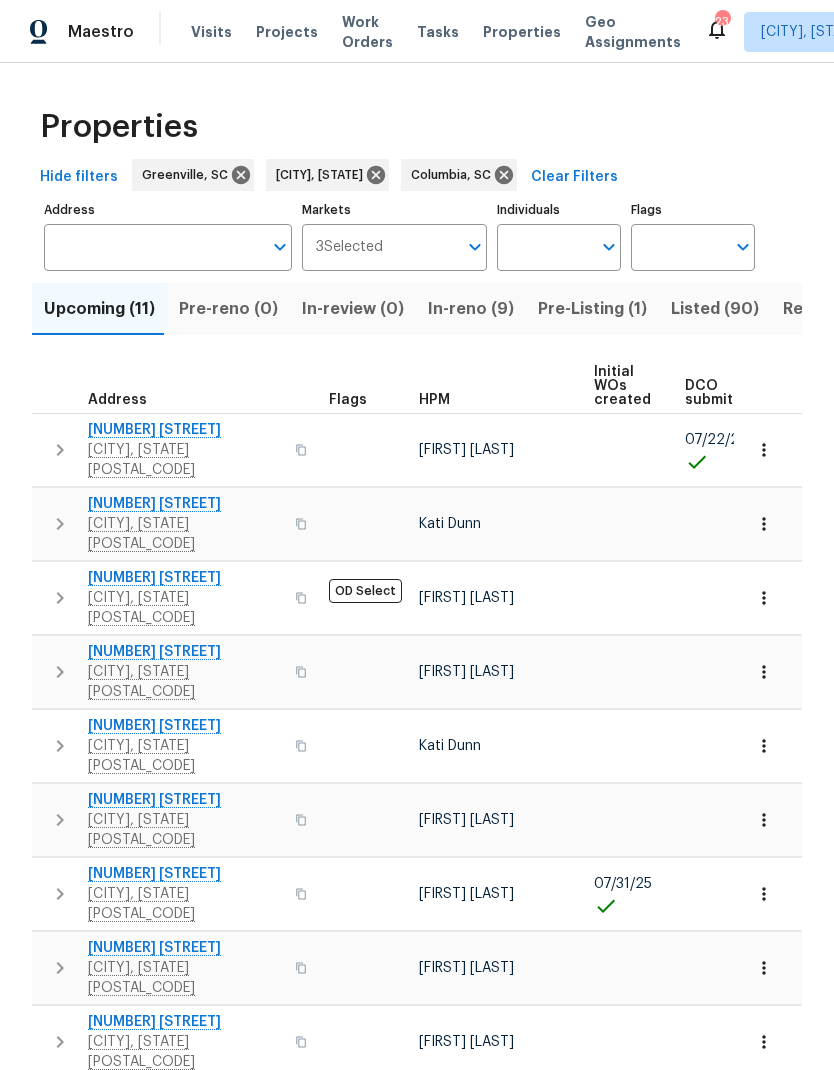 scroll, scrollTop: 0, scrollLeft: 0, axis: both 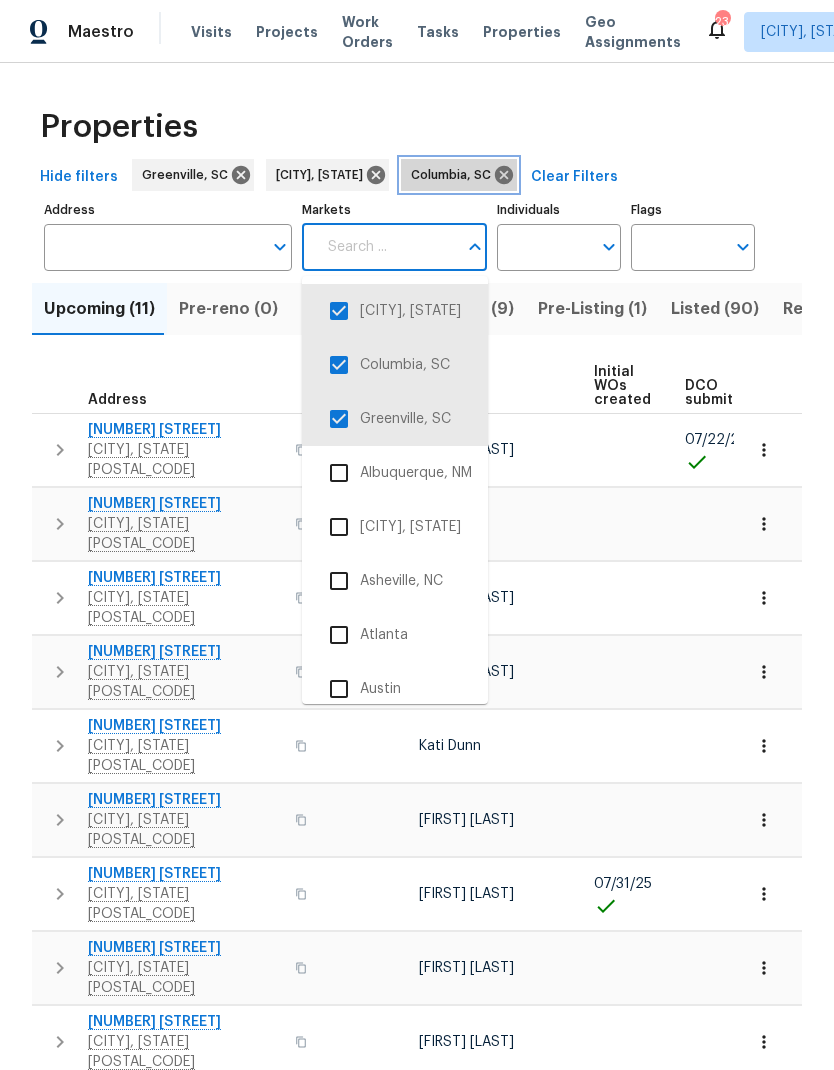click 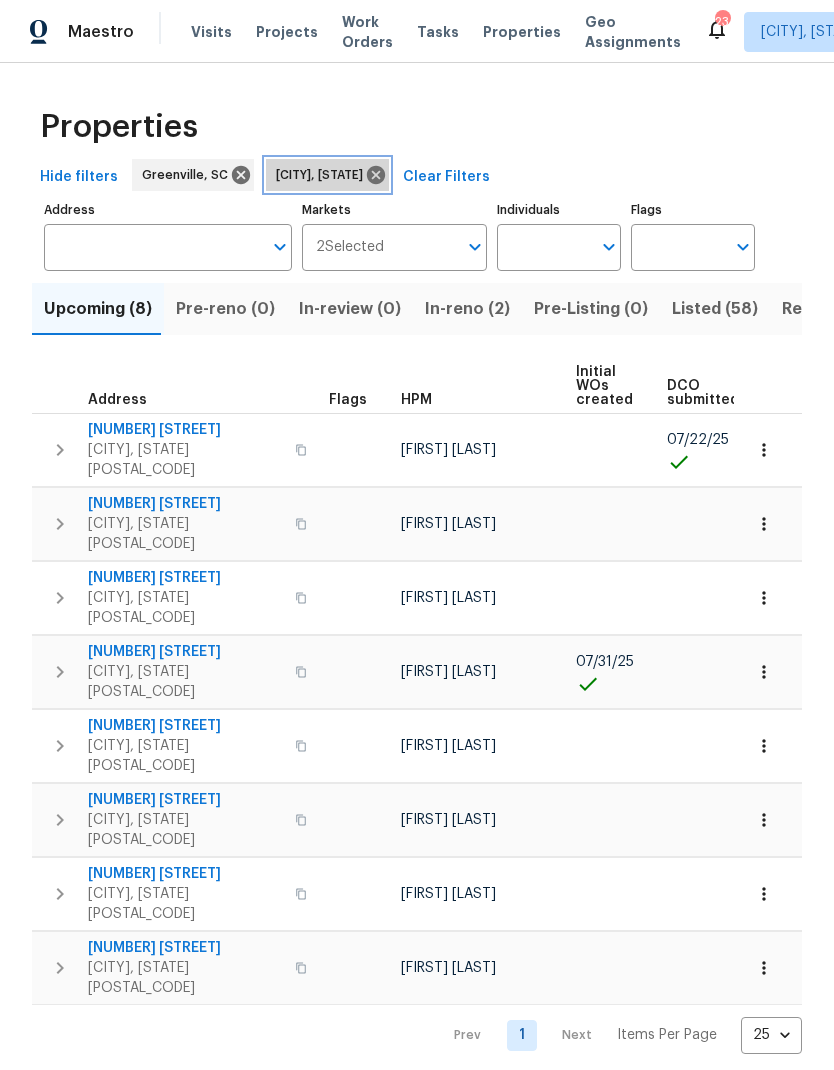 click 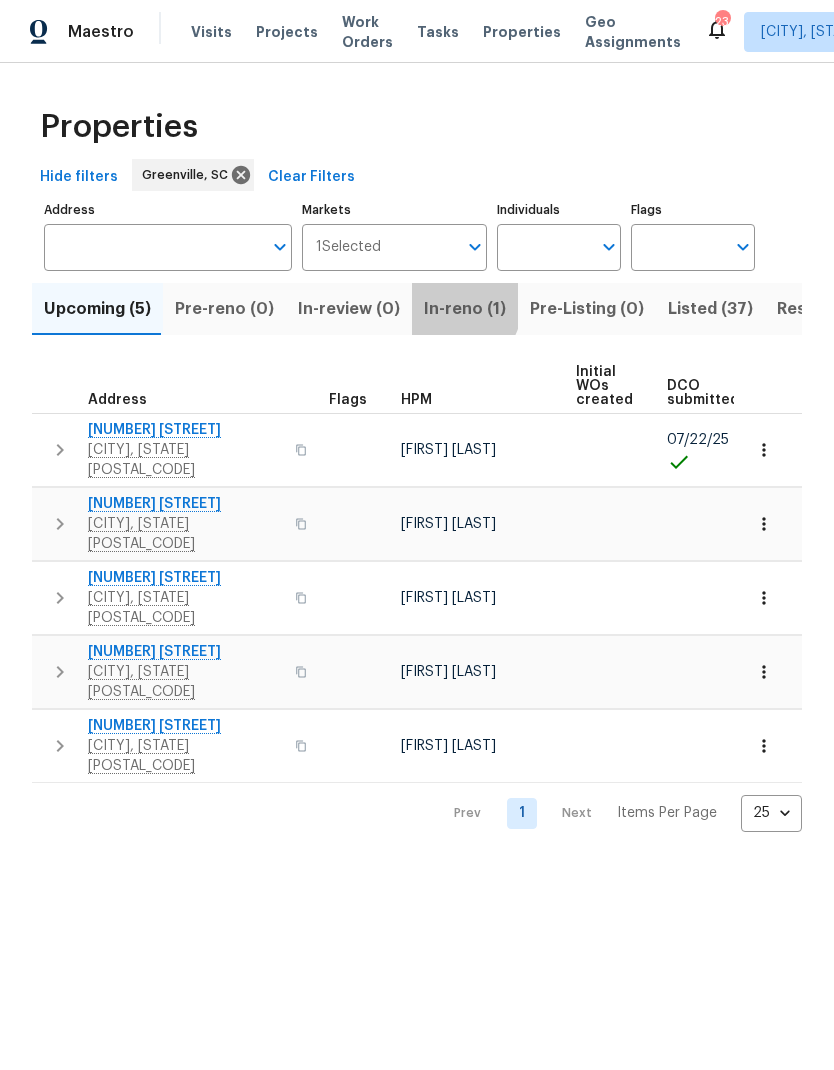 click on "In-reno (1)" at bounding box center [465, 309] 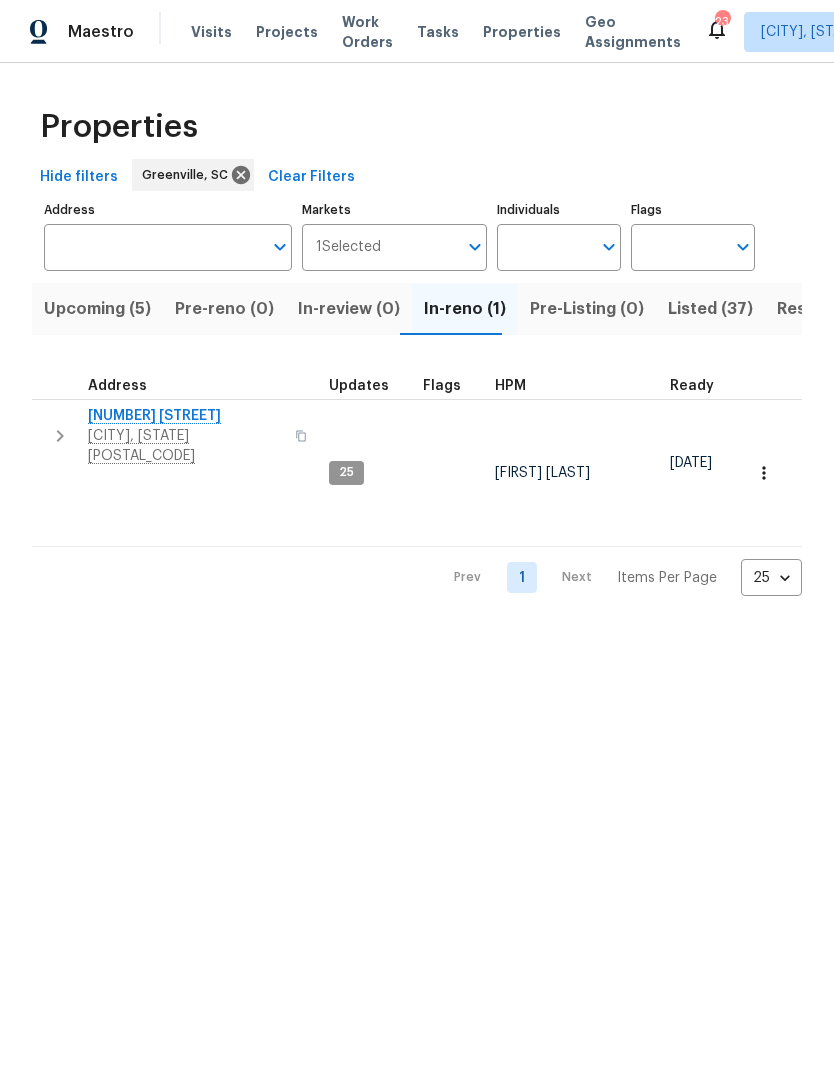 click on "2375 S Pine St" at bounding box center [185, 416] 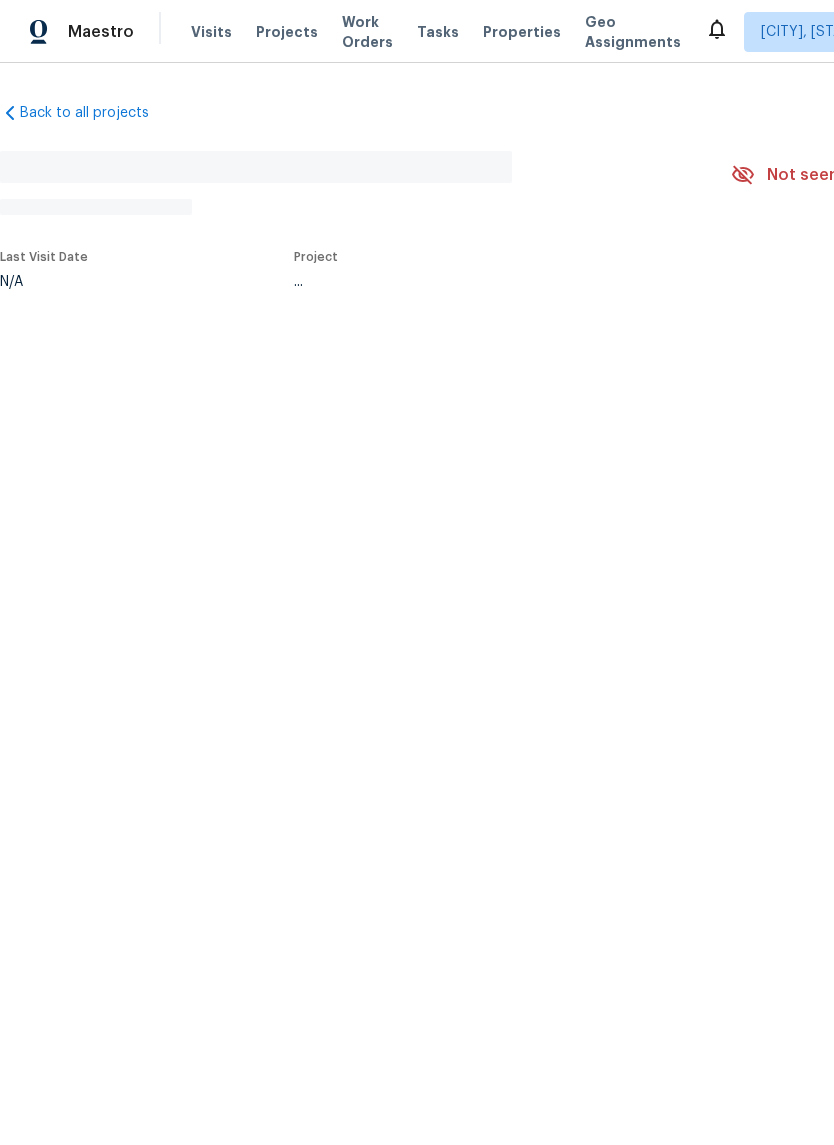 scroll, scrollTop: 0, scrollLeft: 0, axis: both 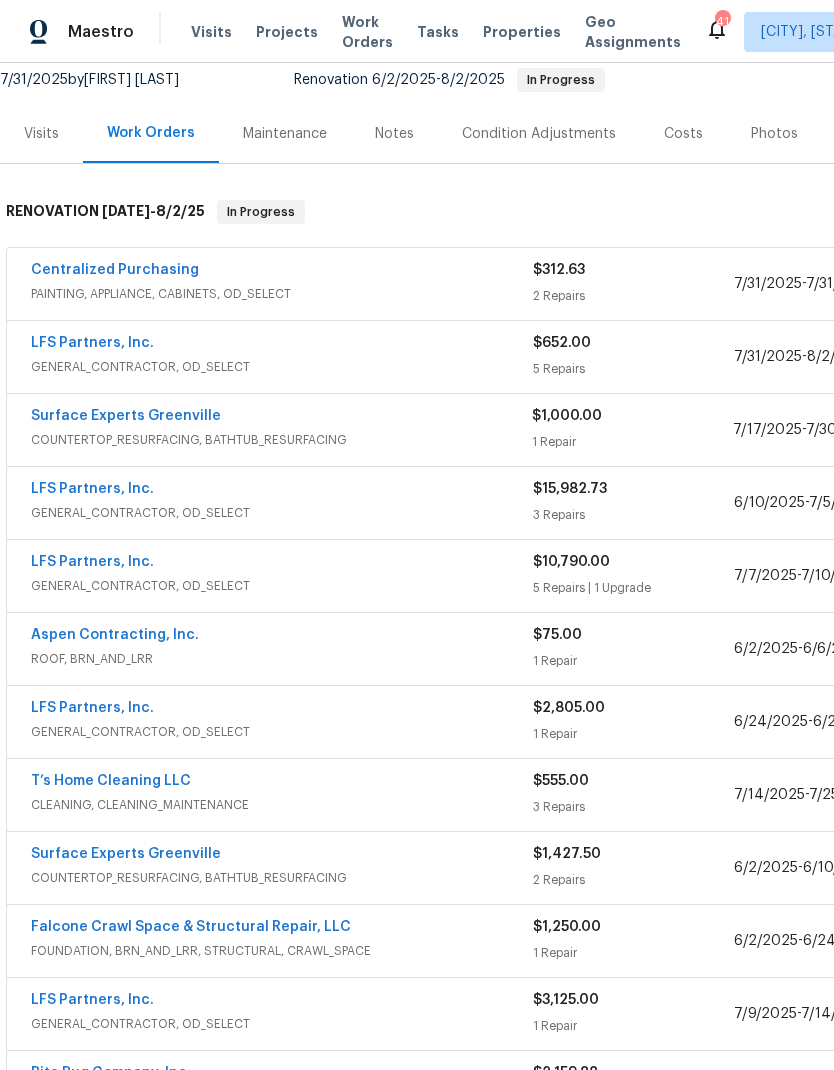 click on "LFS Partners, Inc." at bounding box center [92, 343] 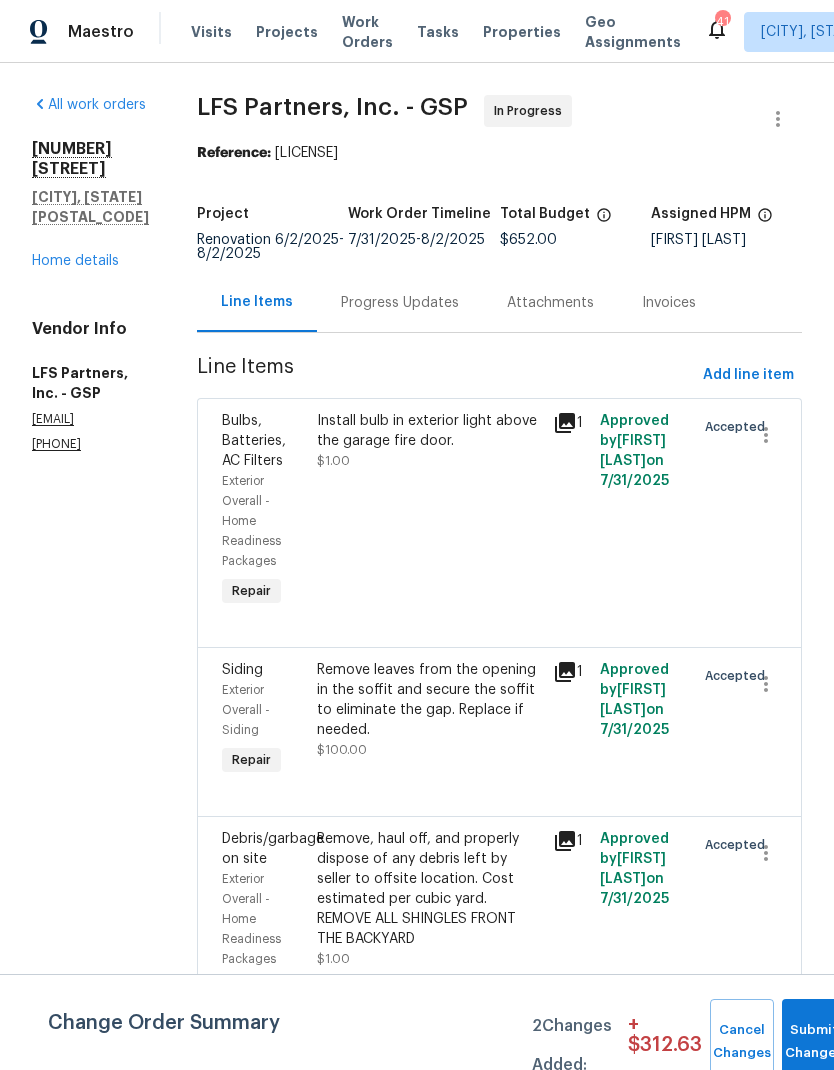 click on "Progress Updates" at bounding box center (400, 303) 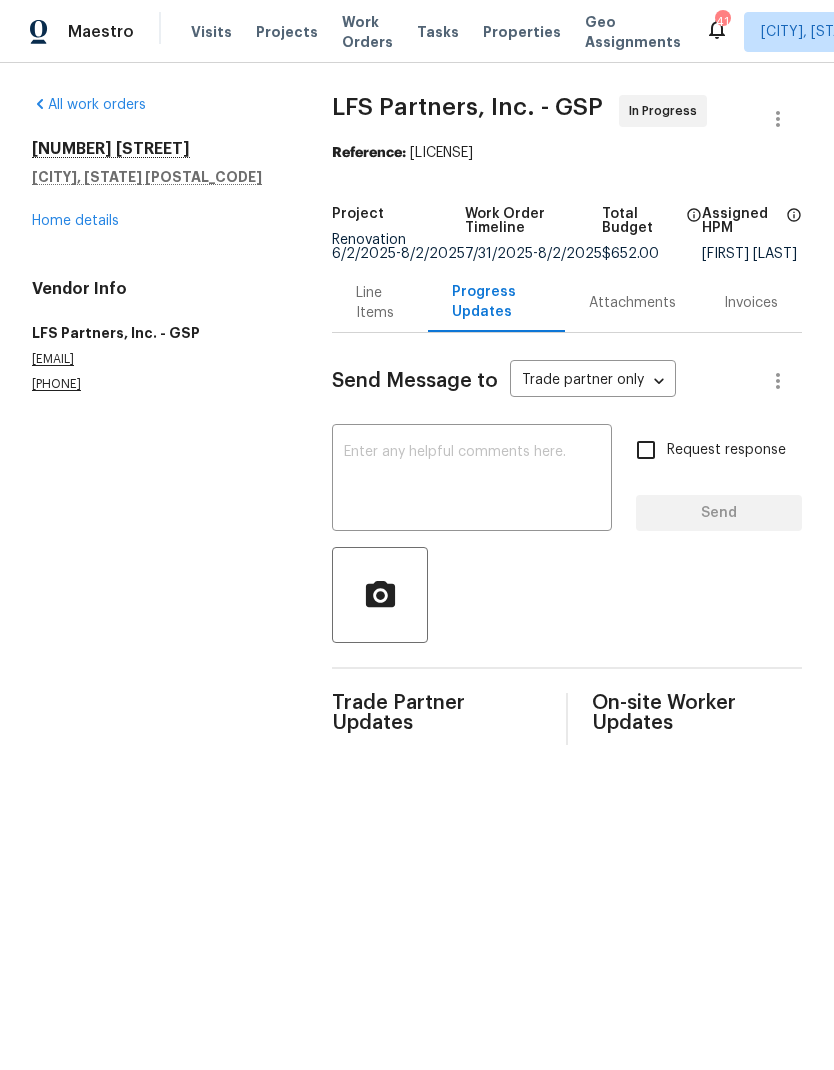 click on "Home details" at bounding box center (75, 221) 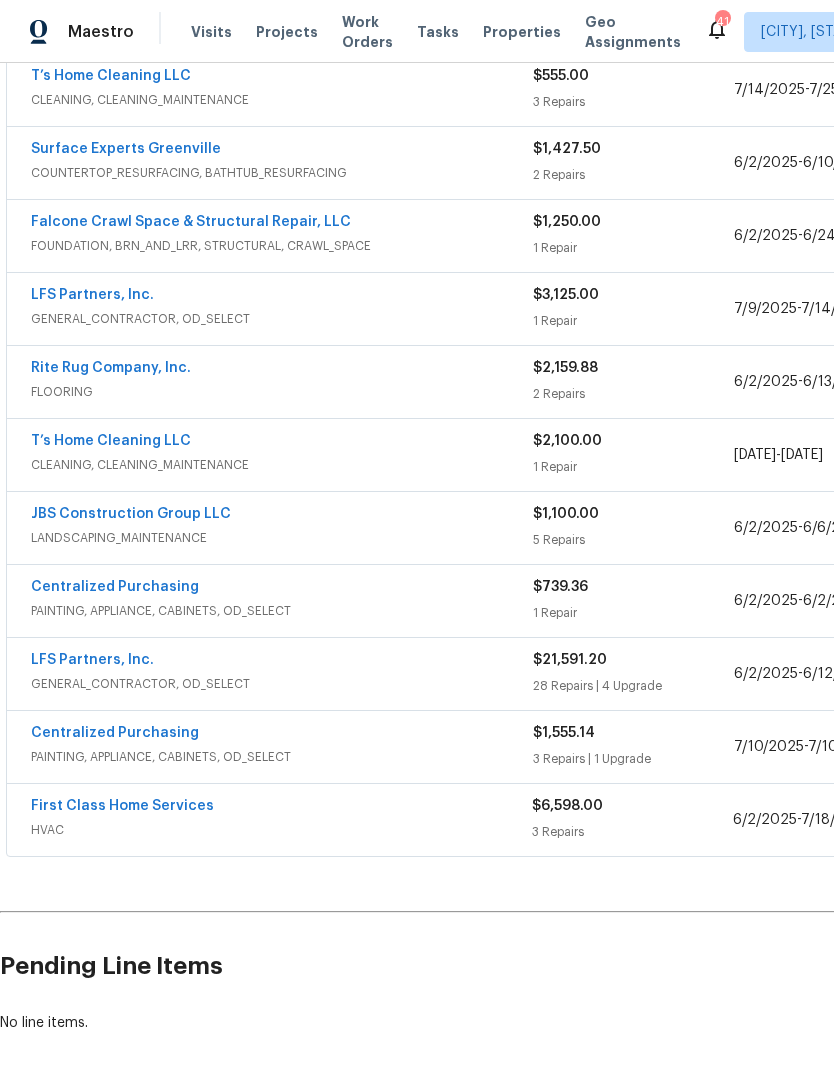 scroll, scrollTop: 922, scrollLeft: 0, axis: vertical 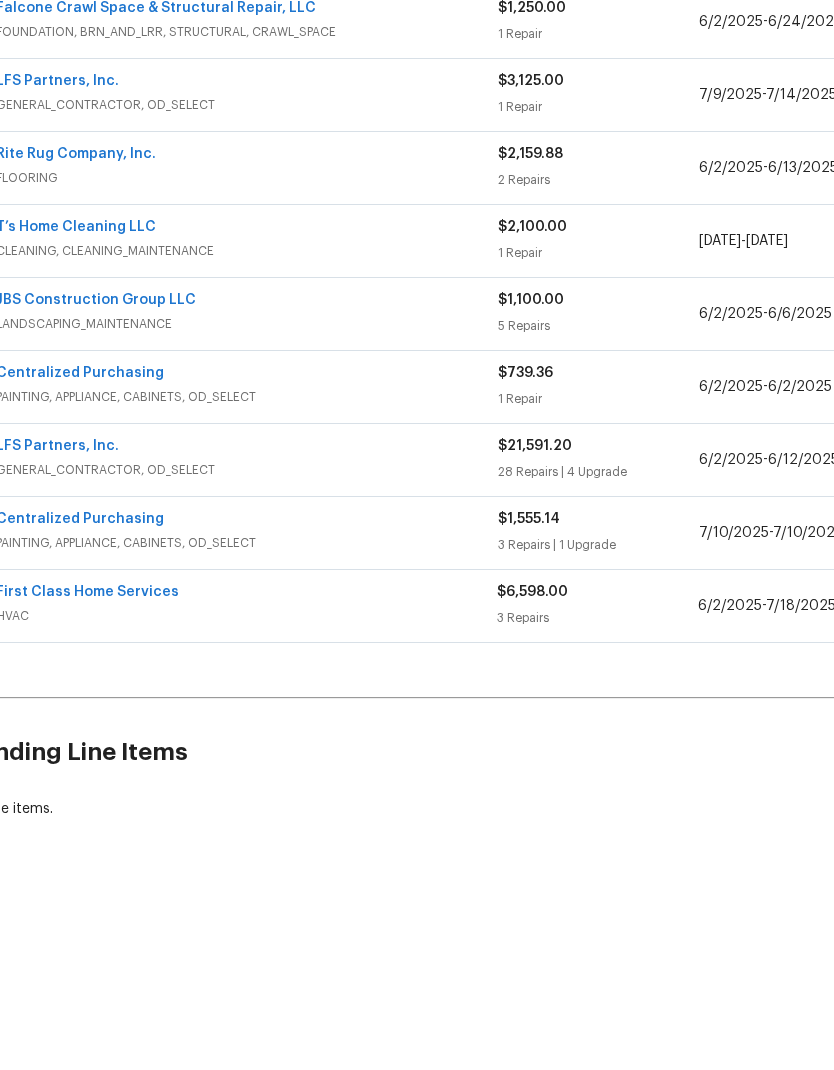 click on "First Class Home Services" at bounding box center (87, 809) 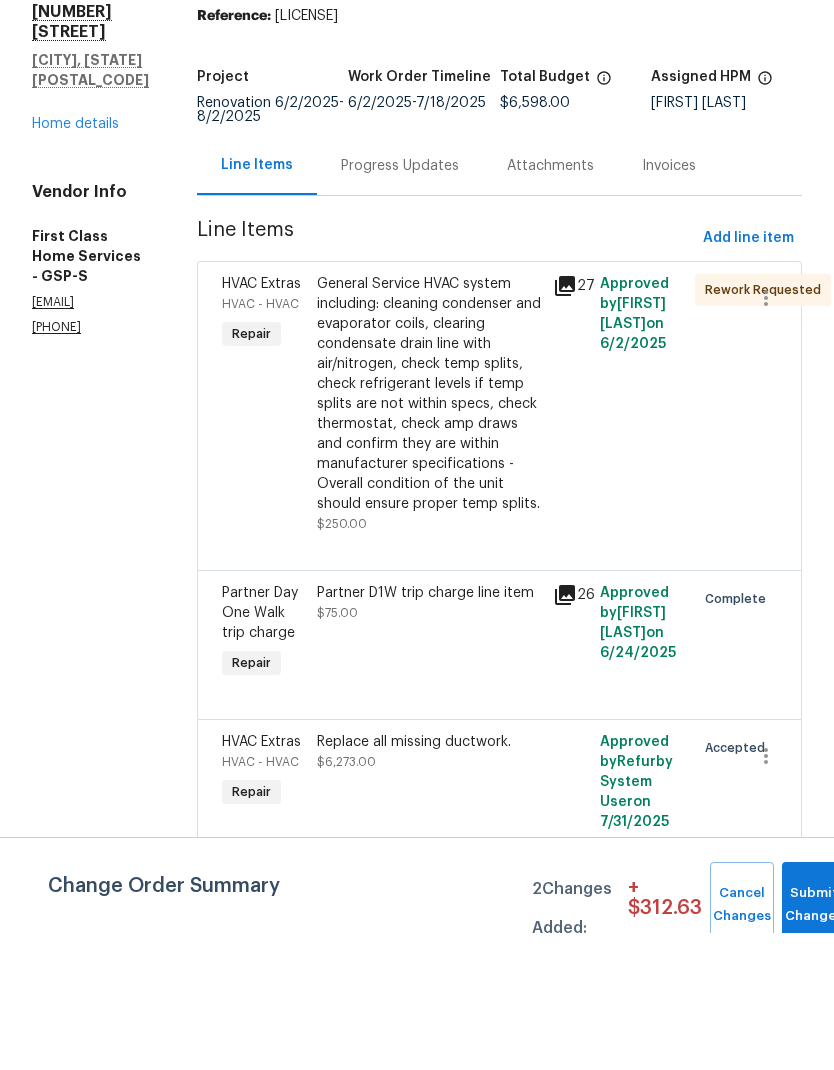 click on "Home details" at bounding box center [75, 261] 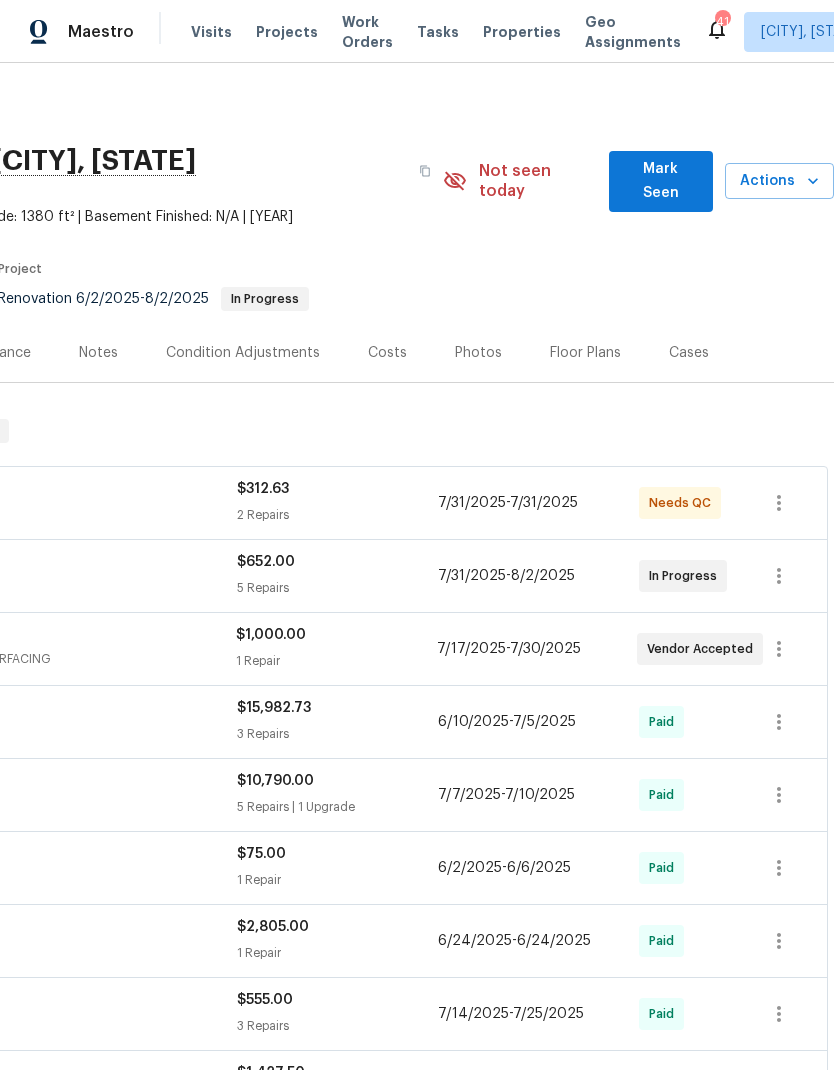 scroll, scrollTop: 0, scrollLeft: 296, axis: horizontal 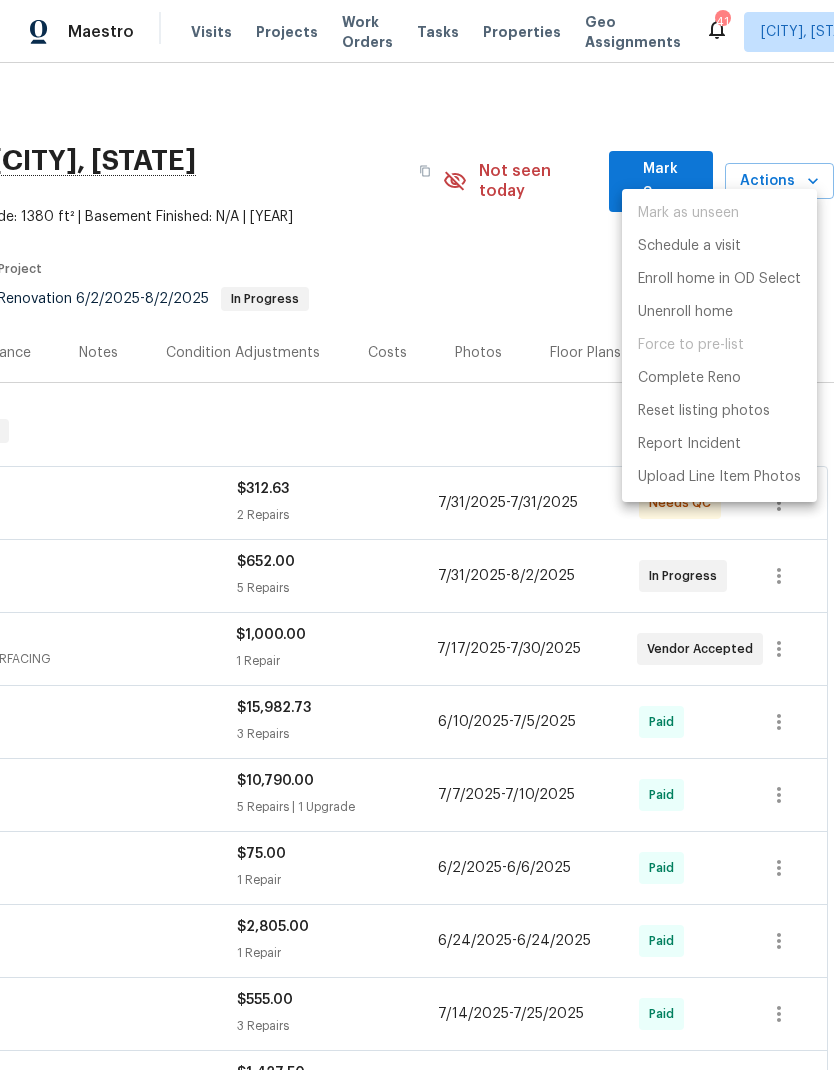 click at bounding box center [417, 535] 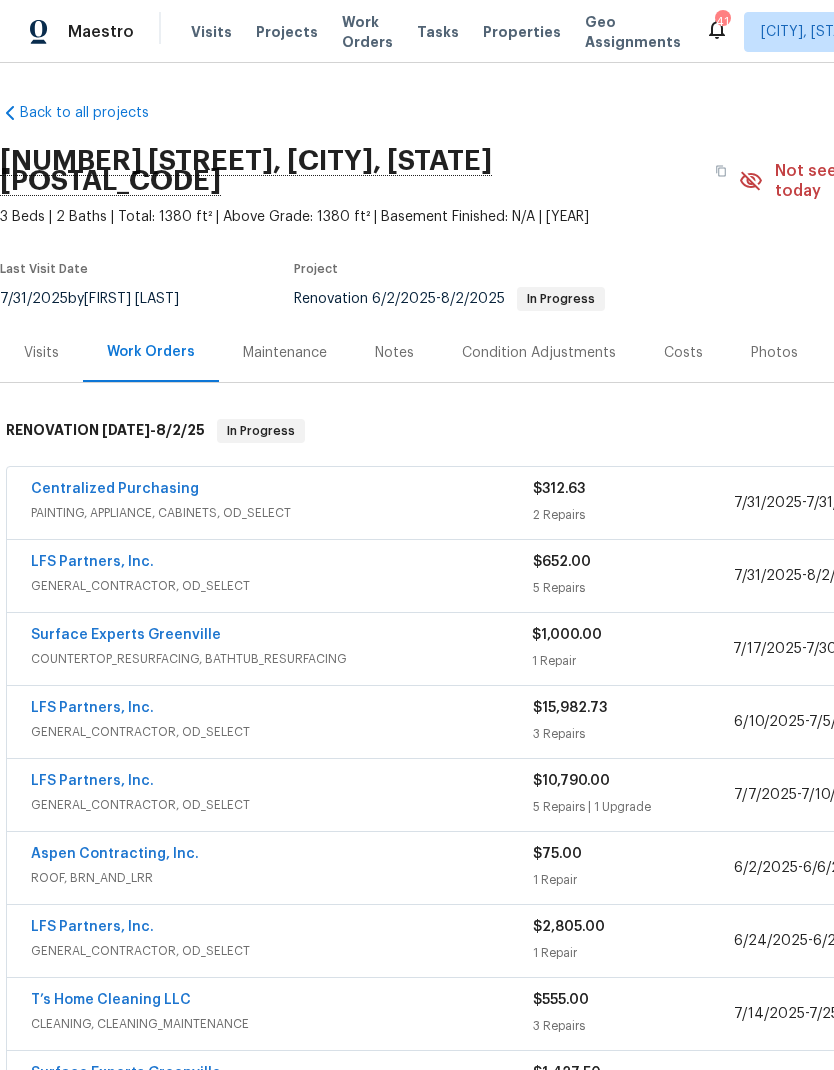 scroll, scrollTop: 0, scrollLeft: 0, axis: both 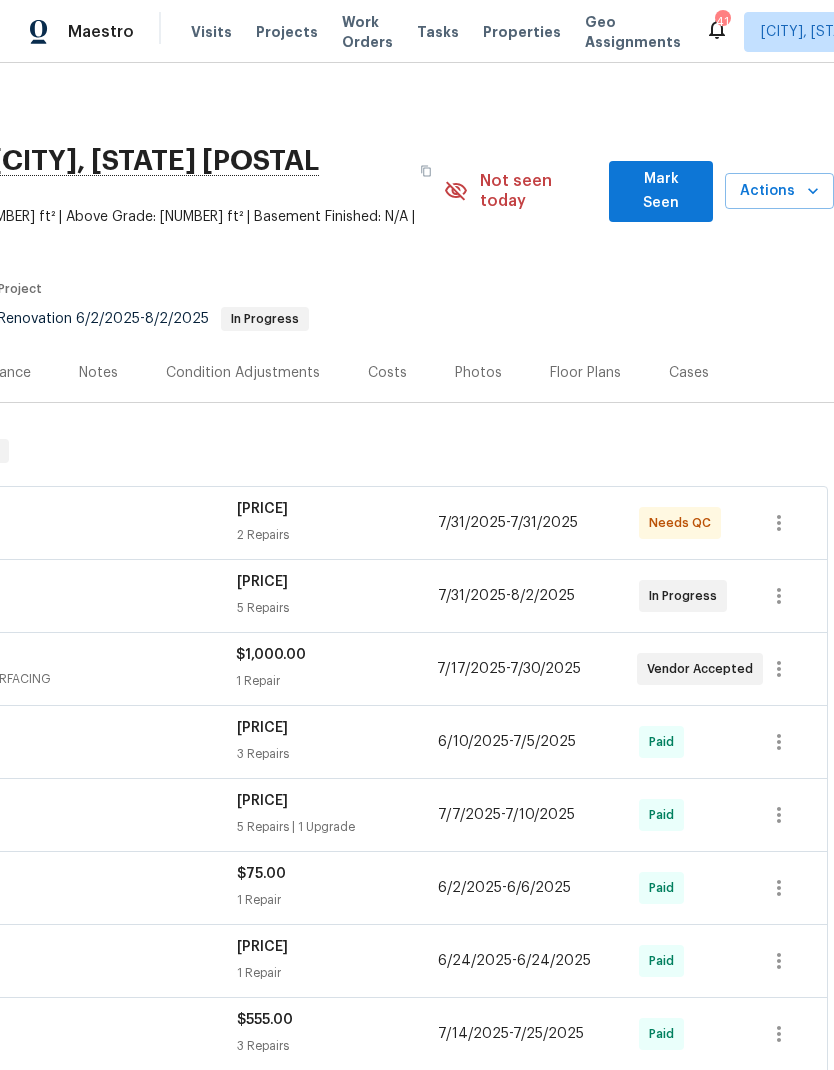 click on "Actions" at bounding box center [779, 191] 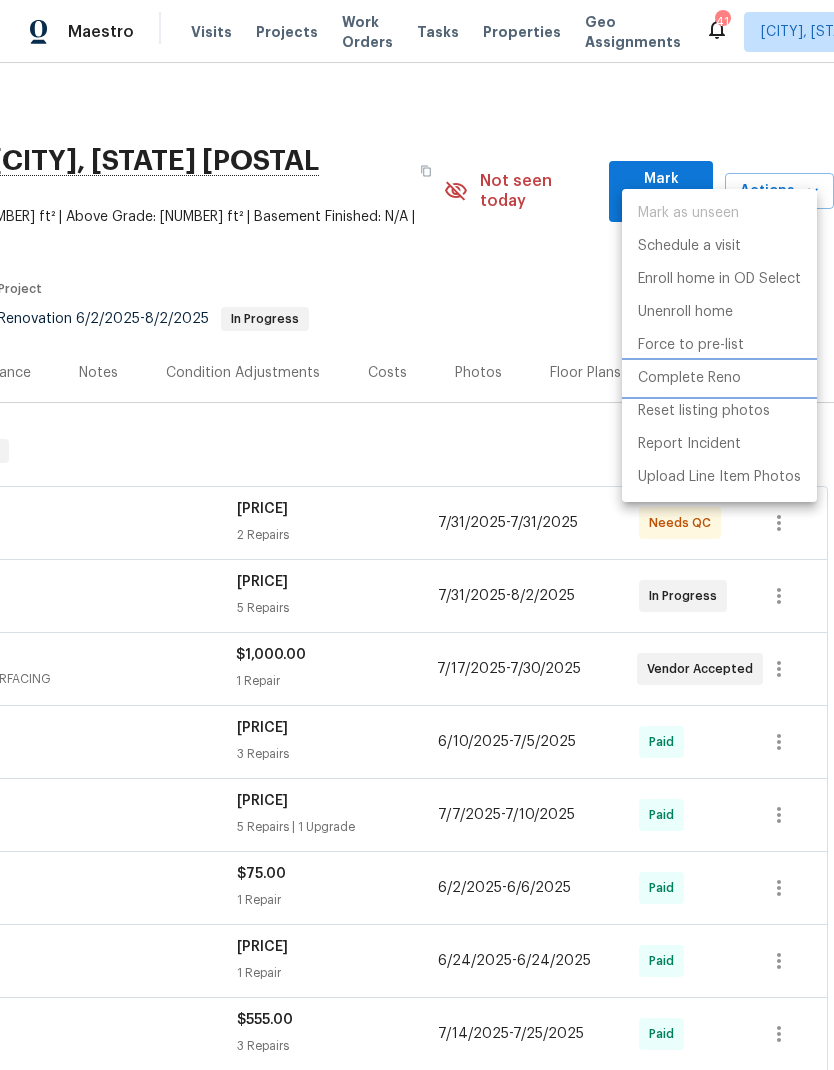 click on "Complete Reno" at bounding box center (689, 378) 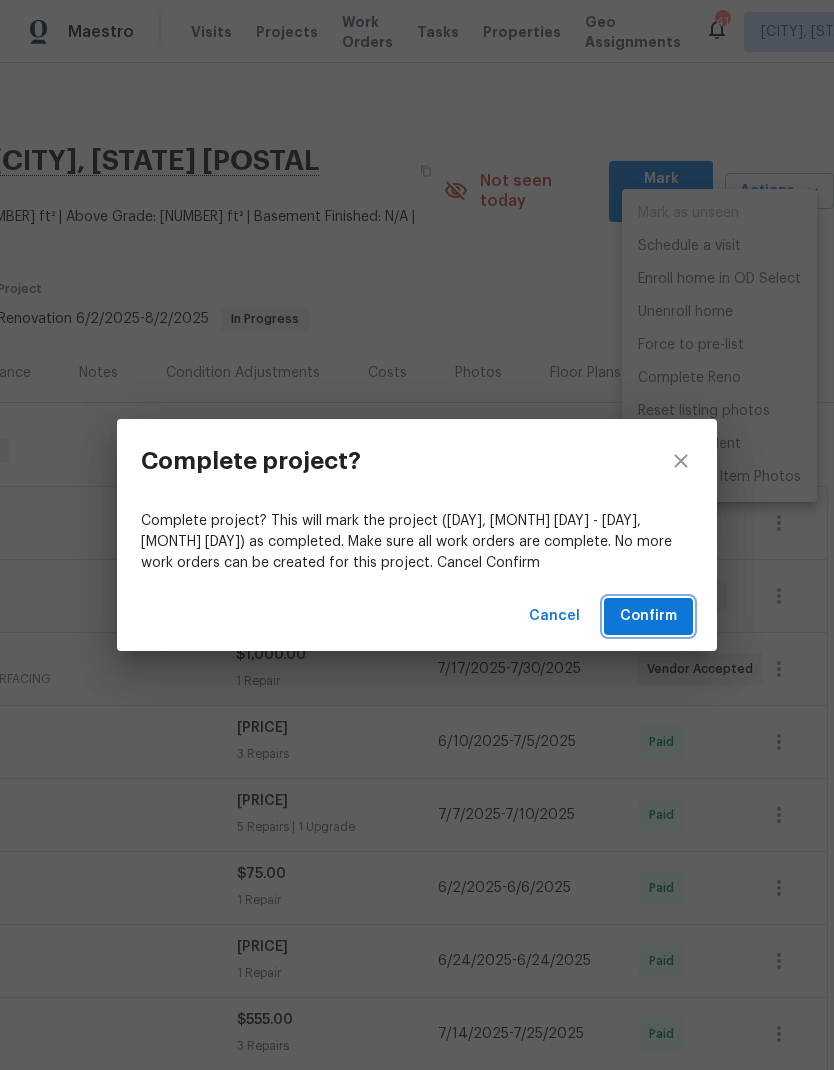 click on "Confirm" at bounding box center [648, 616] 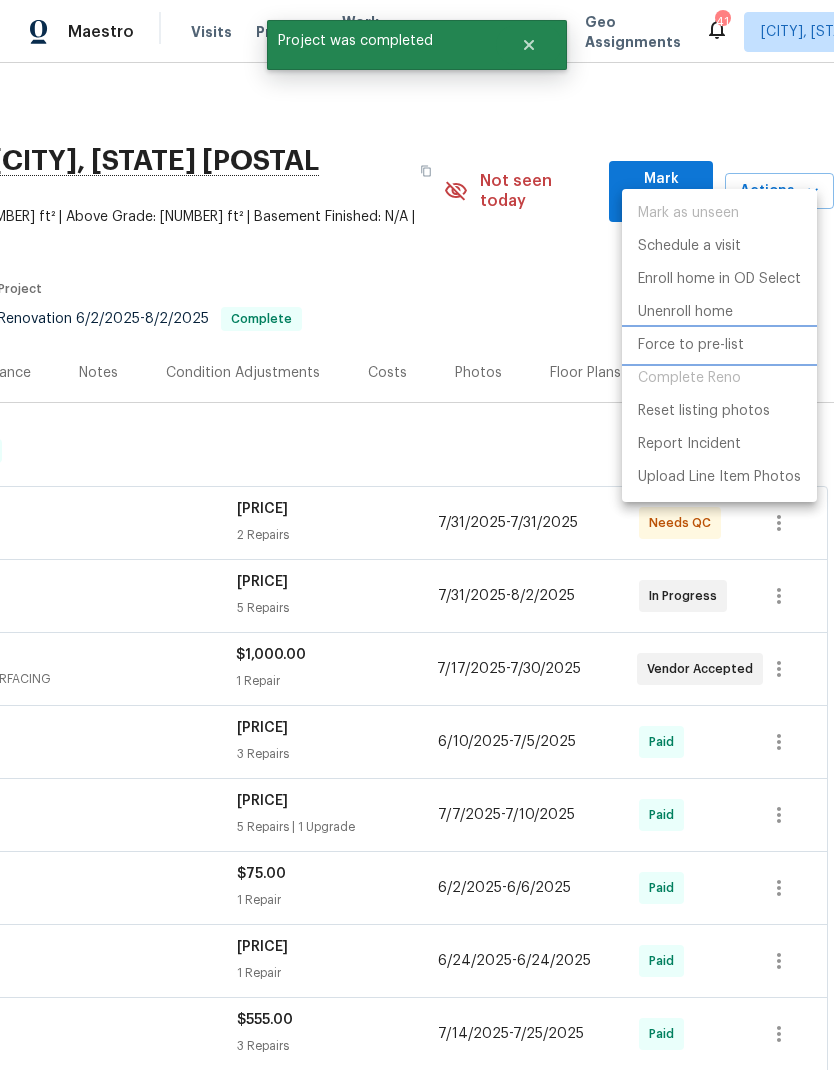 click on "Force to pre-list" at bounding box center [691, 345] 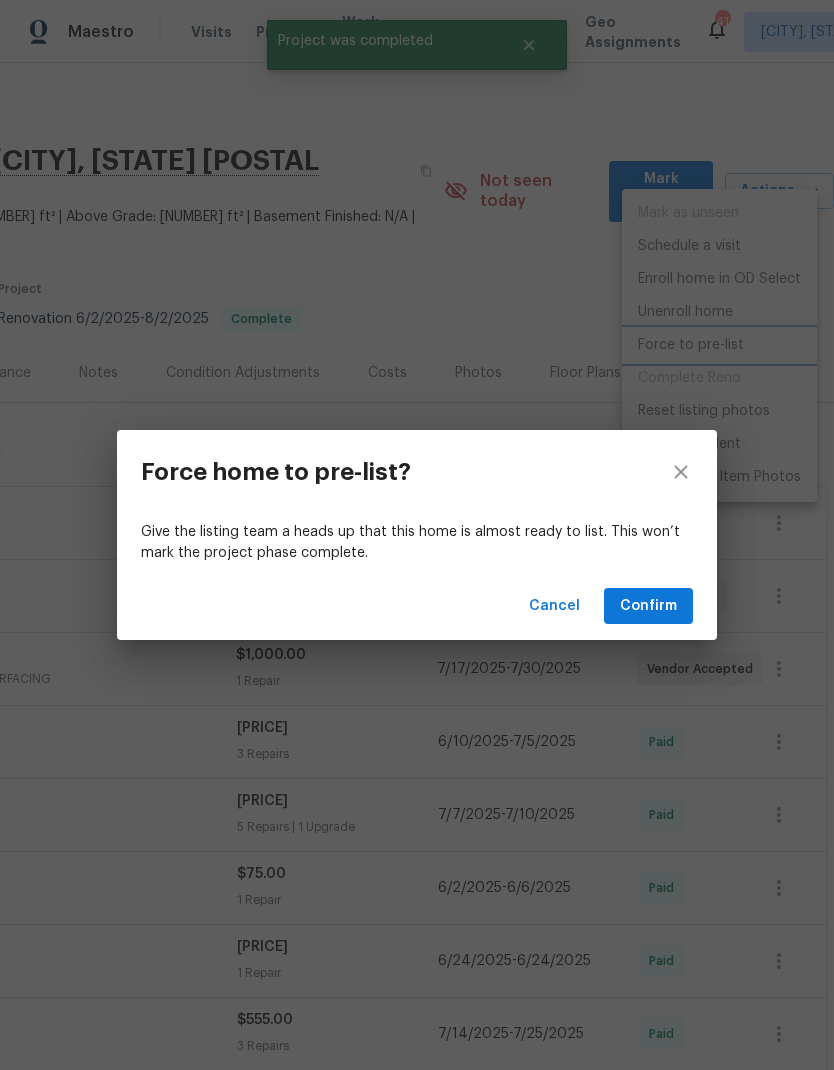click on "Force home to pre-list? Give the listing team a heads up that this home is almost ready to list. This won’t mark the project phase complete. Cancel Confirm" at bounding box center (417, 535) 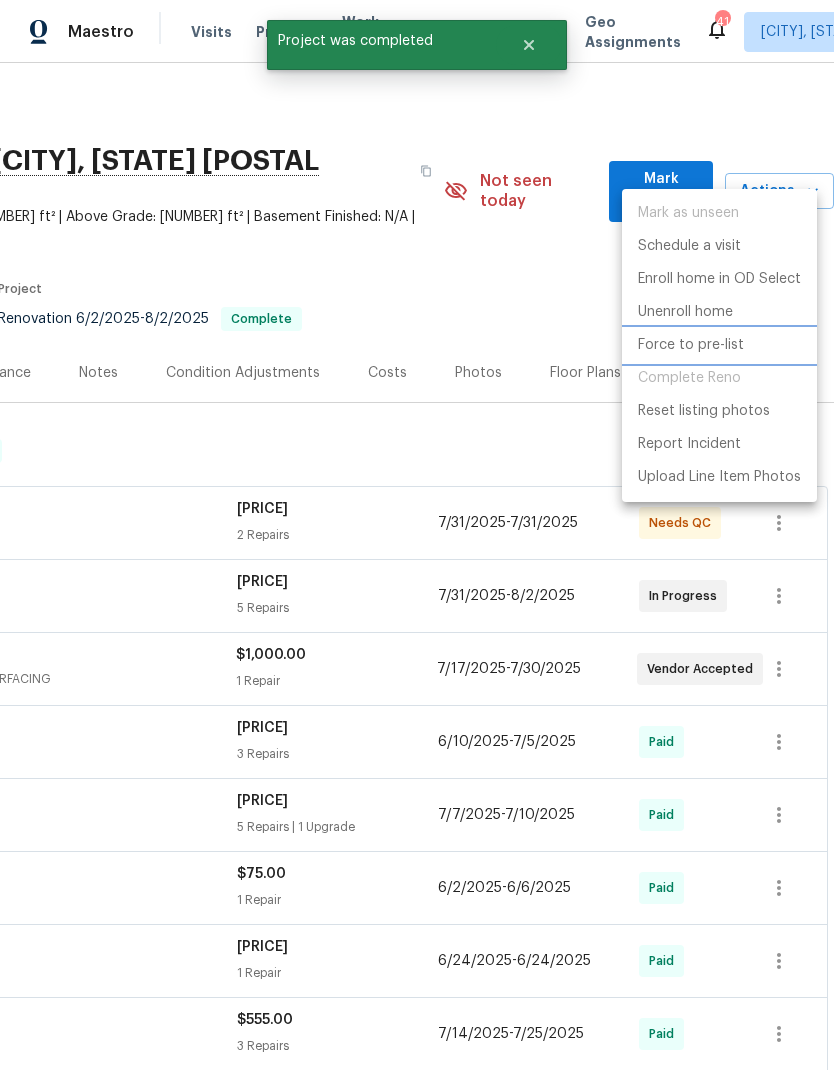 click on "Force to pre-list" at bounding box center (691, 345) 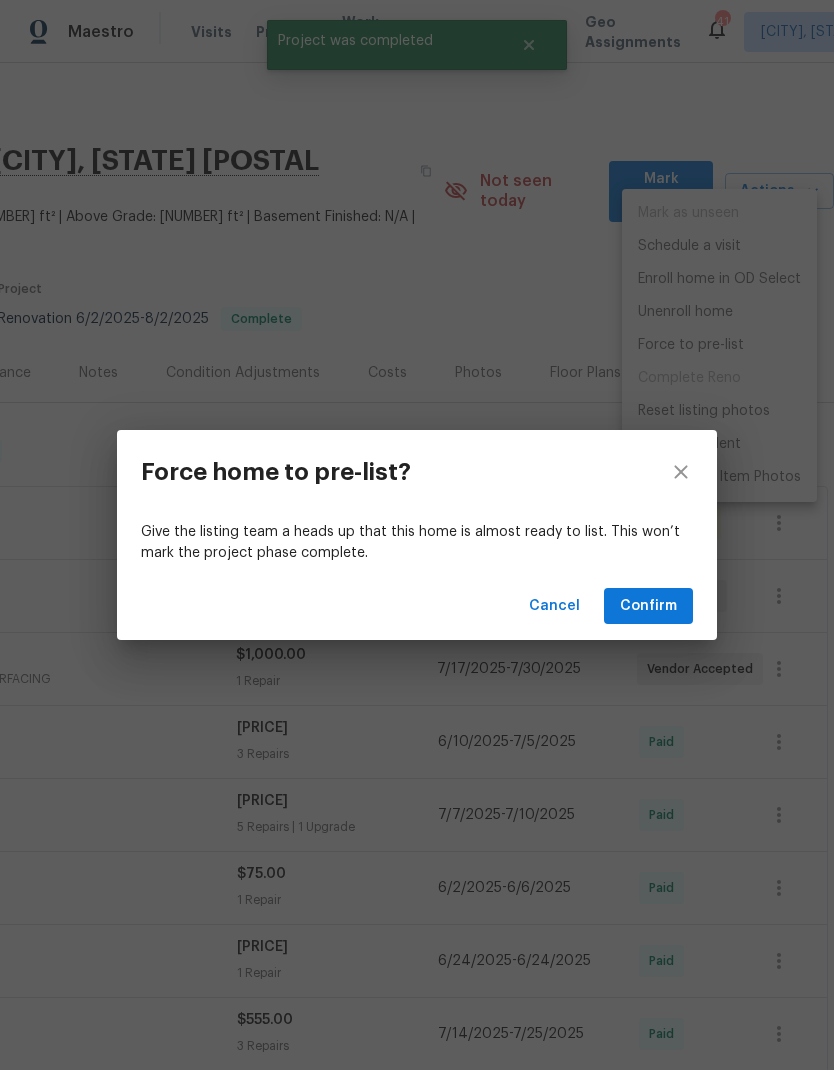 click on "Confirm" at bounding box center (648, 606) 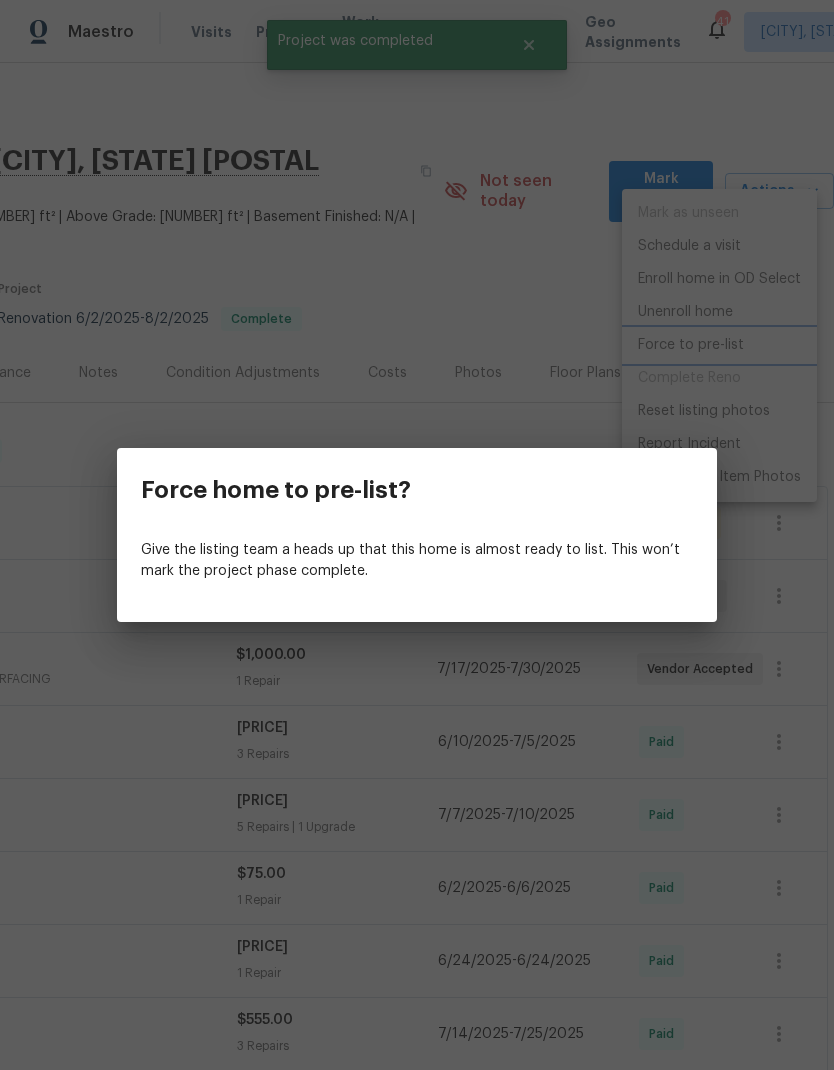 click on "Force home to pre-list? Give the listing team a heads up that this home is almost ready to list. This won’t mark the project phase complete." at bounding box center (417, 535) 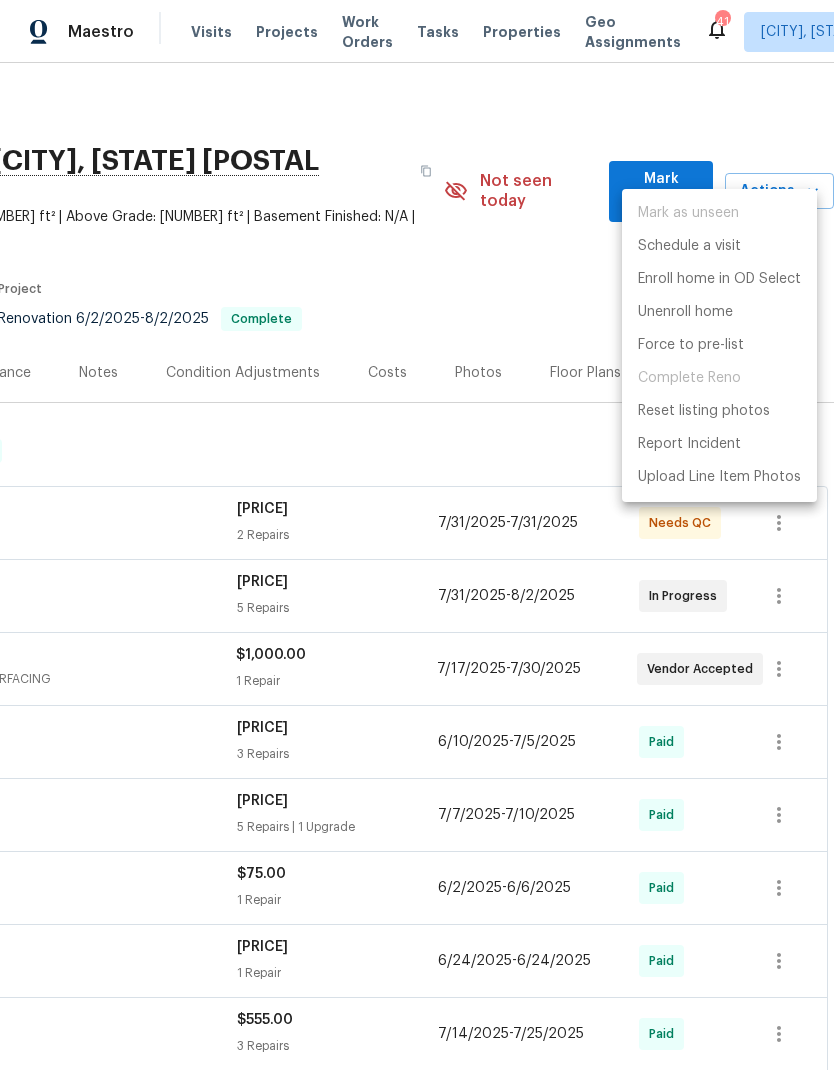 click at bounding box center [417, 535] 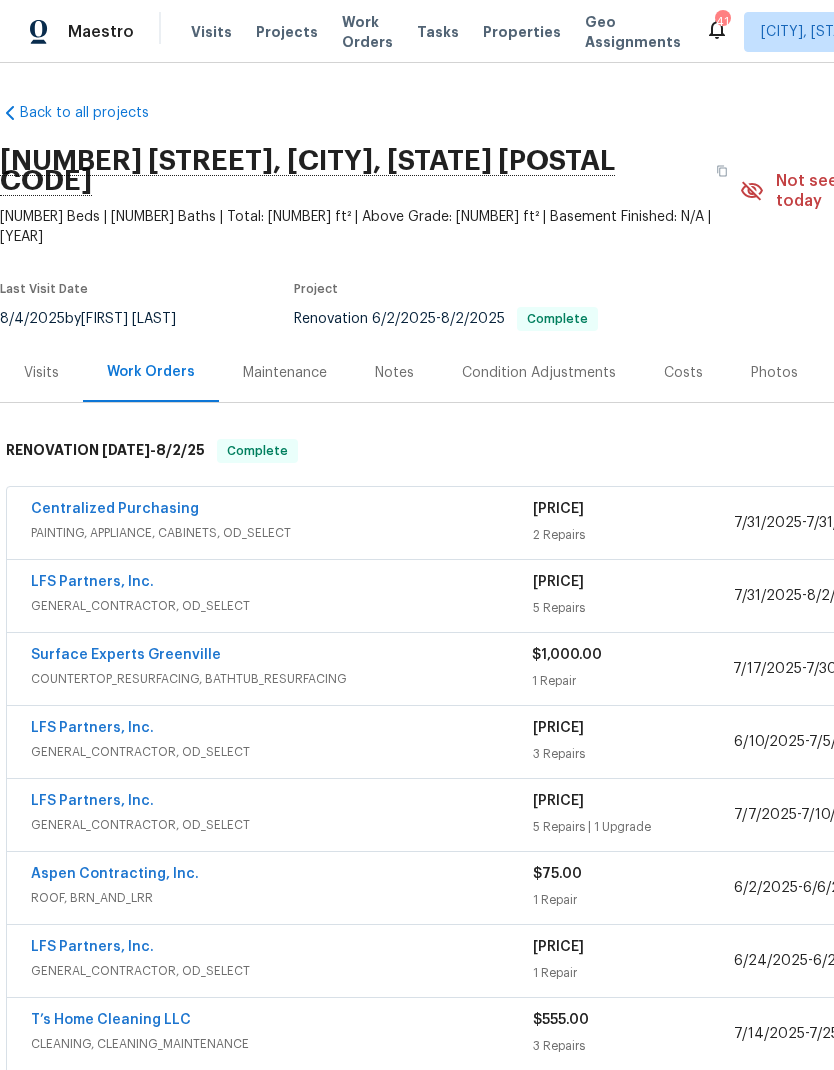 scroll, scrollTop: 0, scrollLeft: 0, axis: both 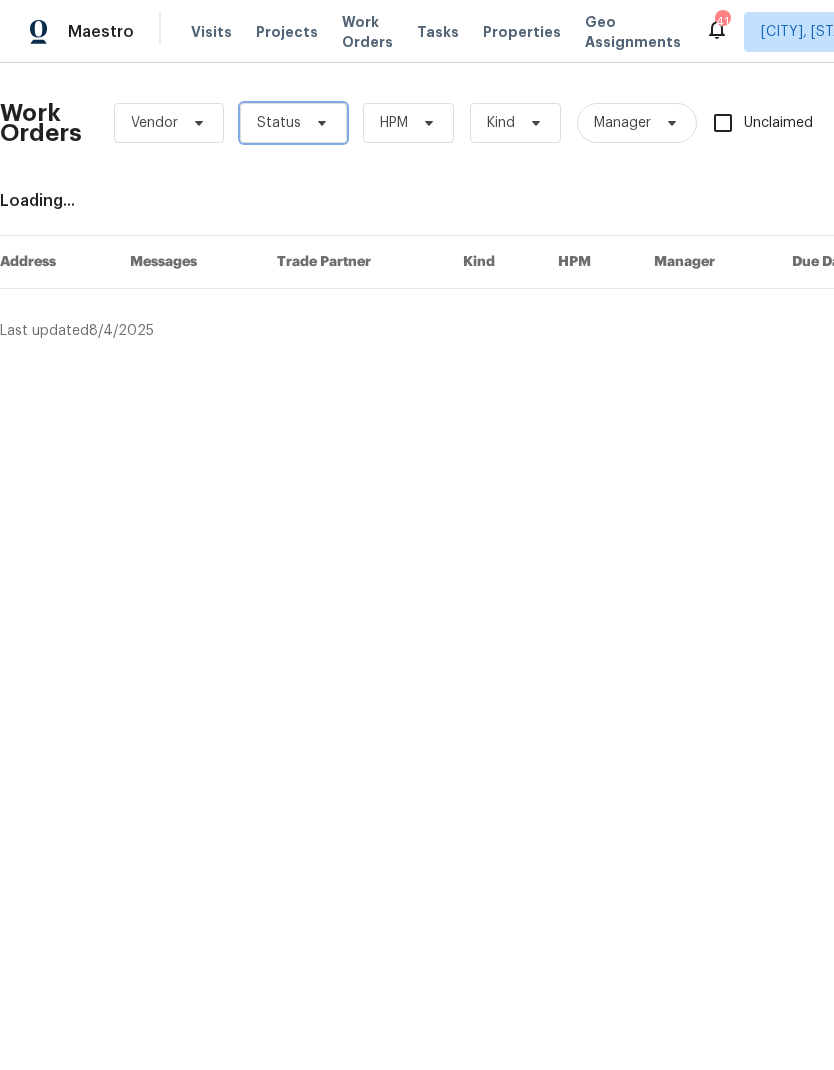 click 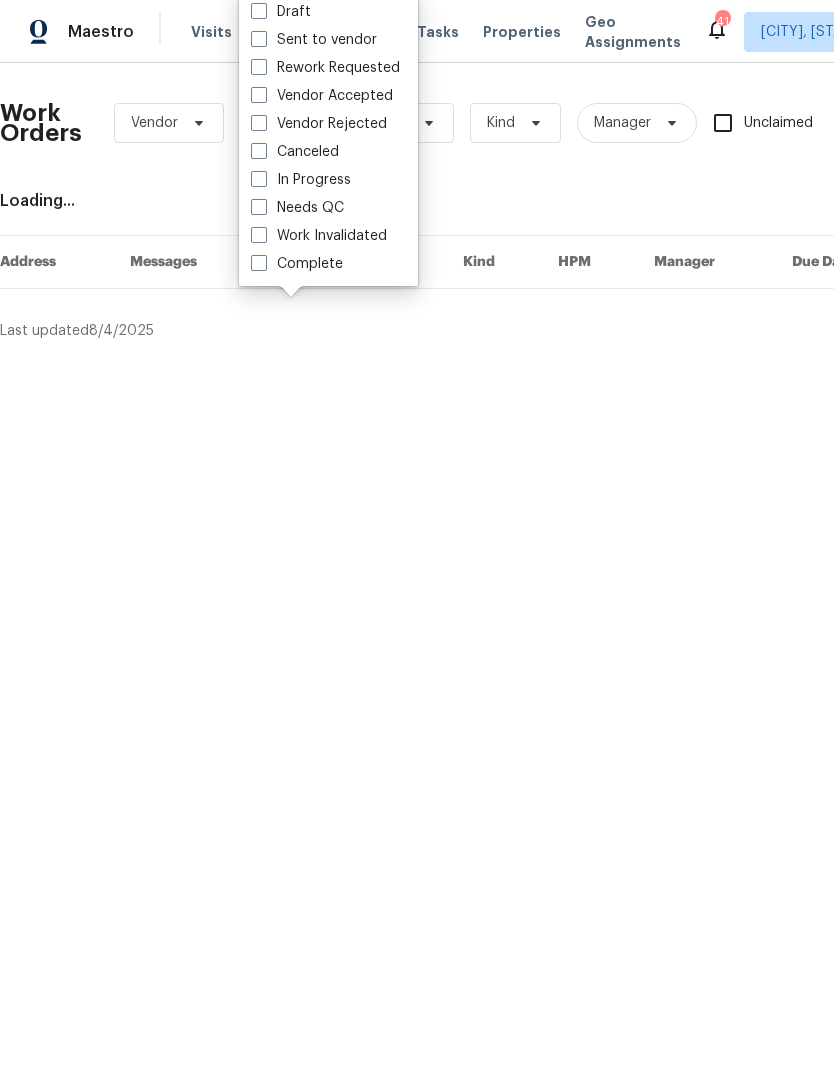 click at bounding box center (259, 207) 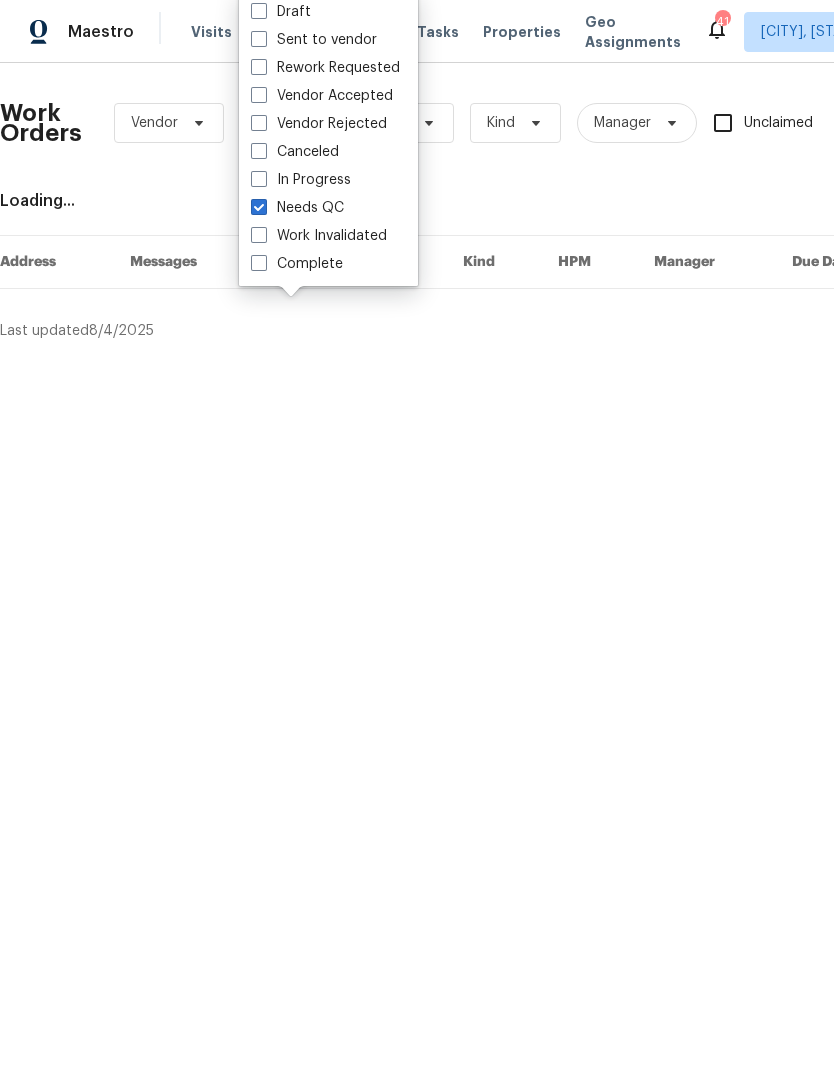 checkbox on "true" 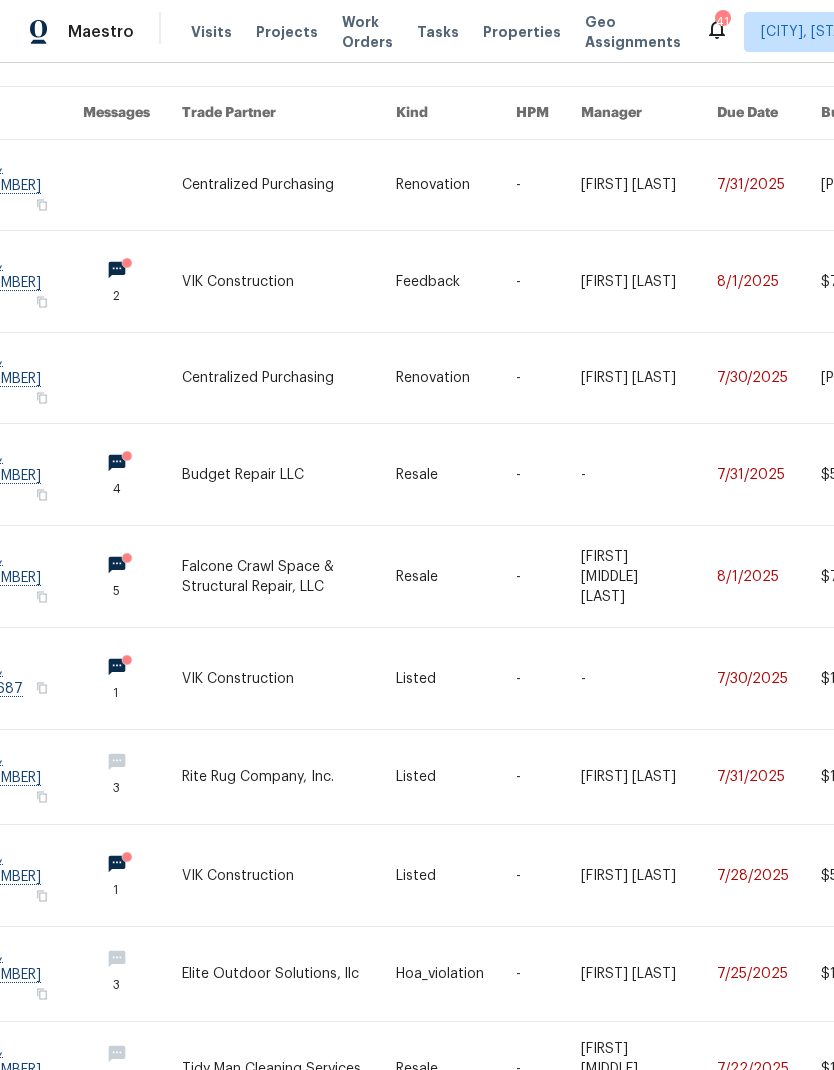 scroll, scrollTop: 148, scrollLeft: 128, axis: both 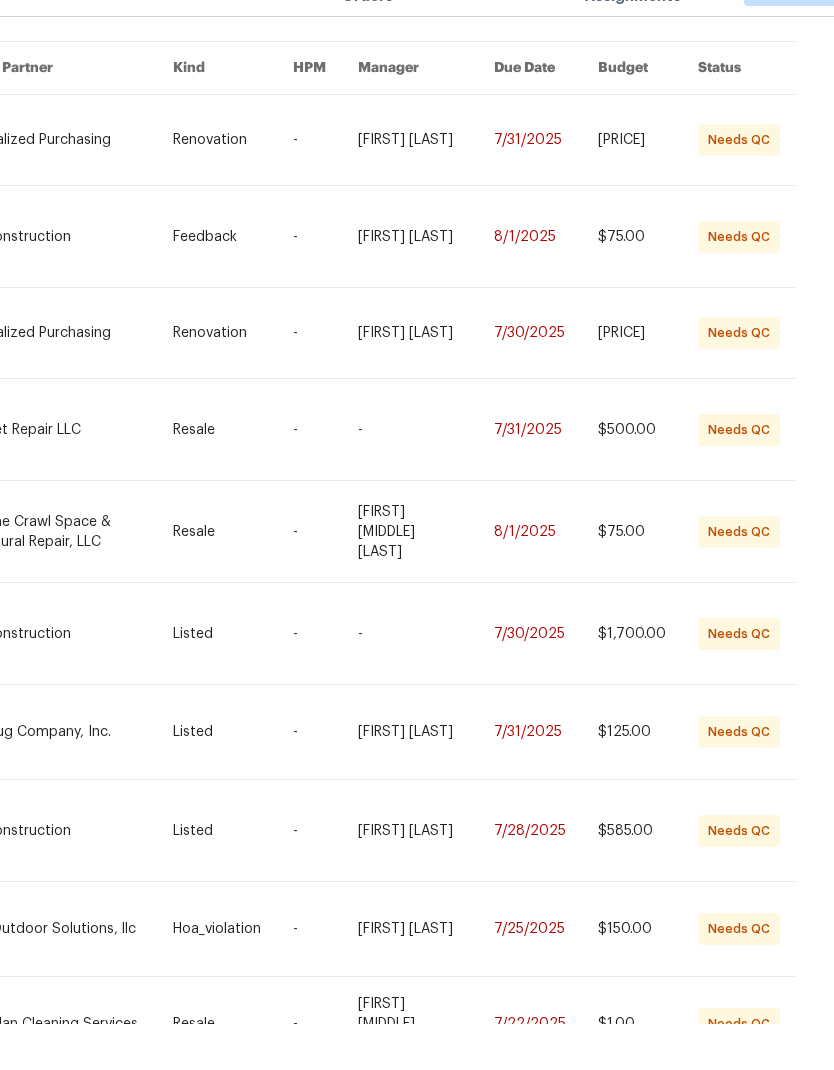 click 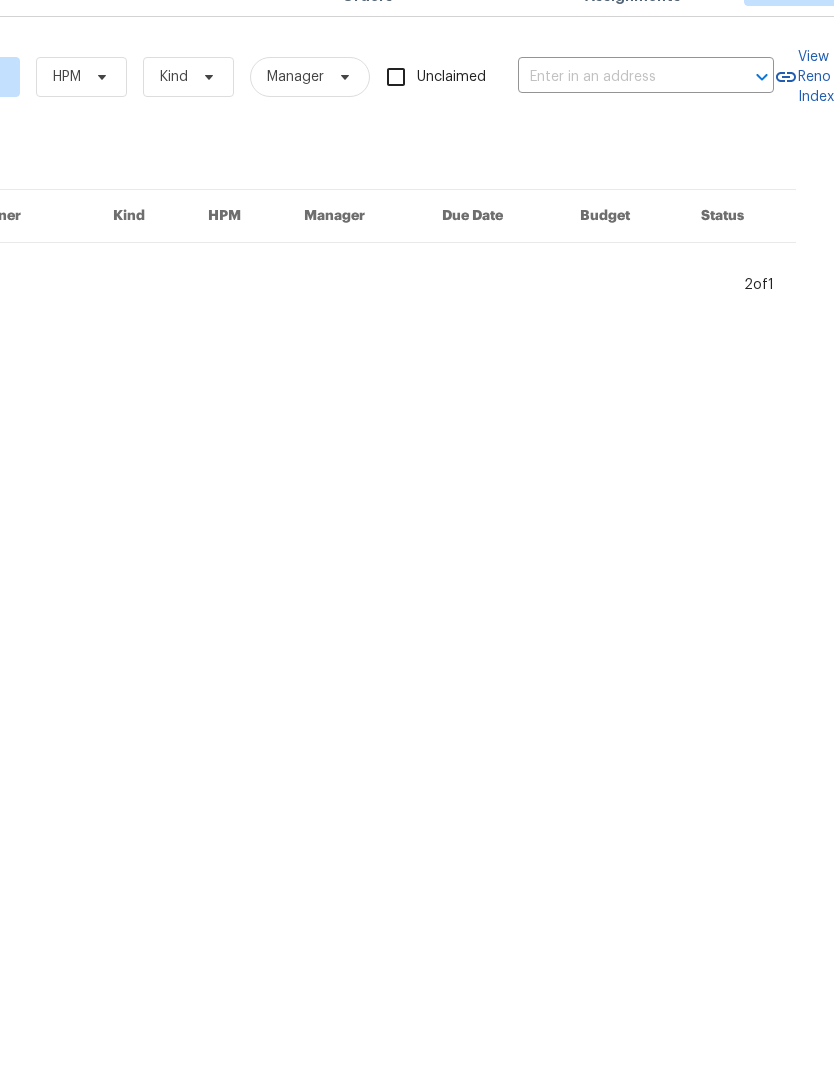 scroll, scrollTop: 0, scrollLeft: 0, axis: both 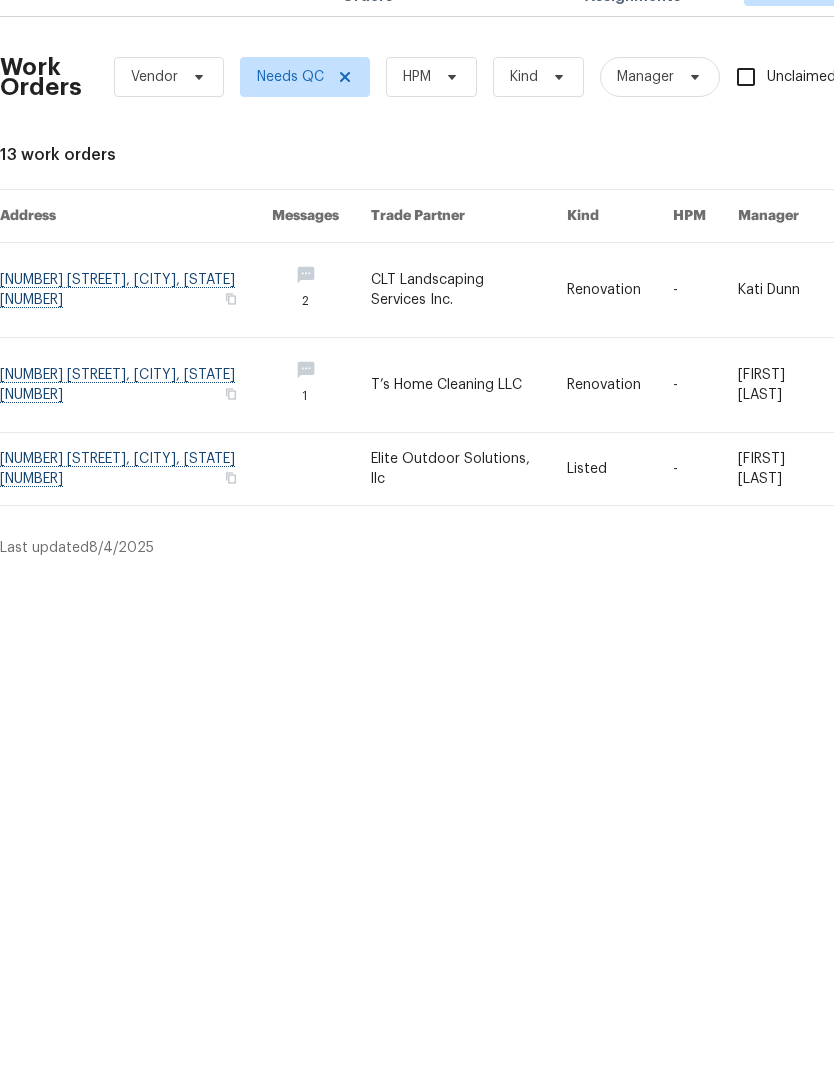 click at bounding box center [136, 431] 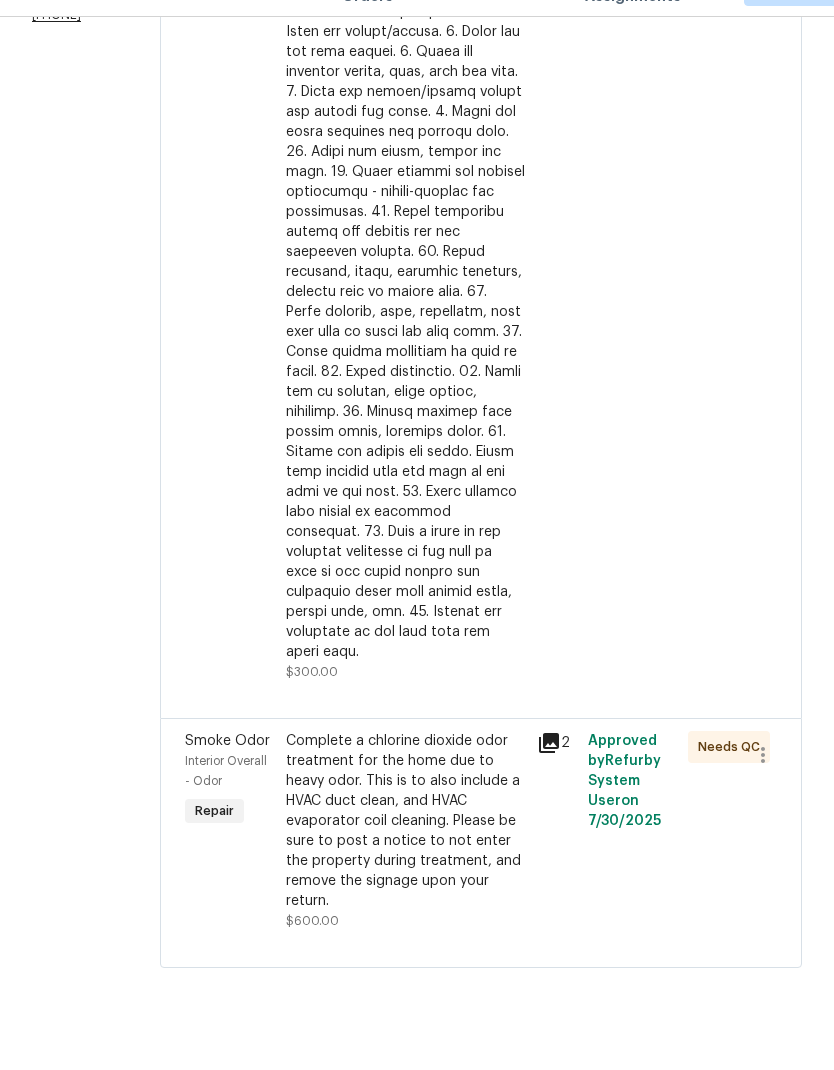 scroll, scrollTop: 585, scrollLeft: 0, axis: vertical 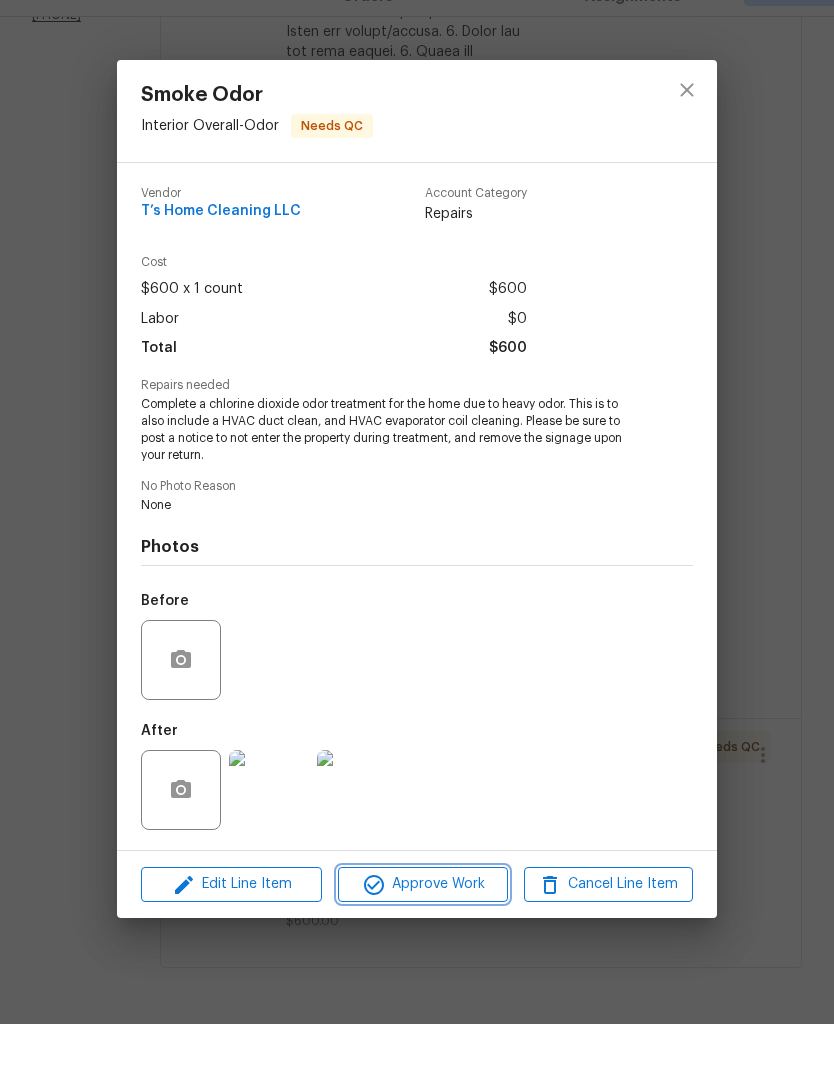 click on "Approve Work" at bounding box center [422, 930] 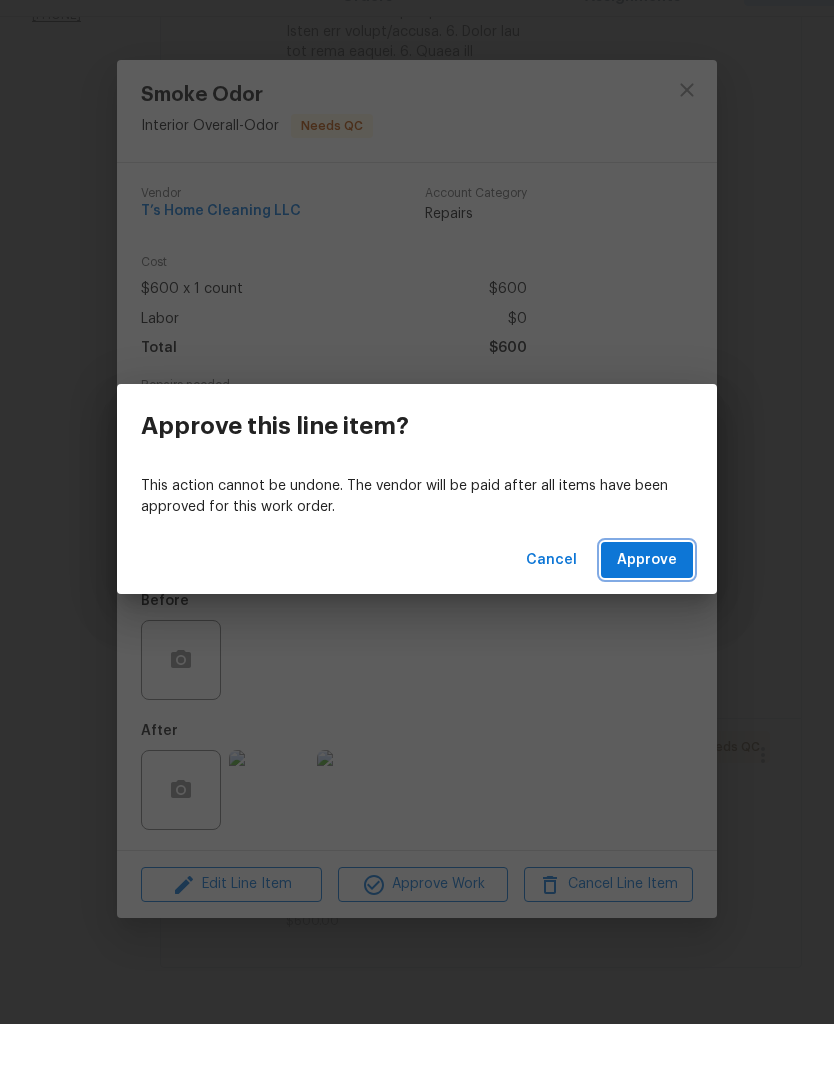 click on "Approve" at bounding box center [647, 606] 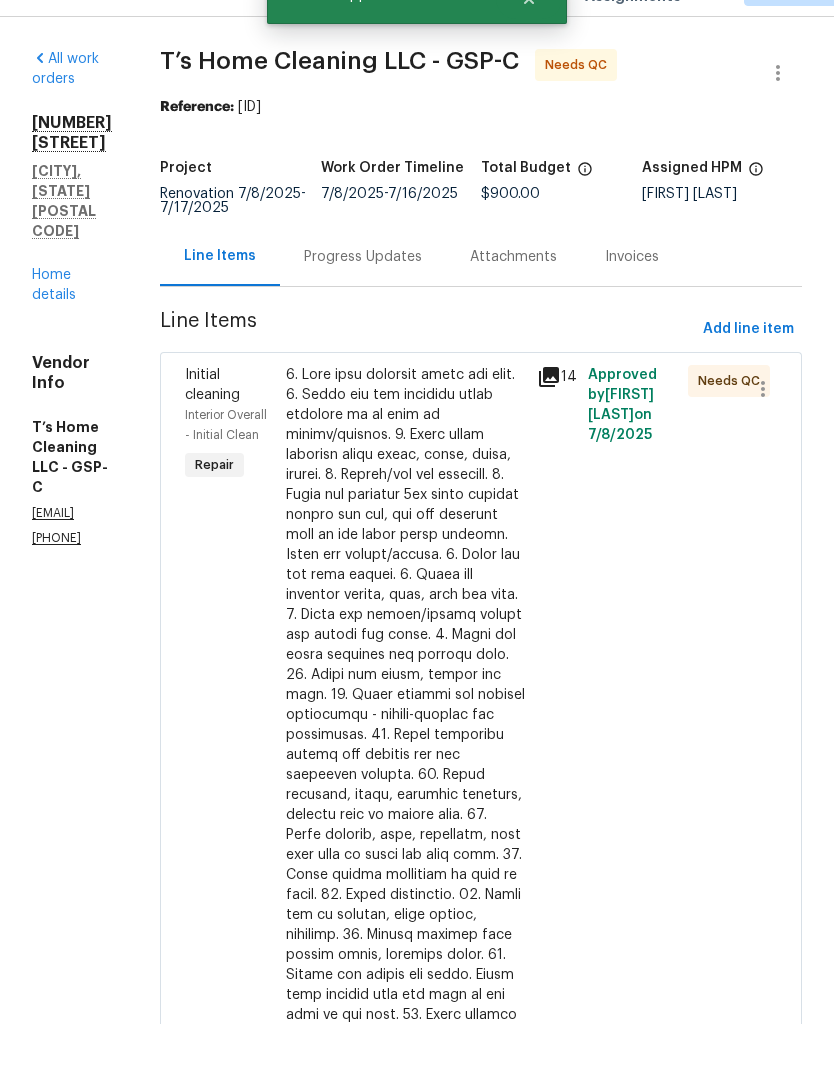 scroll, scrollTop: 0, scrollLeft: 0, axis: both 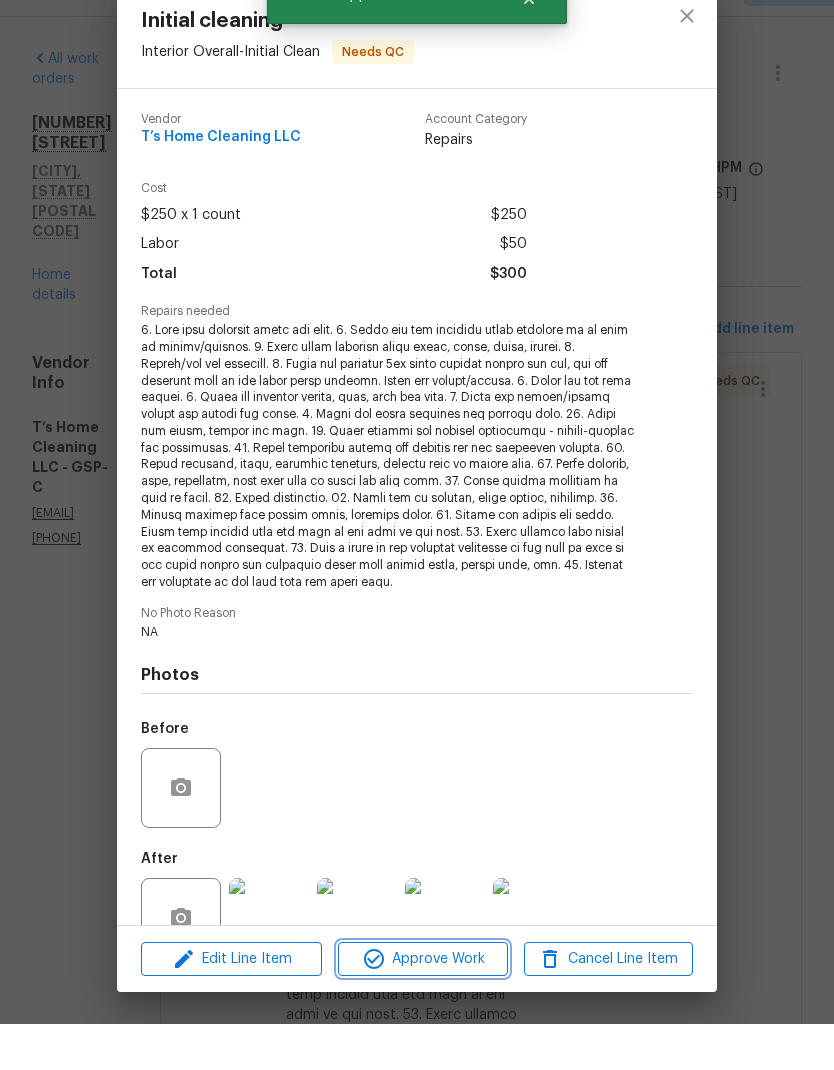 click on "Approve Work" at bounding box center (422, 1005) 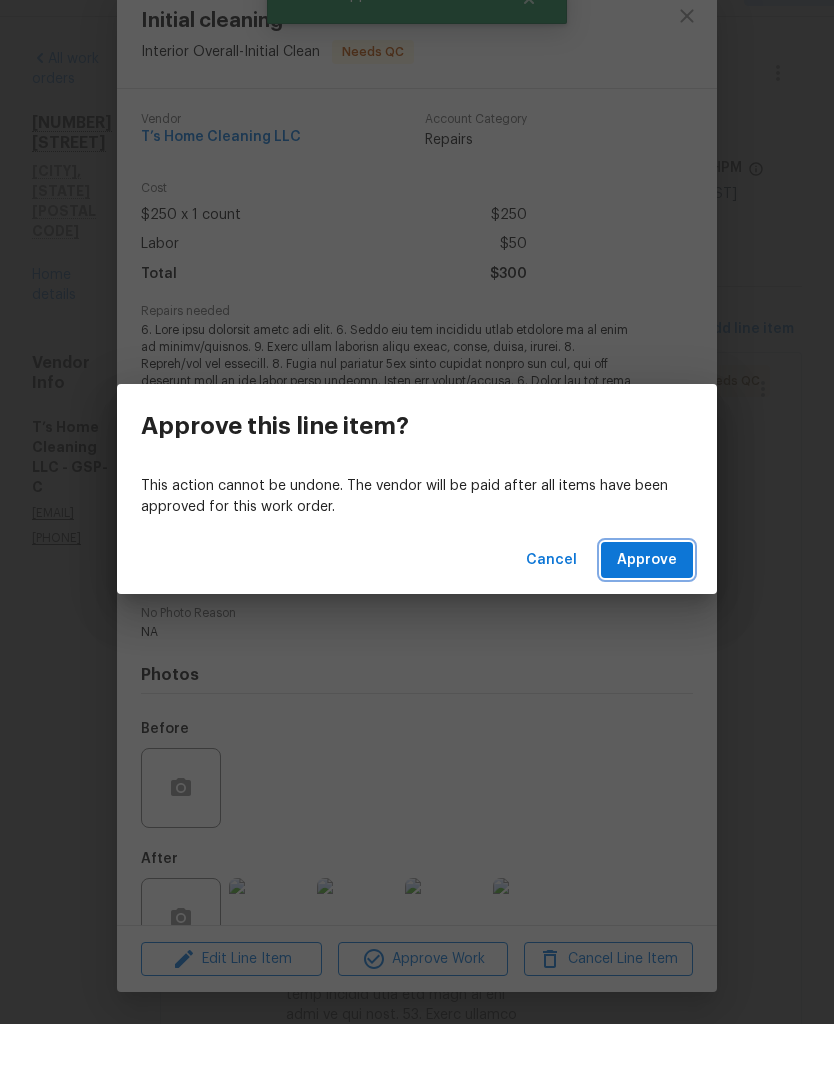 click on "Approve" at bounding box center (647, 606) 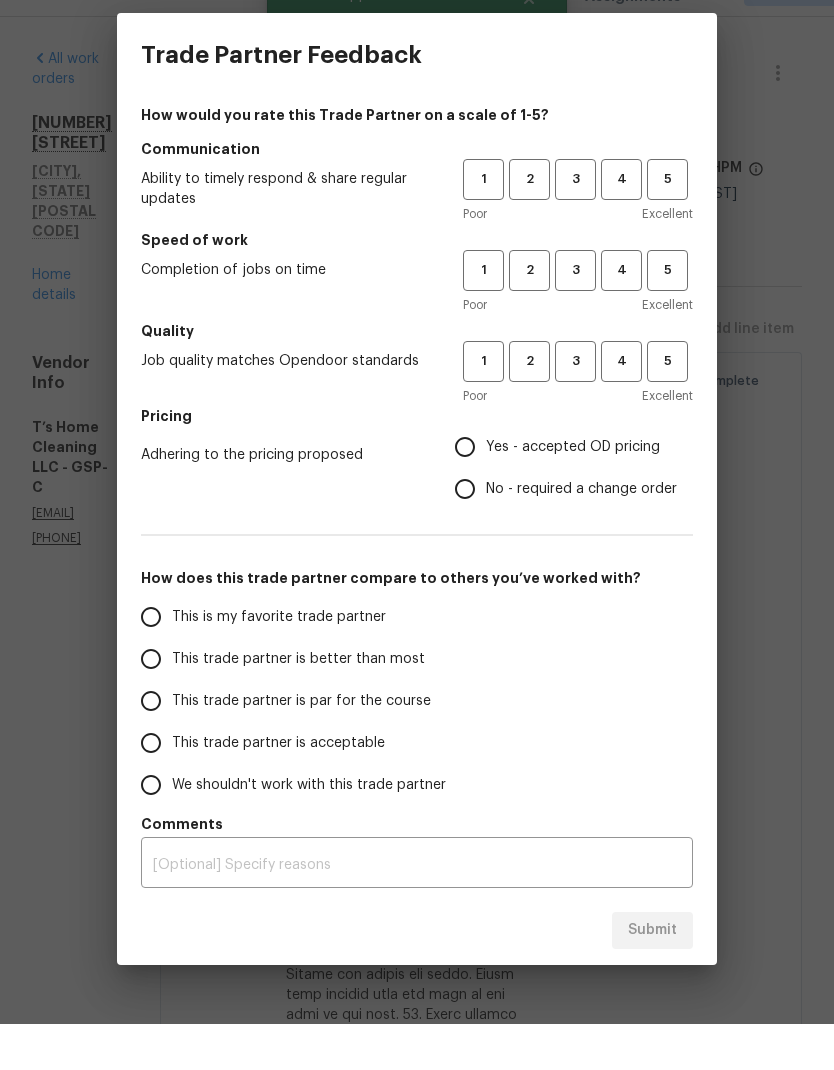 click on "Trade Partner Feedback How would you rate this Trade Partner on a scale of 1-5? Communication Ability to timely respond & share regular updates 1 2 3 4 5 Poor Excellent Speed of work Completion of jobs on time 1 2 3 4 5 Poor Excellent Quality Job quality matches Opendoor standards 1 2 3 4 5 Poor Excellent Pricing Adhering to the pricing proposed Yes - accepted OD pricing No - required a change order How does this trade partner compare to others you’ve worked with? This is my favorite trade partner This trade partner is better than most This trade partner is par for the course This trade partner is acceptable We shouldn't work with this trade partner Comments x ​ Submit" at bounding box center [417, 535] 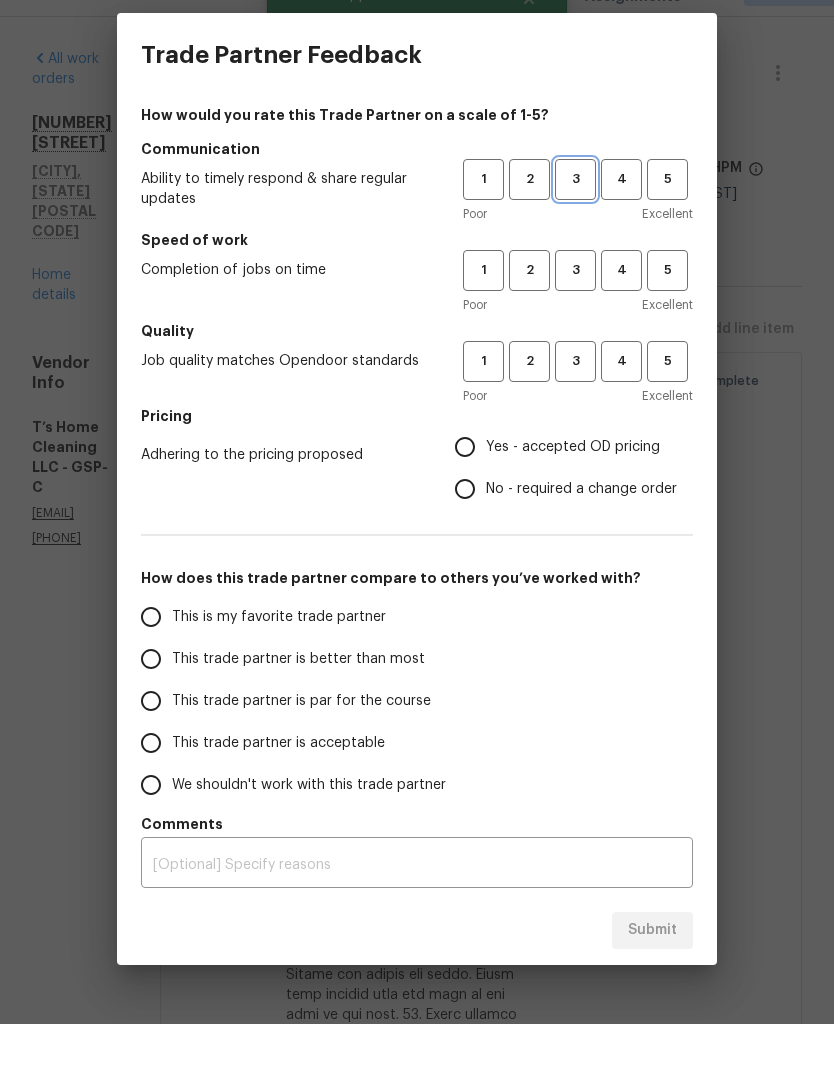 click on "3" at bounding box center (575, 225) 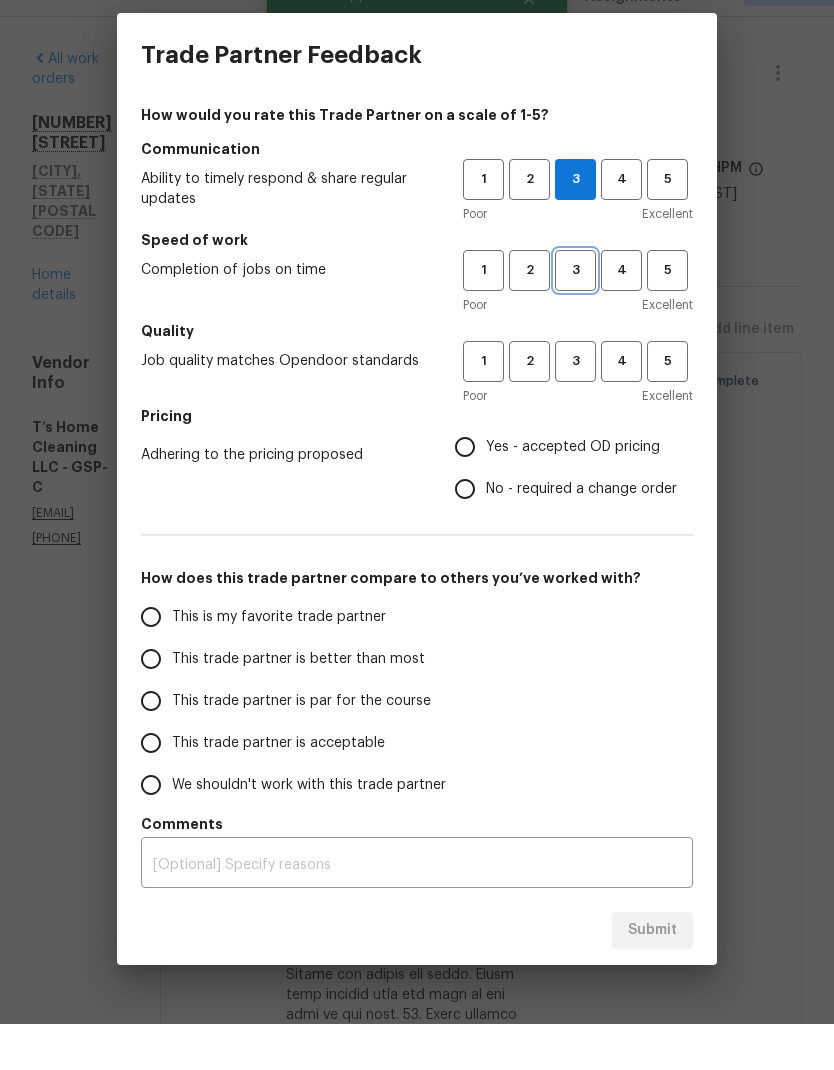 click on "3" at bounding box center [575, 316] 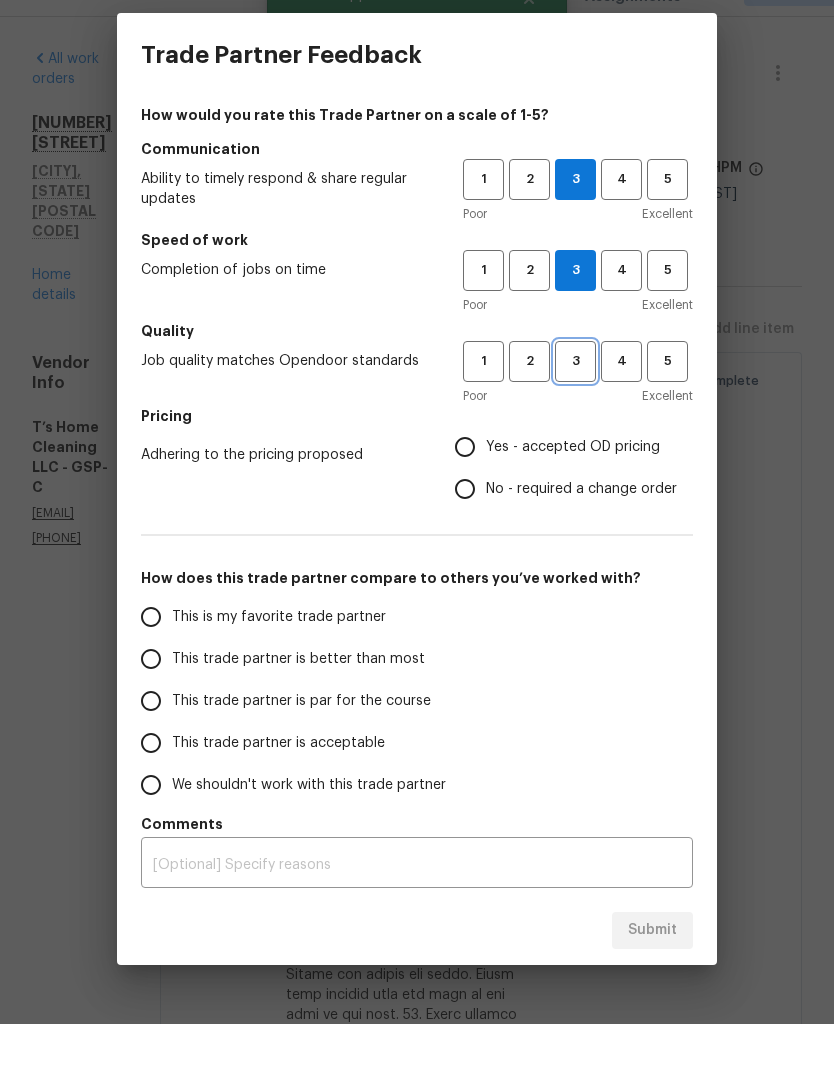 click on "3" at bounding box center [575, 407] 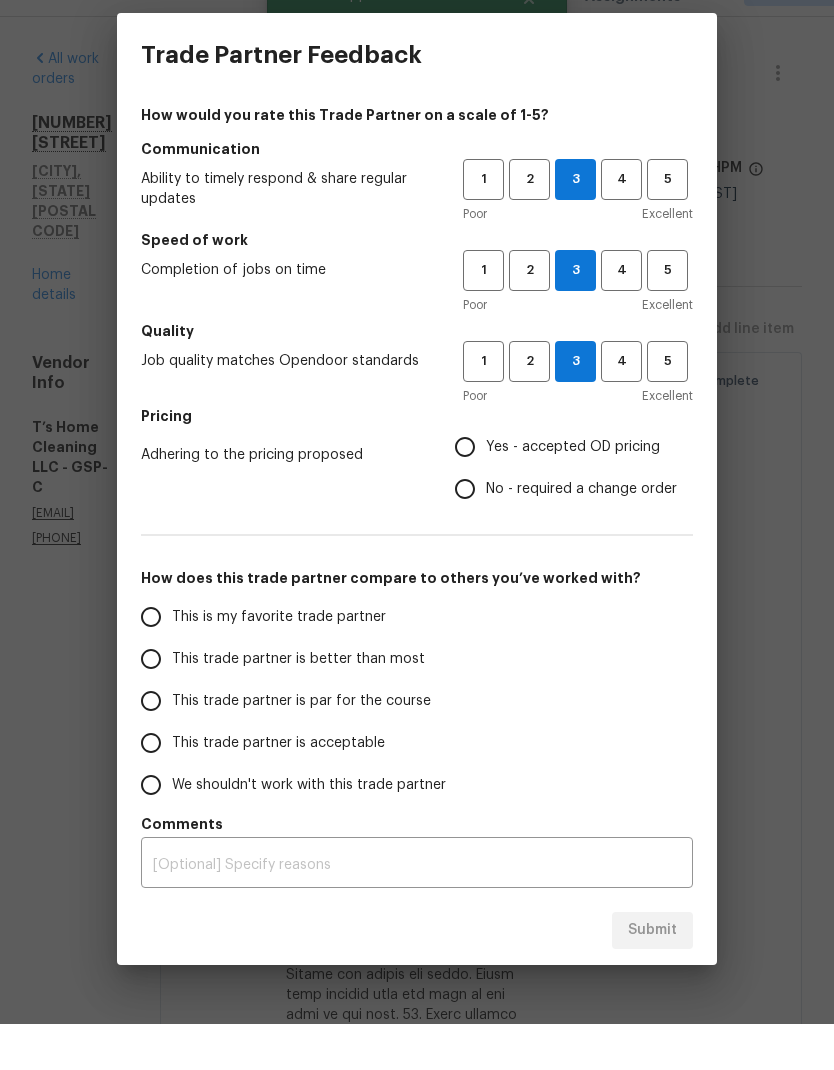 click on "Yes - accepted OD pricing" at bounding box center (465, 493) 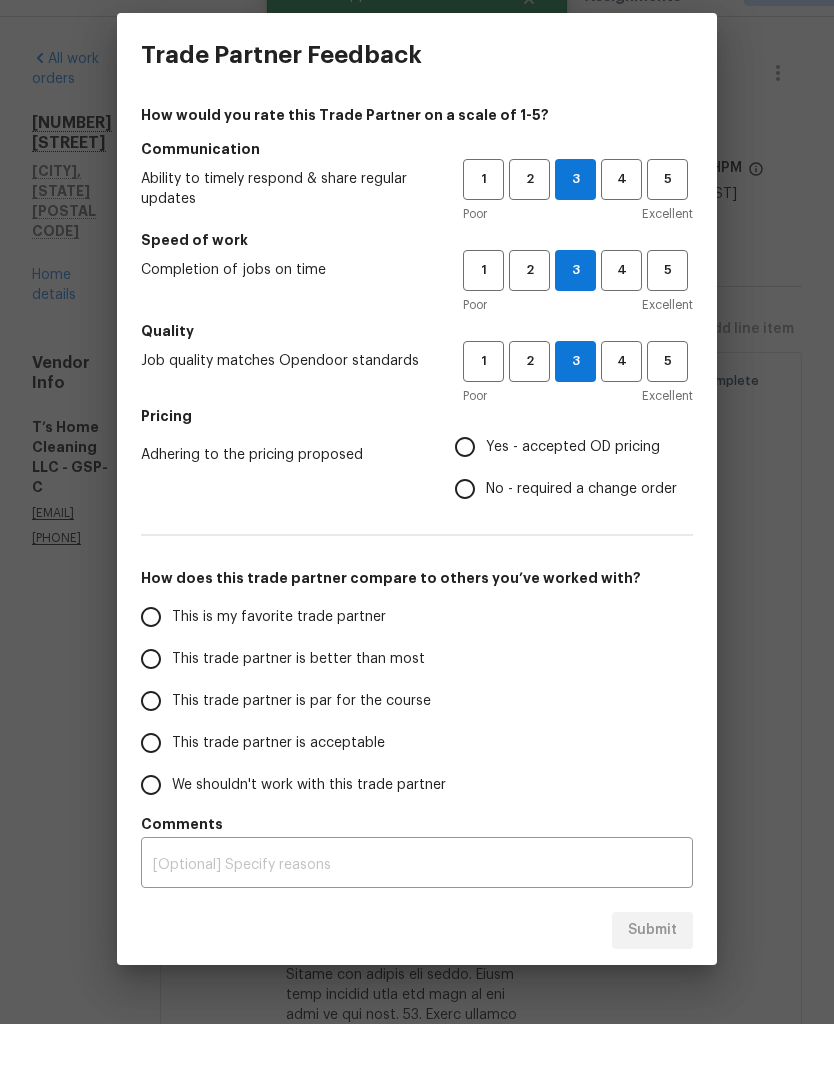 radio on "true" 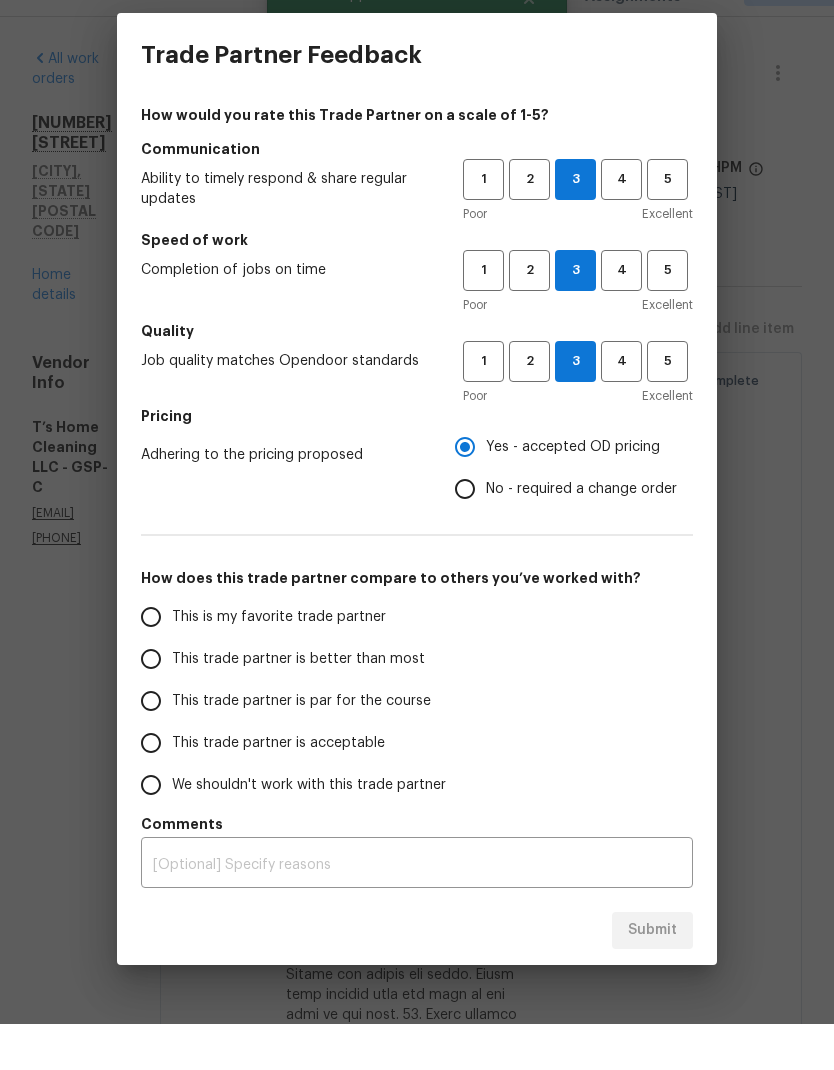 click on "This trade partner is par for the course" at bounding box center [151, 747] 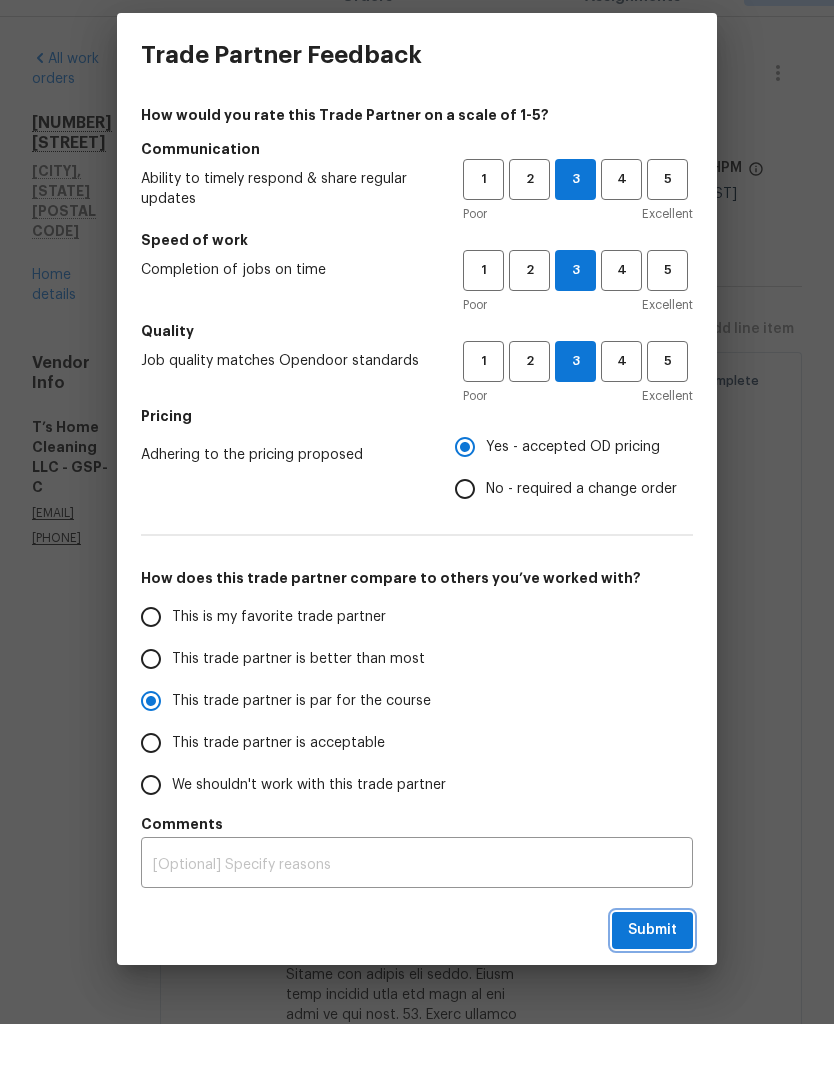 click on "Submit" at bounding box center (652, 976) 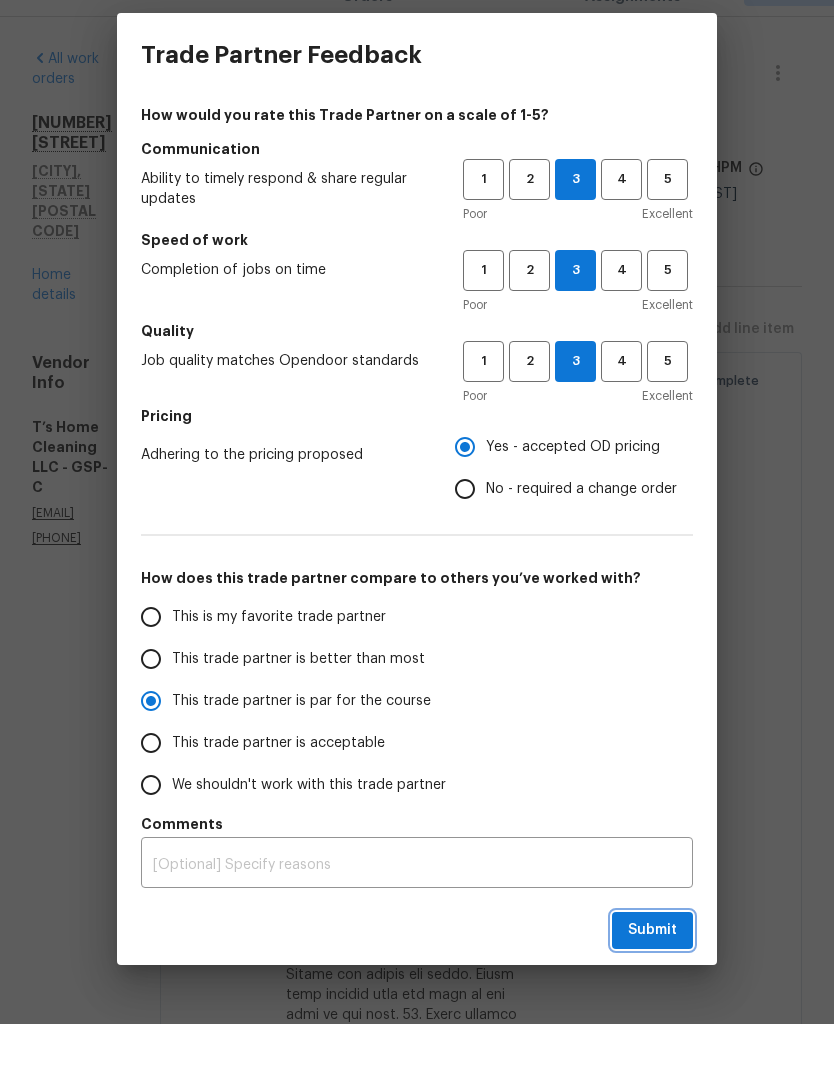 radio on "true" 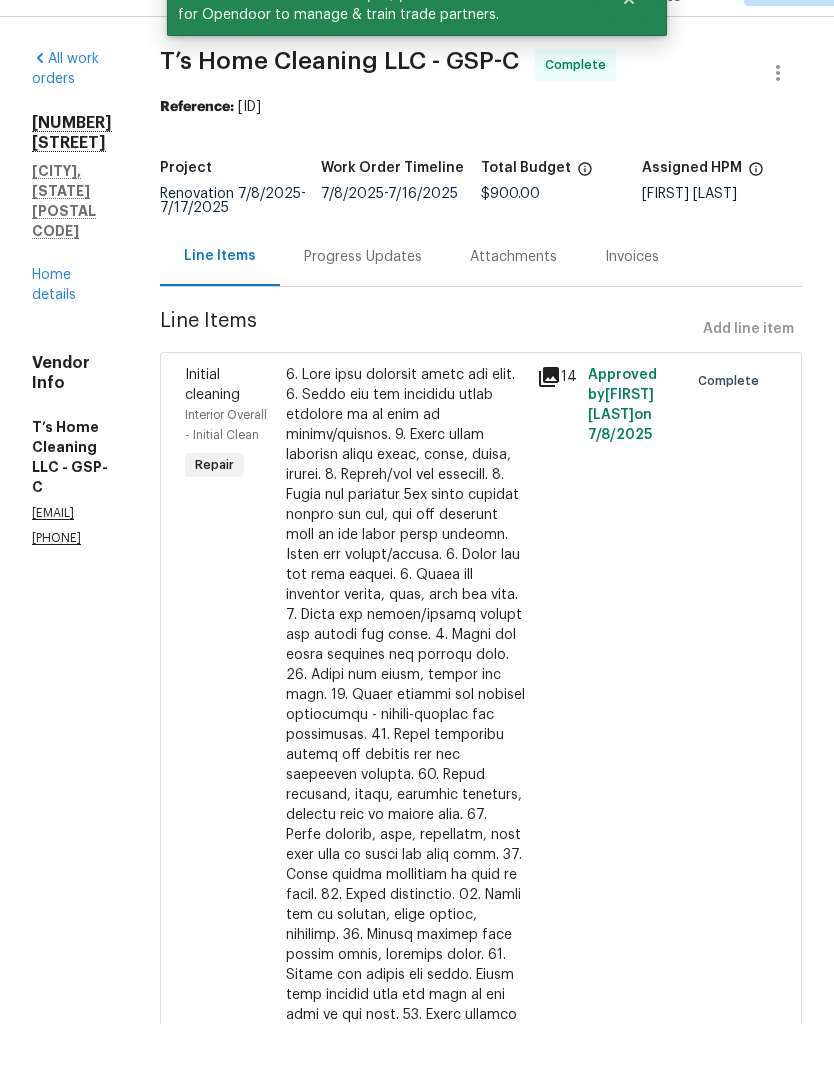 click on "Progress Updates" at bounding box center (363, 303) 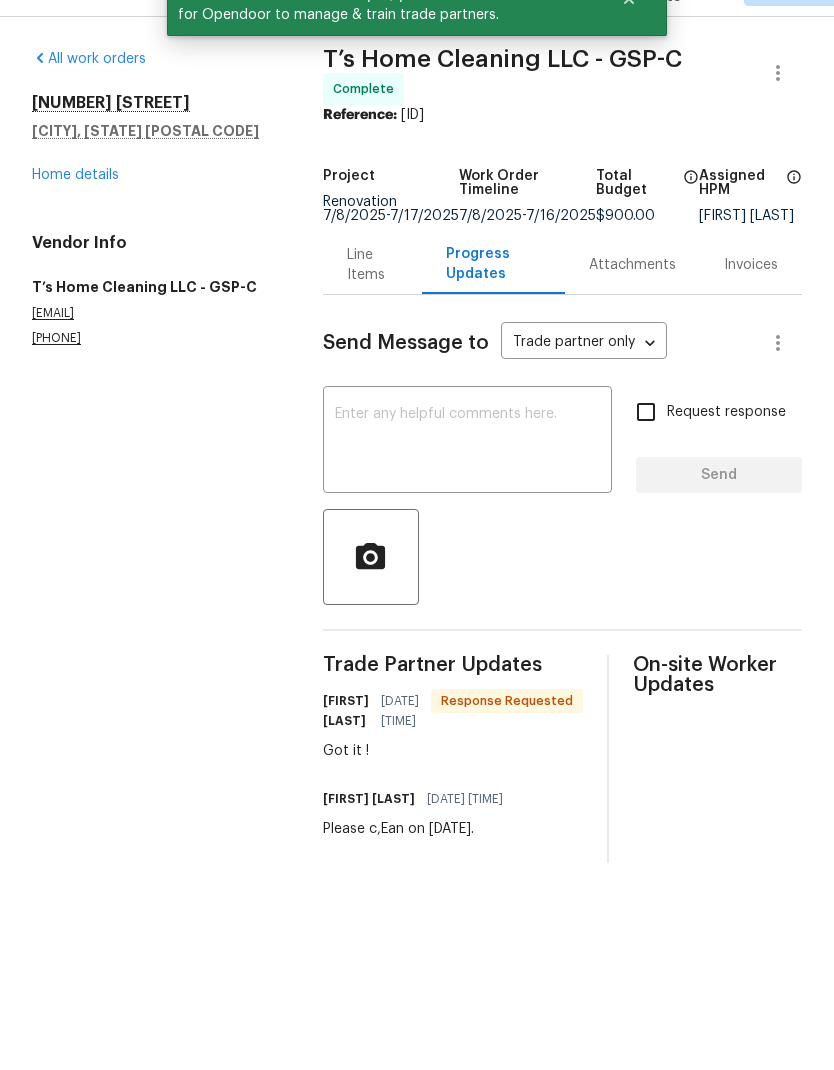 click on "Home details" at bounding box center (75, 221) 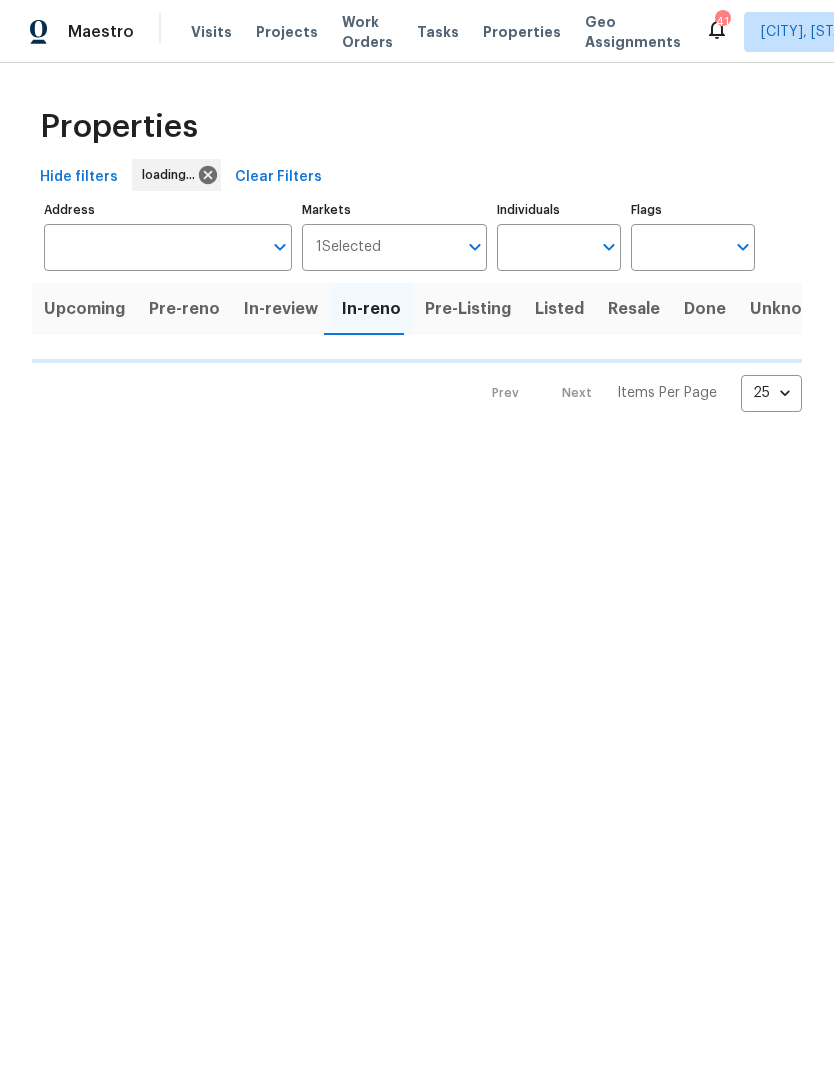 scroll, scrollTop: 0, scrollLeft: 0, axis: both 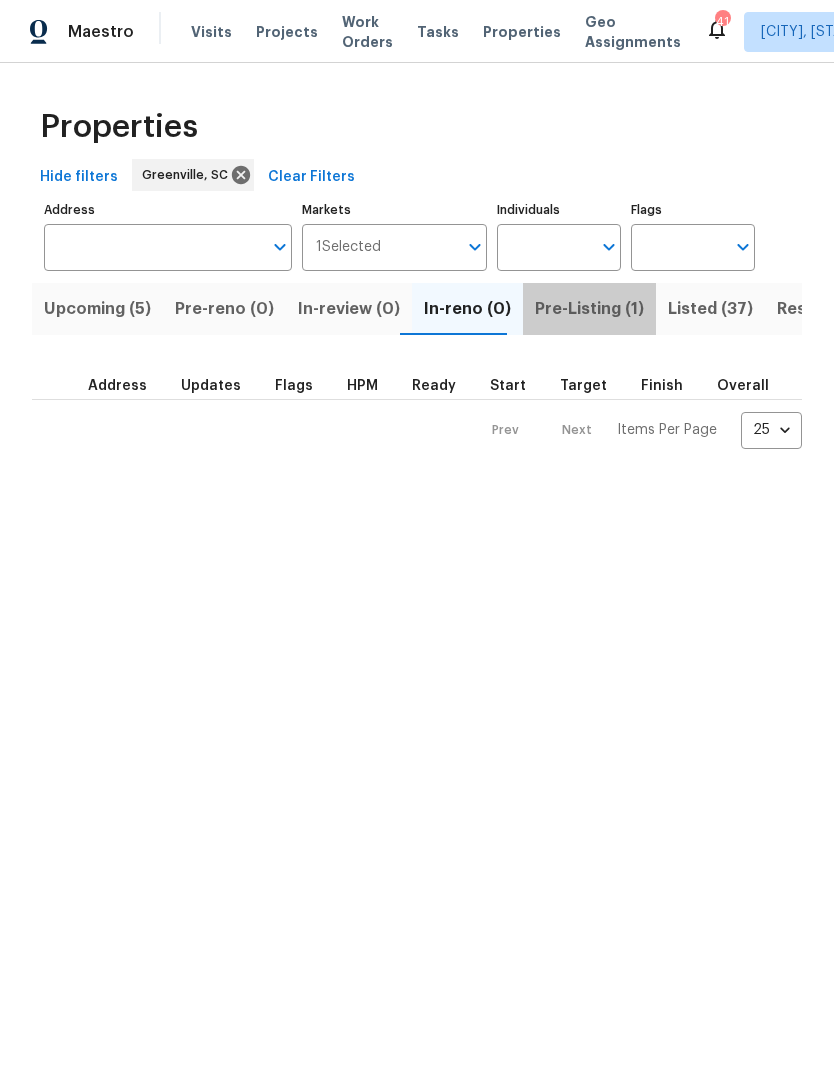 click on "Pre-Listing (1)" at bounding box center (589, 309) 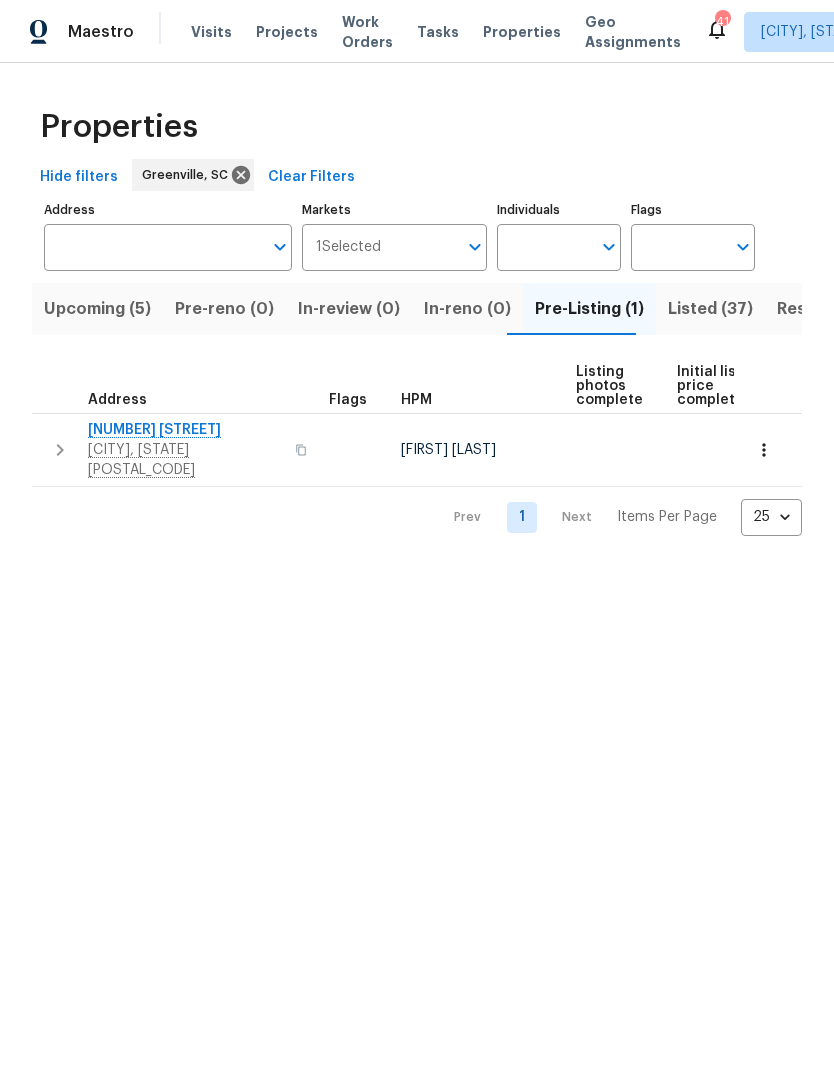 click on "Pre-reno (0)" at bounding box center (224, 309) 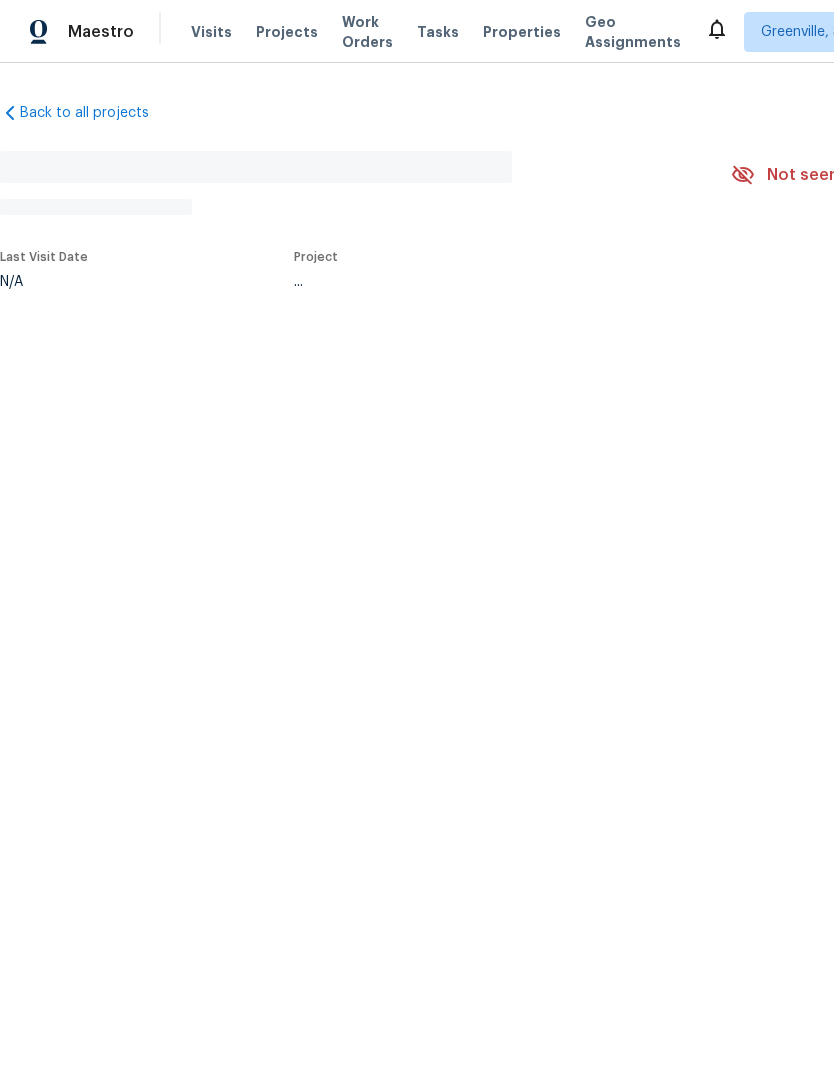 scroll, scrollTop: 0, scrollLeft: 0, axis: both 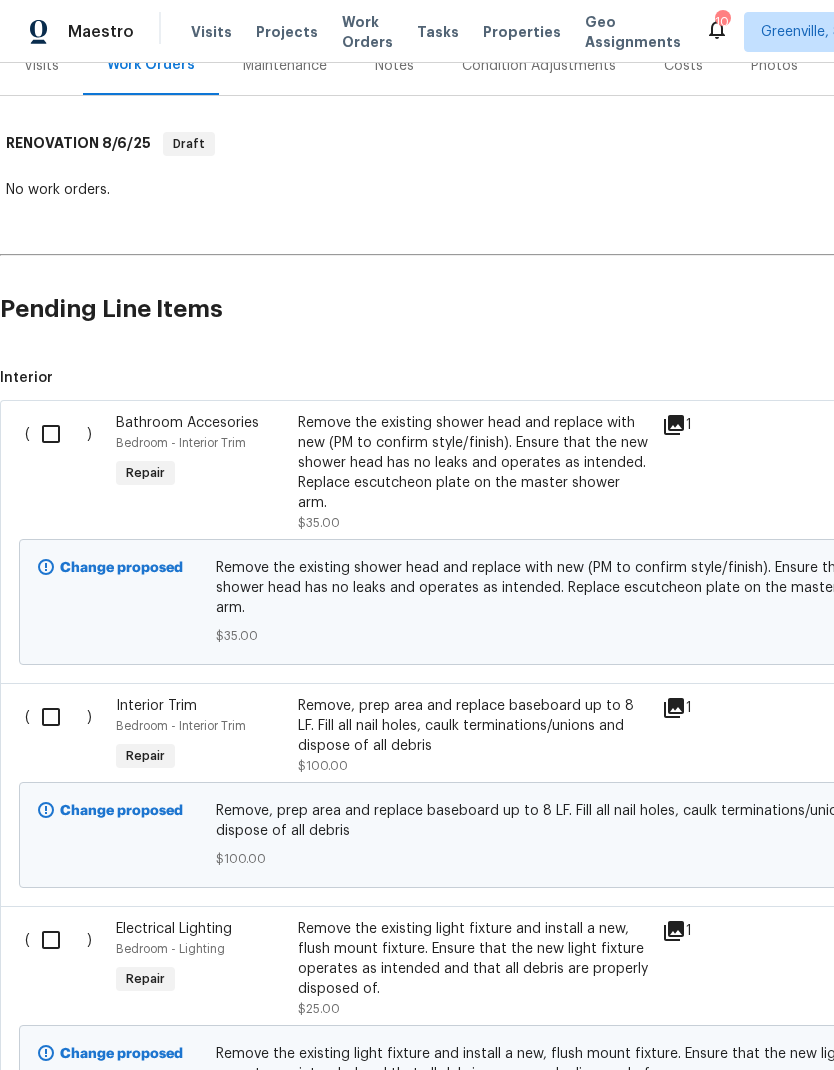 click at bounding box center [58, 434] 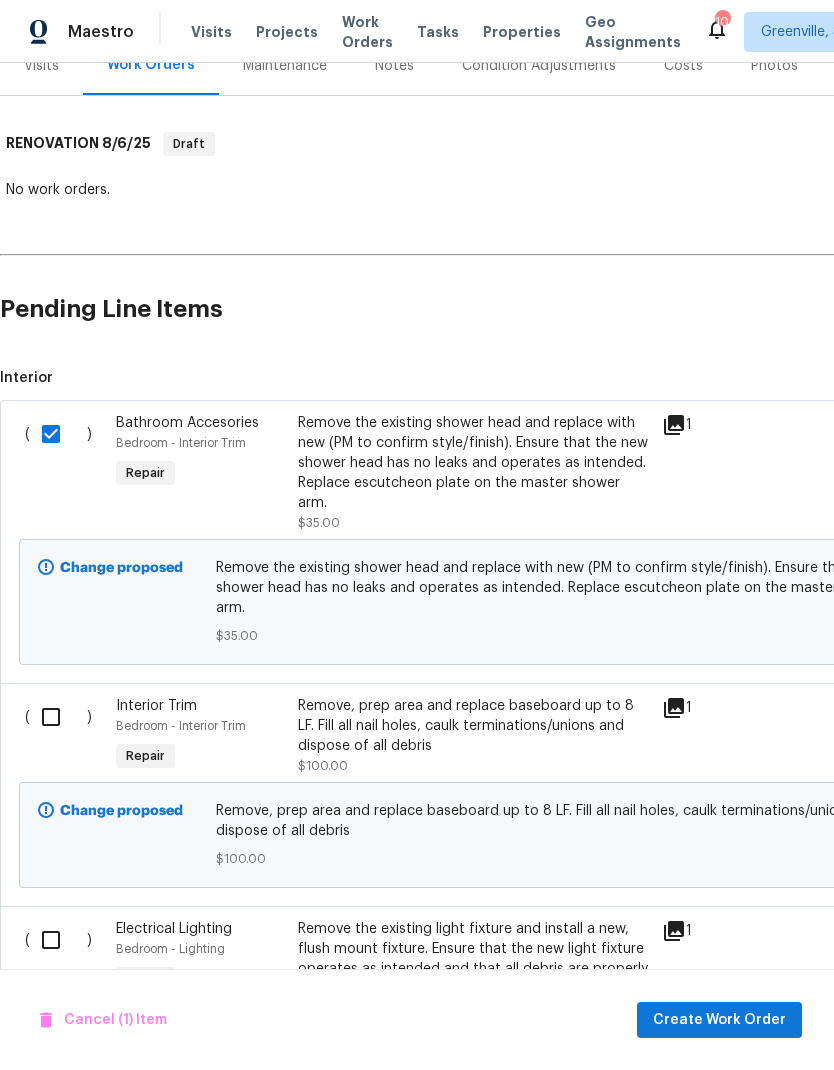 click at bounding box center [58, 717] 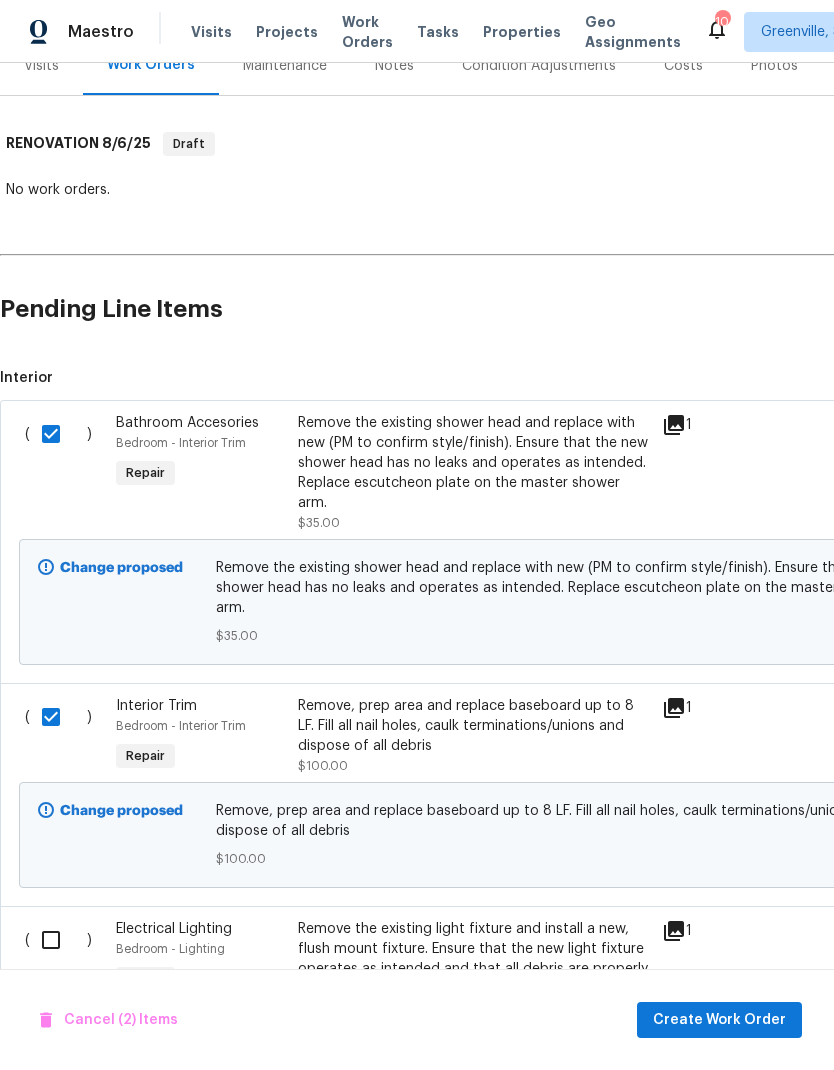 click at bounding box center [58, 940] 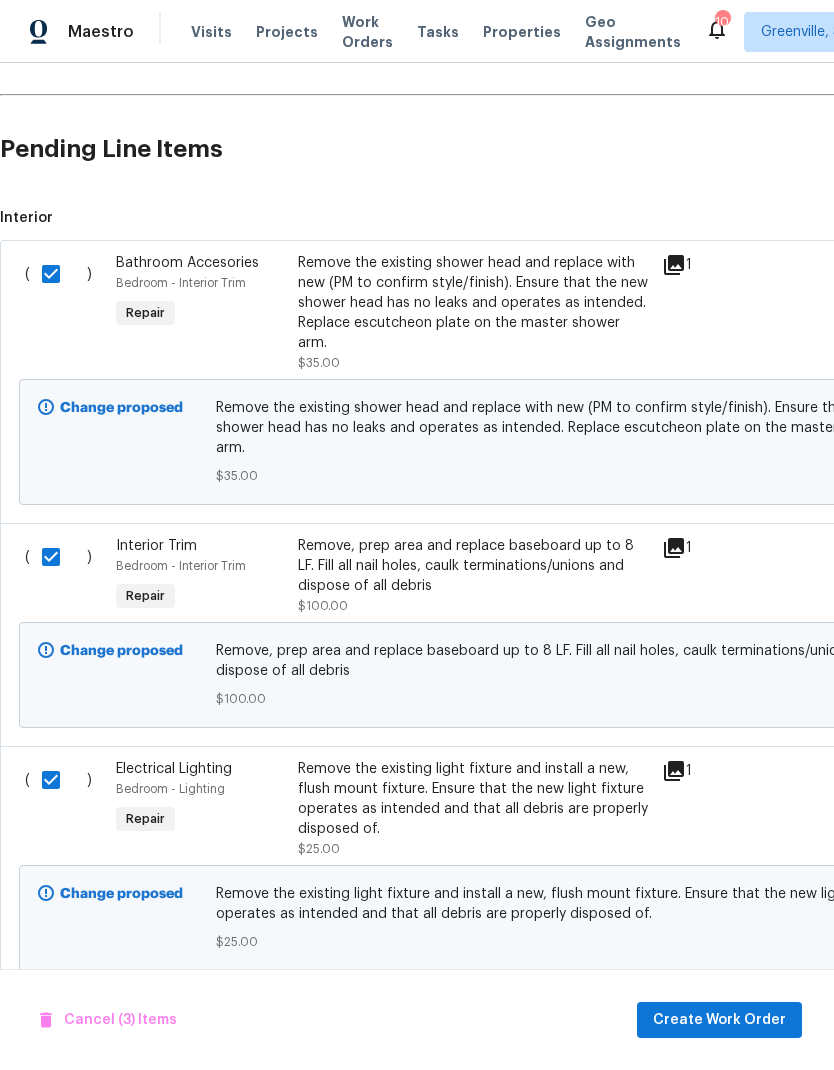 scroll, scrollTop: 736, scrollLeft: 0, axis: vertical 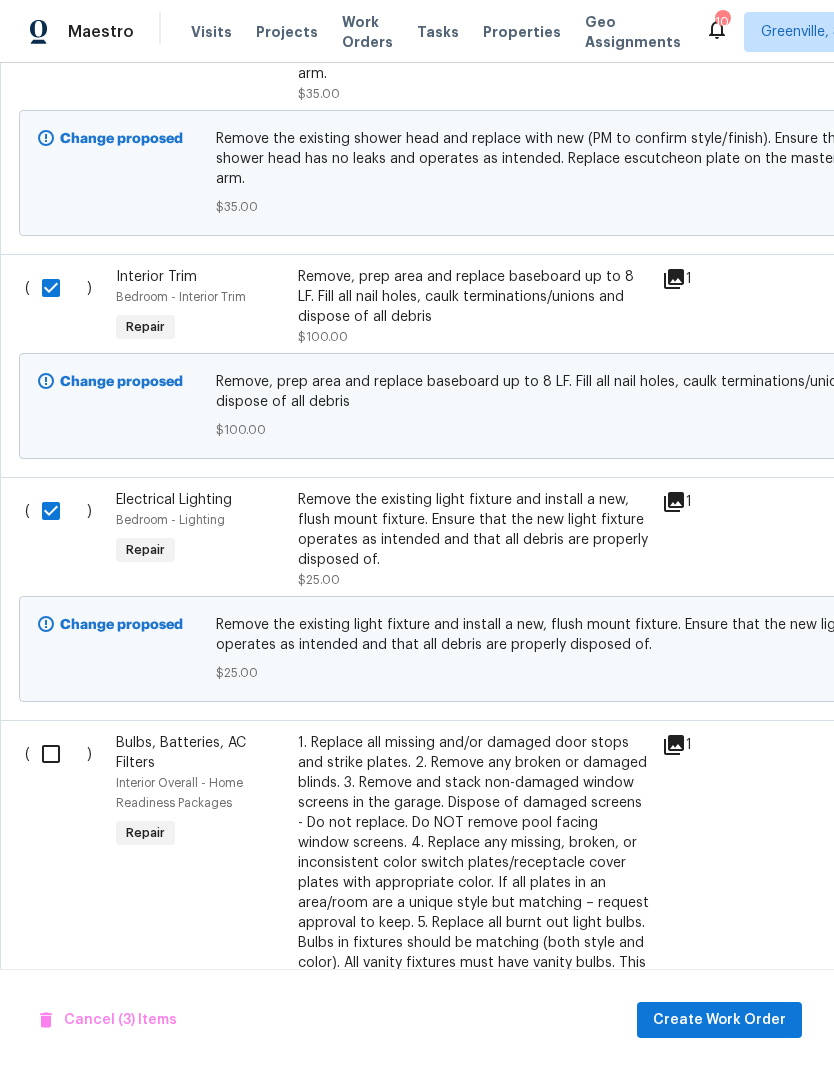click at bounding box center (58, 754) 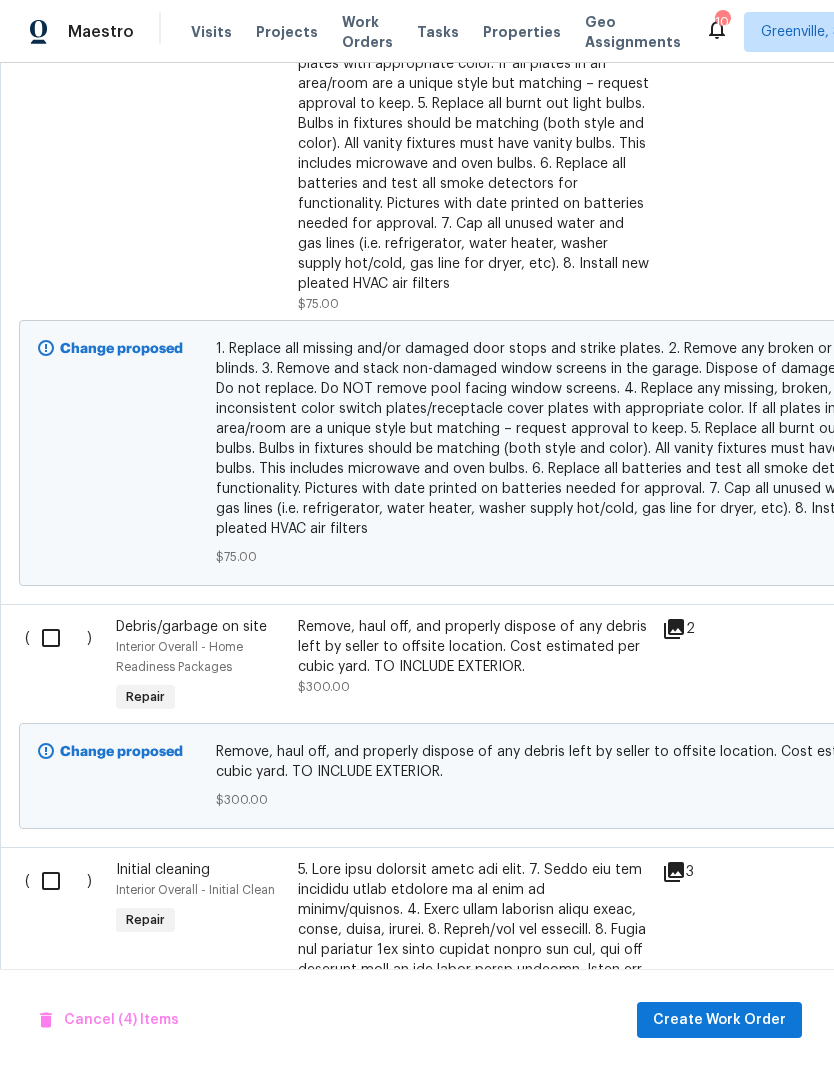 scroll, scrollTop: 1555, scrollLeft: 0, axis: vertical 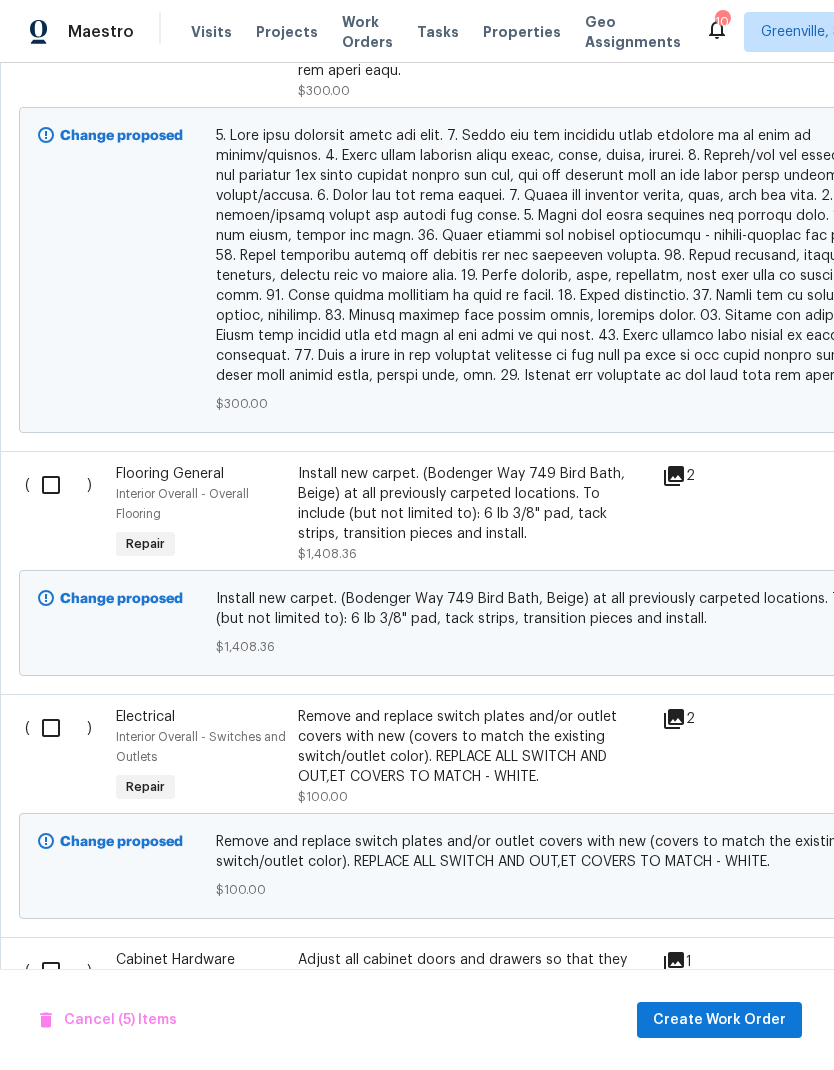 click at bounding box center [58, 728] 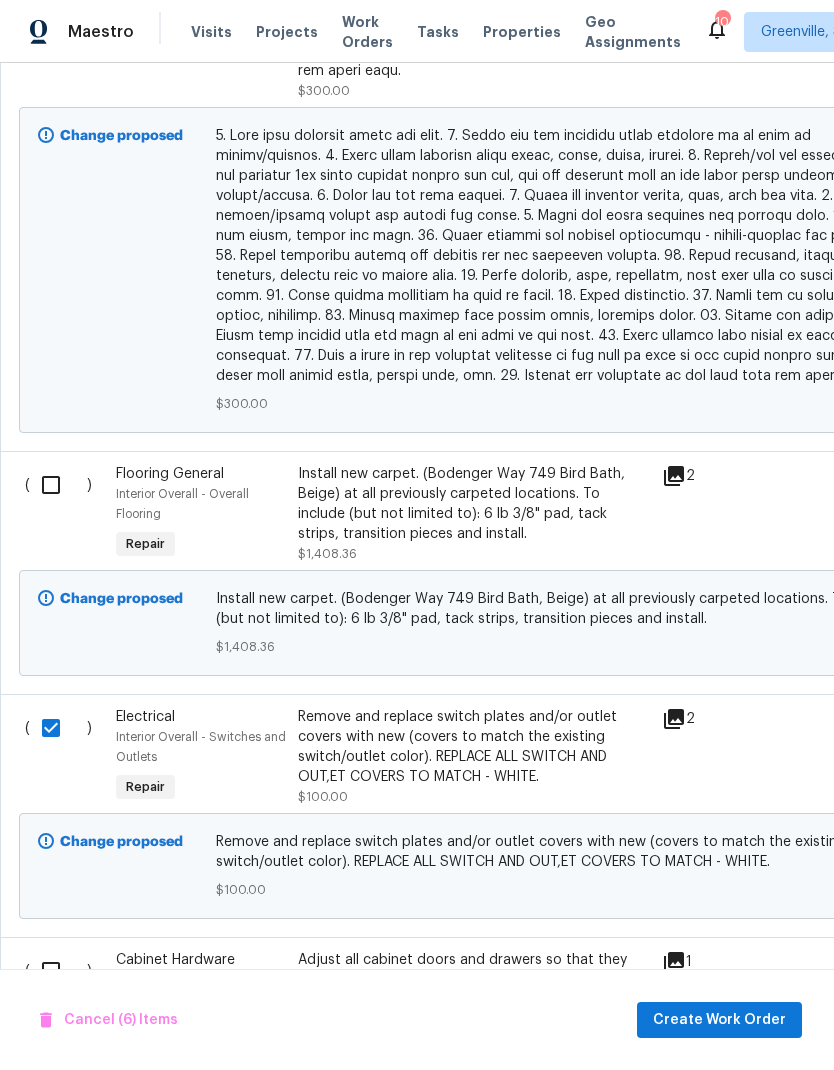 click at bounding box center (58, 971) 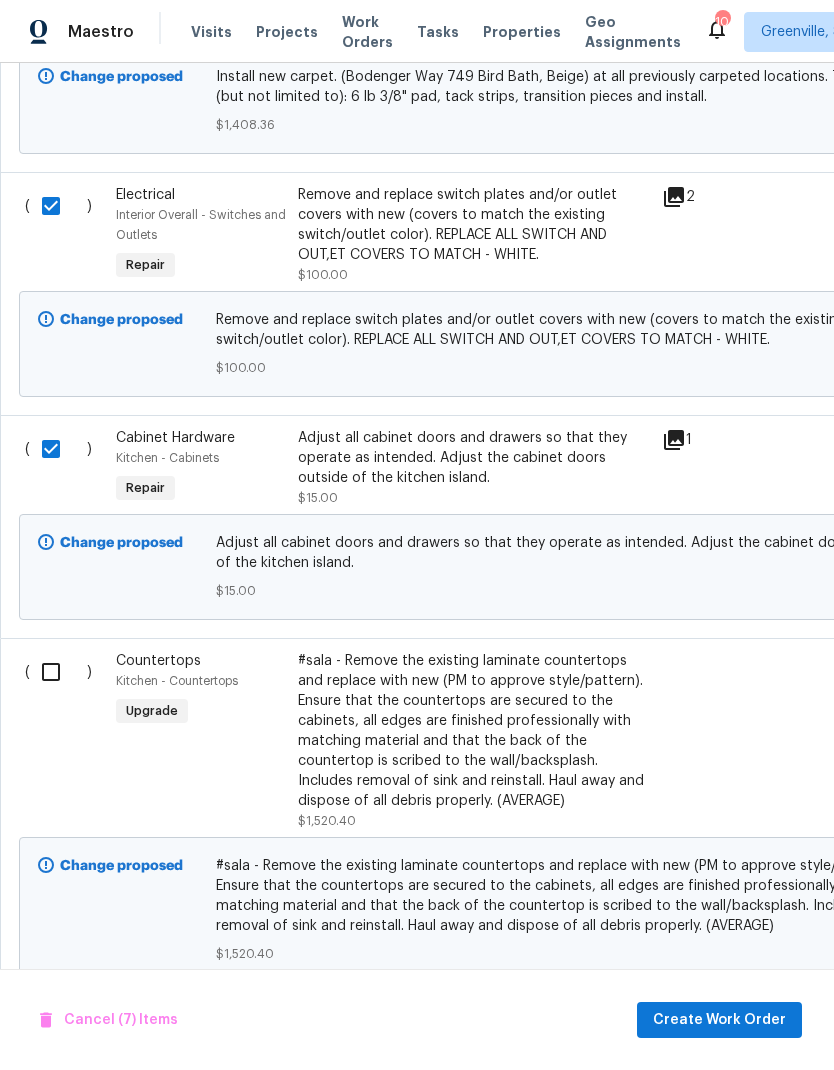 scroll, scrollTop: 3402, scrollLeft: 0, axis: vertical 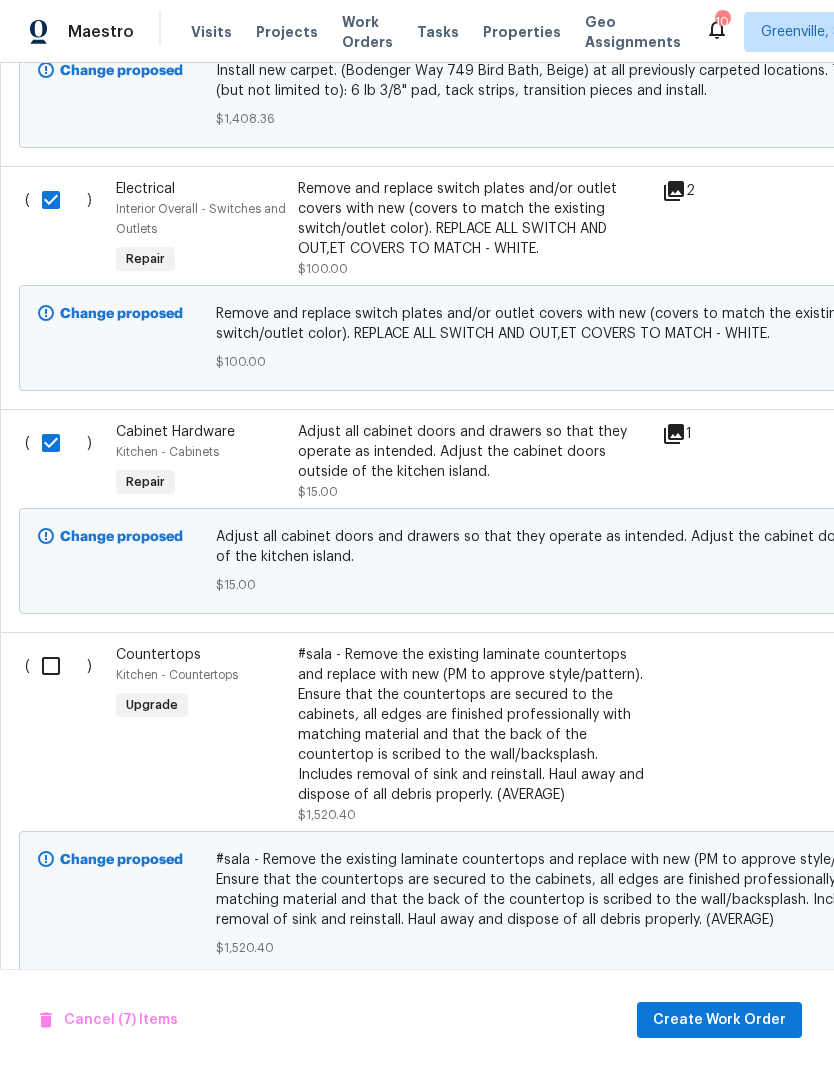 click at bounding box center (58, 666) 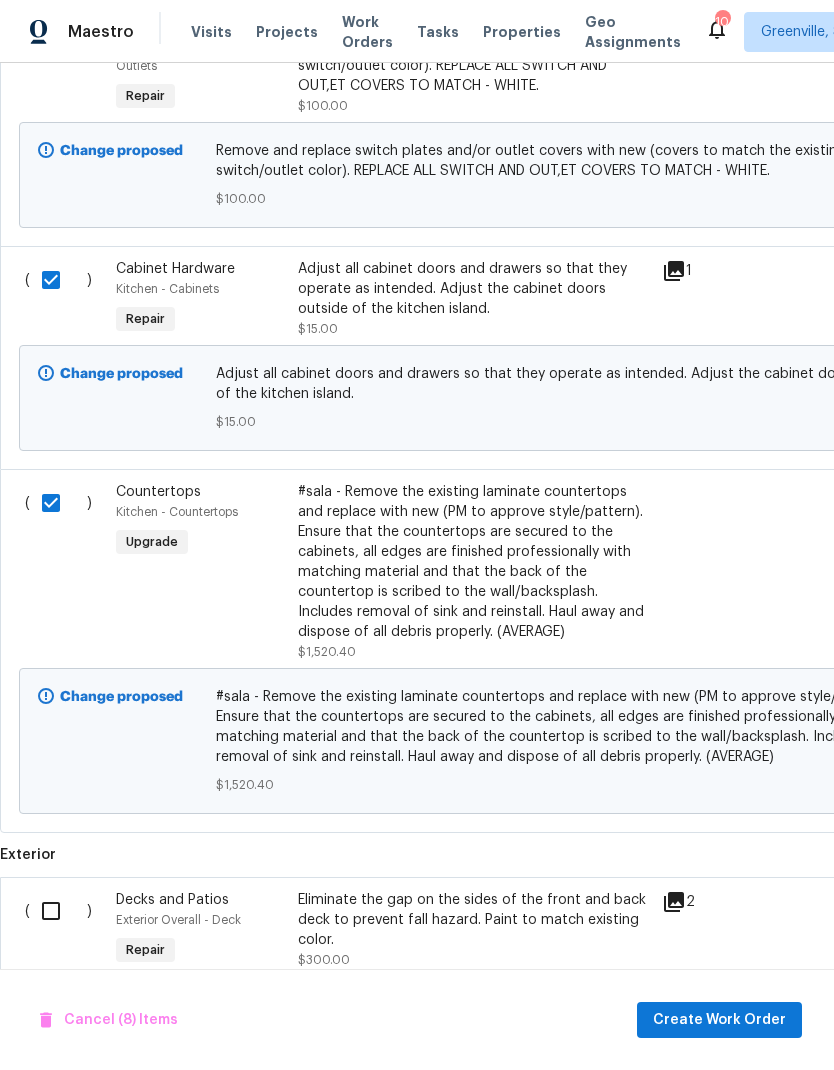 scroll, scrollTop: 3565, scrollLeft: 0, axis: vertical 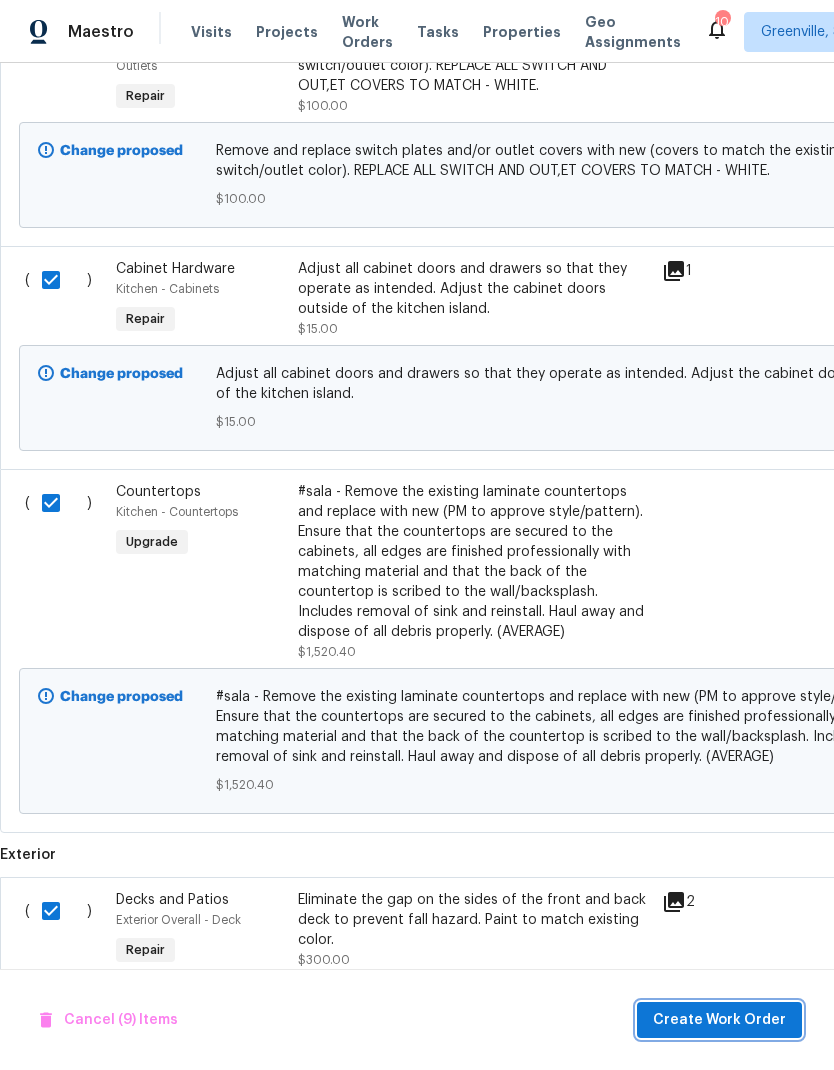 click on "Create Work Order" at bounding box center (719, 1020) 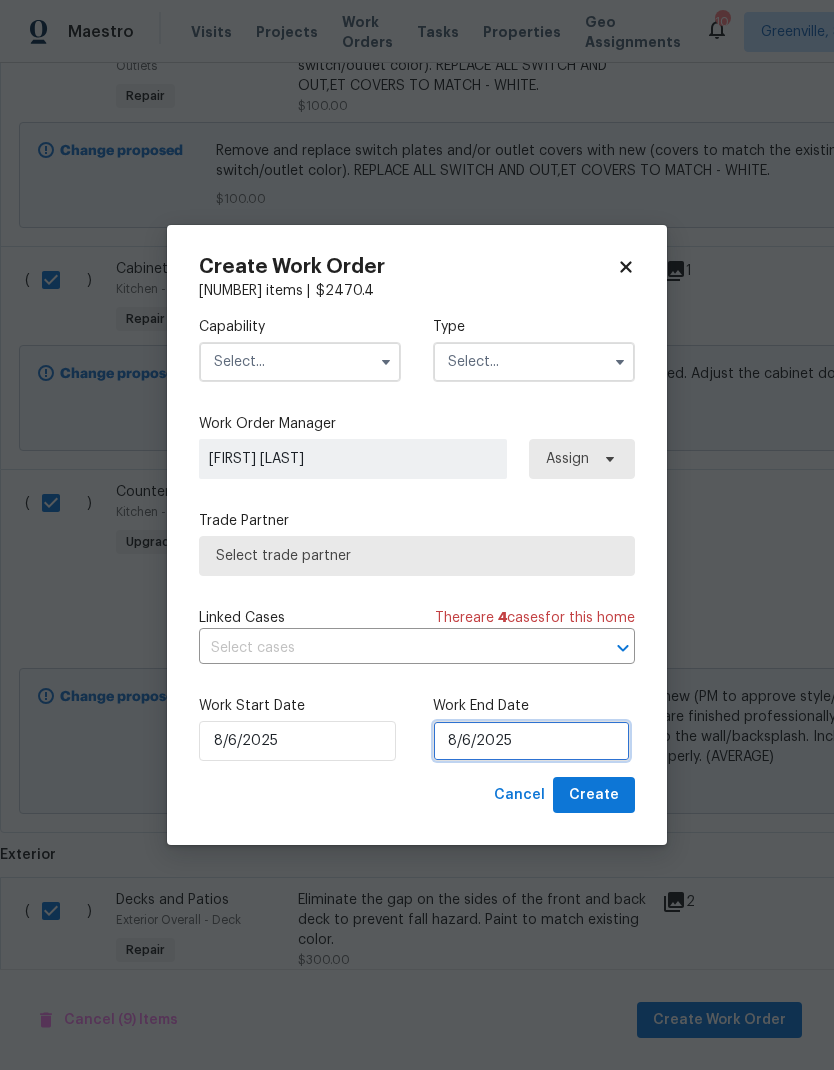 click on "8/6/2025" at bounding box center [531, 741] 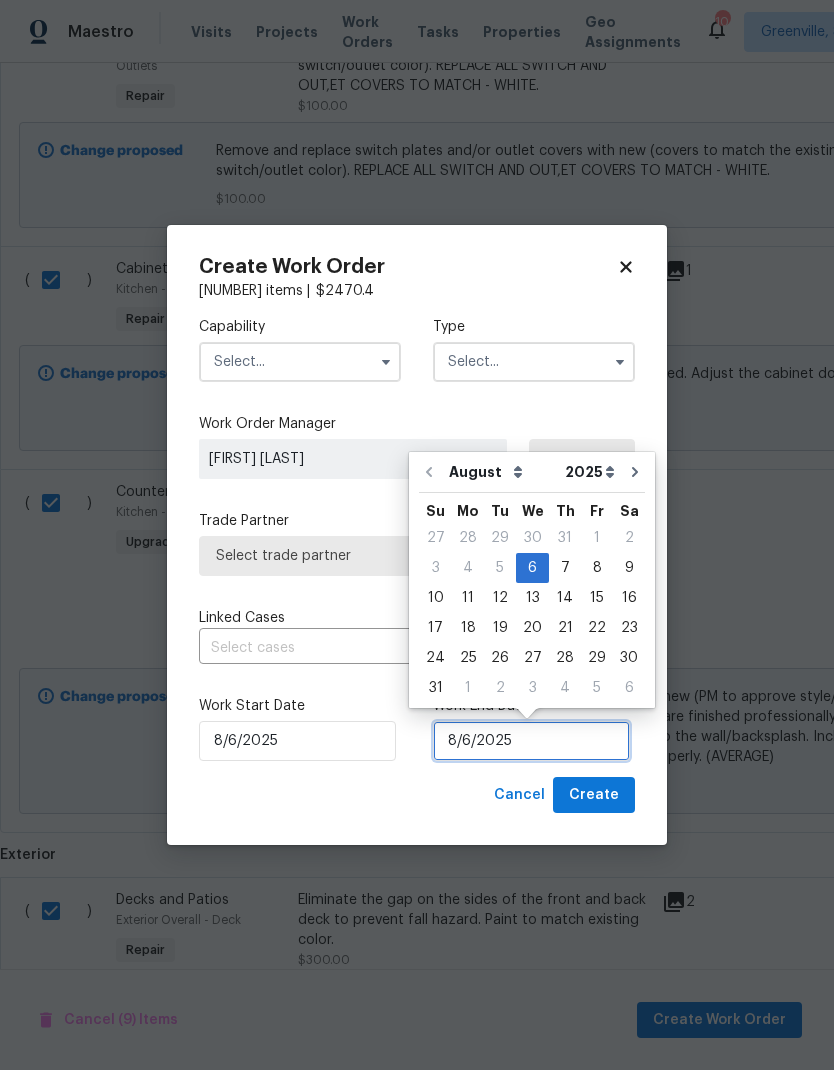 scroll, scrollTop: 15, scrollLeft: 0, axis: vertical 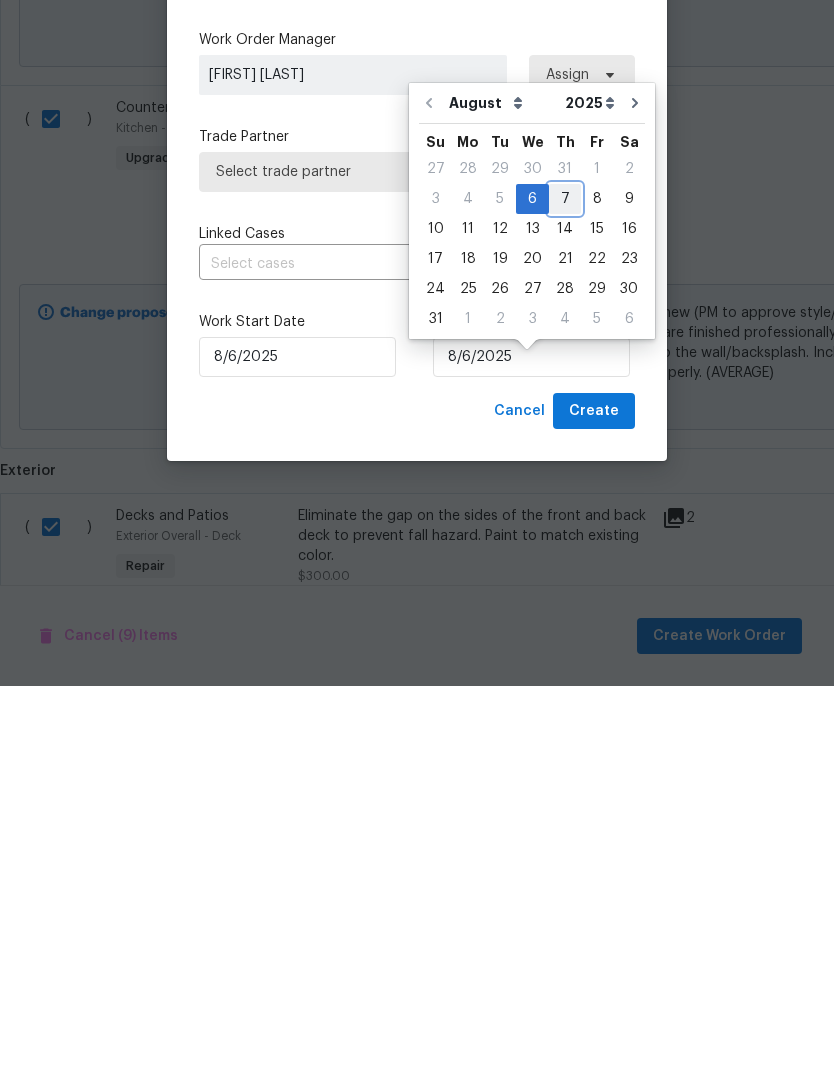 click on "7" at bounding box center [565, 583] 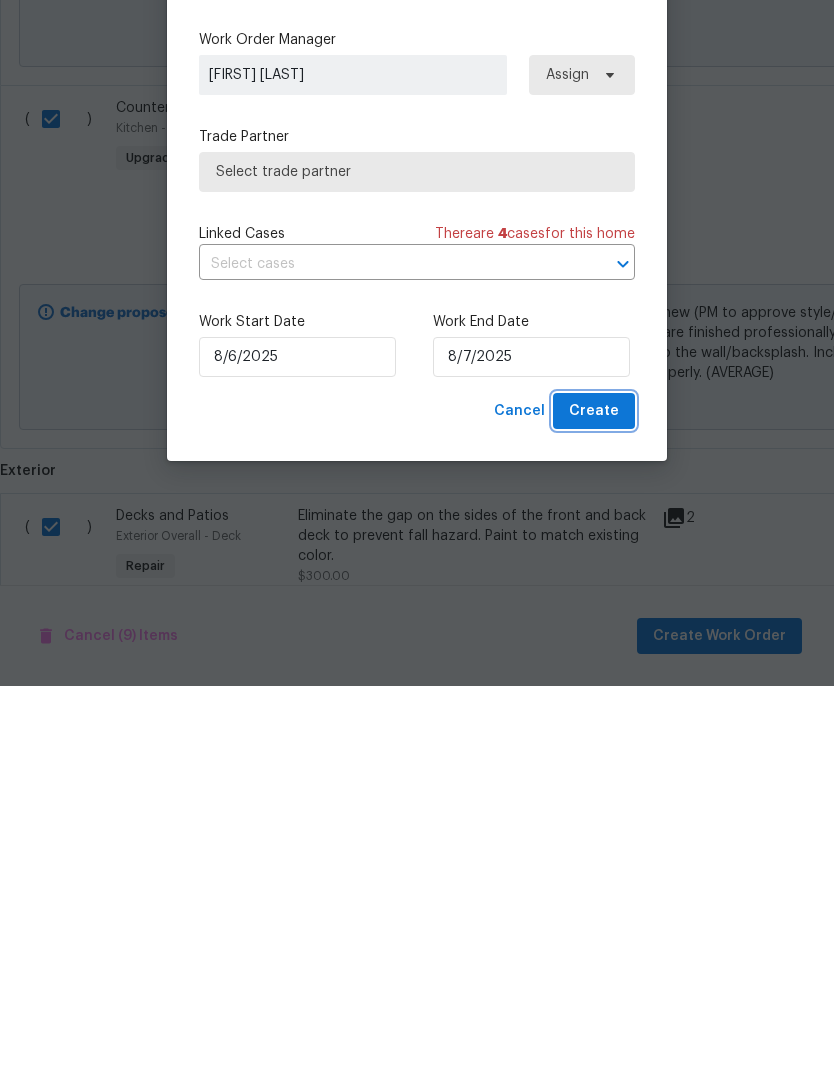click on "Create" at bounding box center [594, 795] 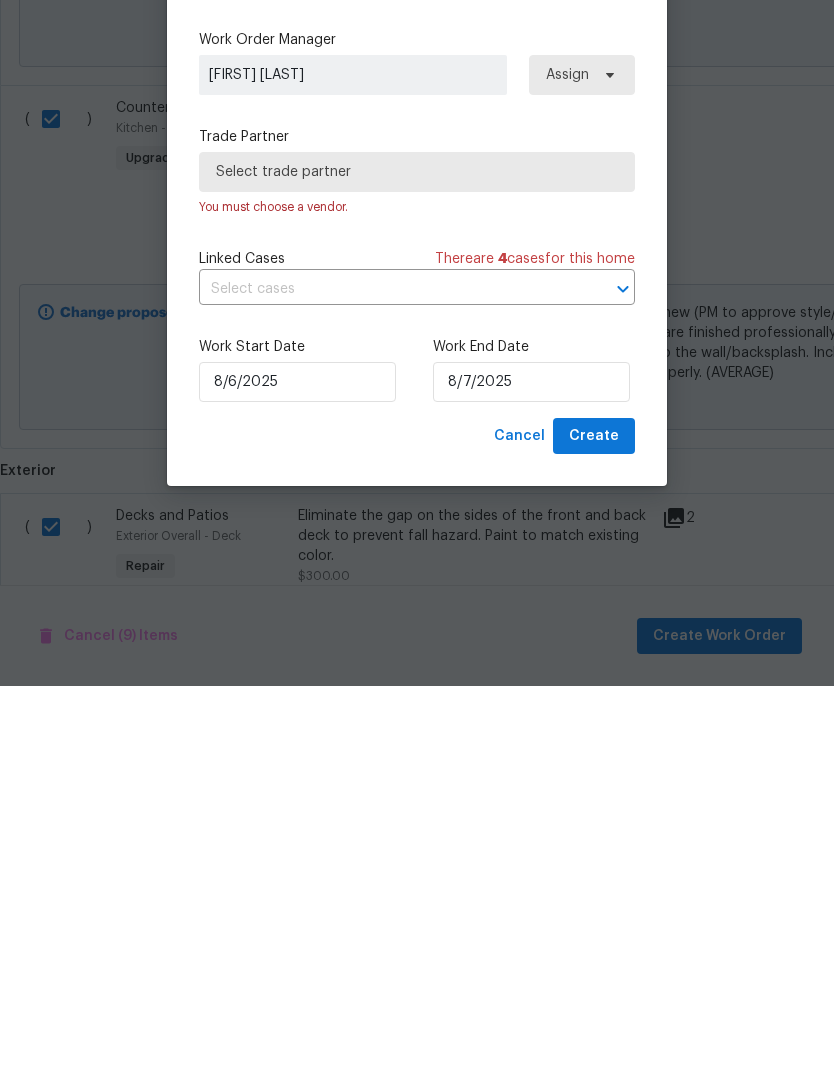 click on "Select trade partner" at bounding box center [417, 556] 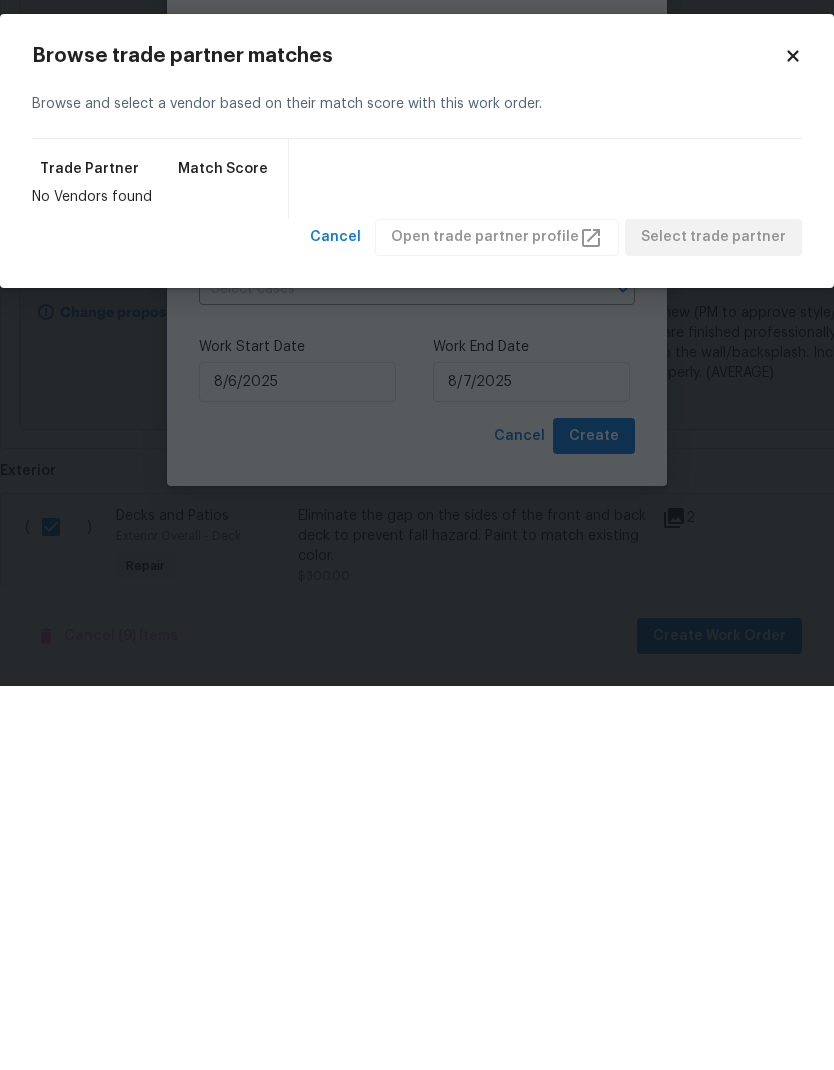 click on "Browse trade partner matches" at bounding box center (408, 440) 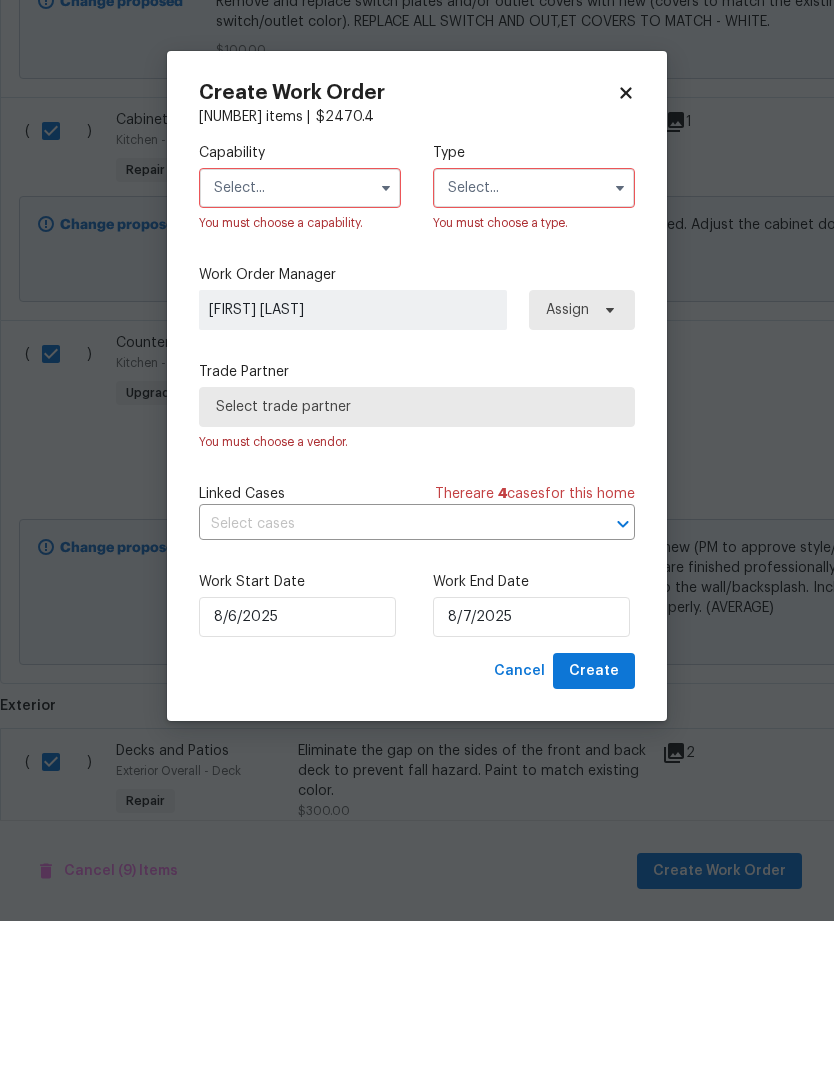 click at bounding box center (300, 337) 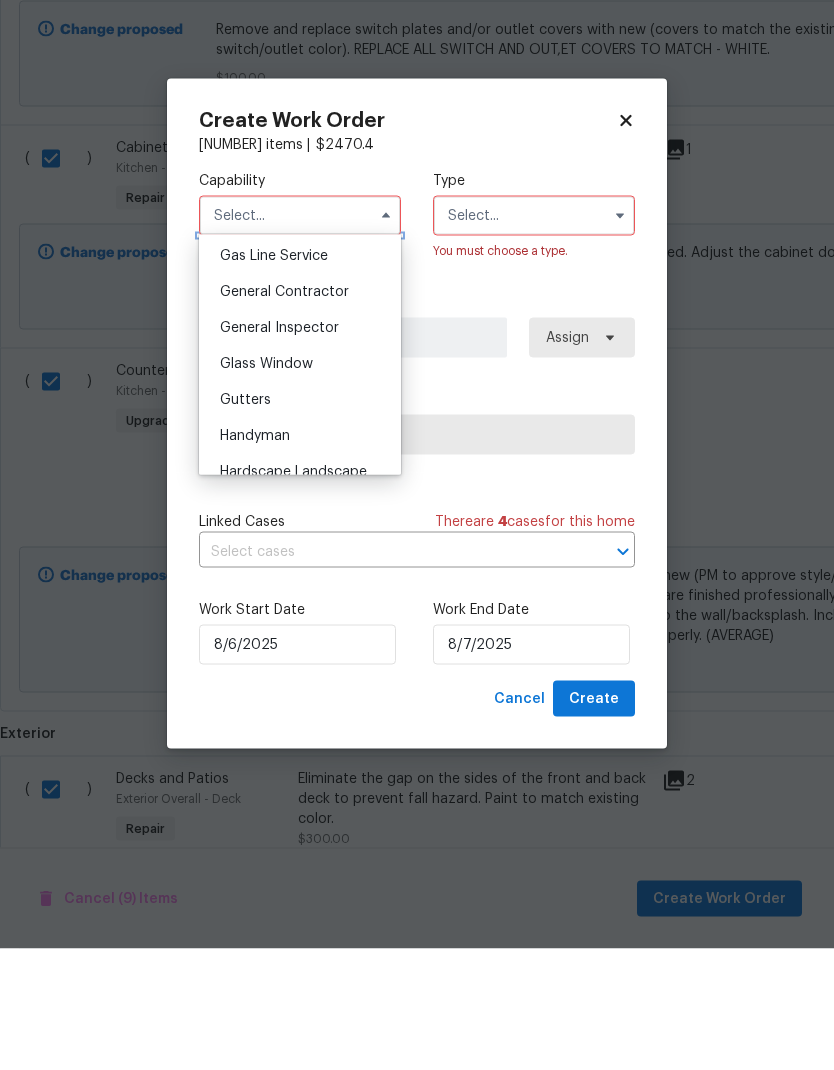 scroll, scrollTop: 920, scrollLeft: 0, axis: vertical 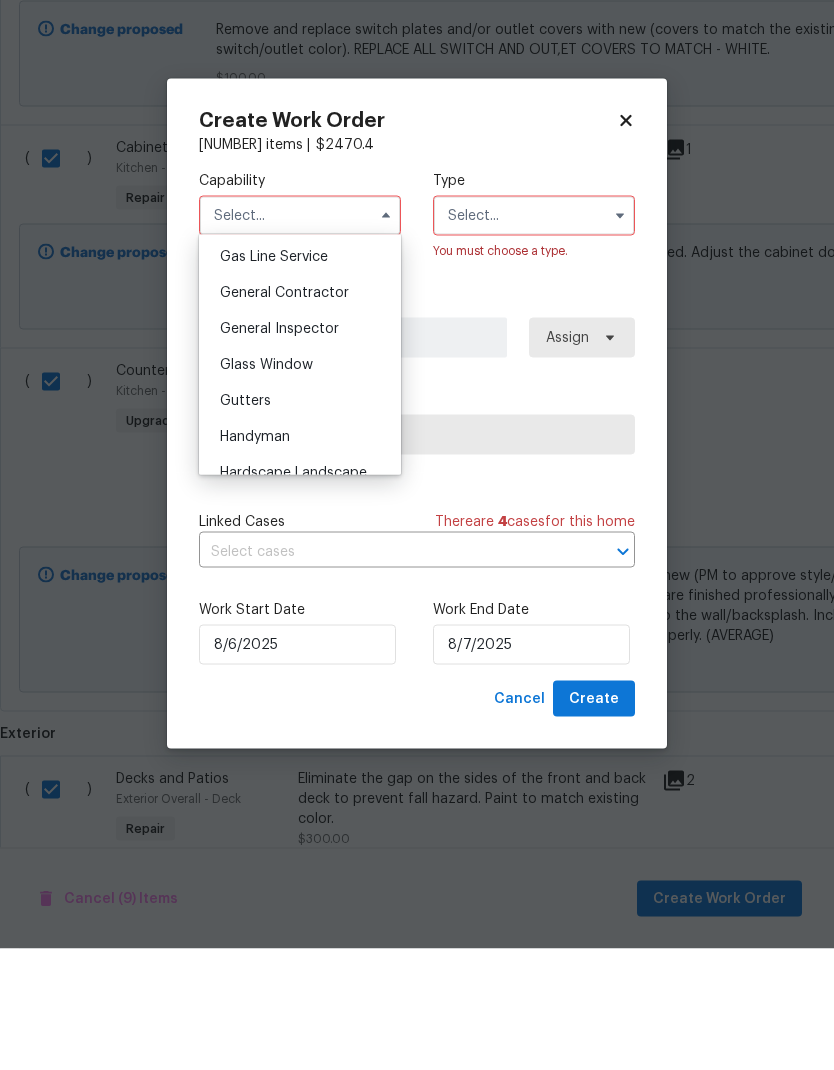 click on "General Contractor" at bounding box center (284, 415) 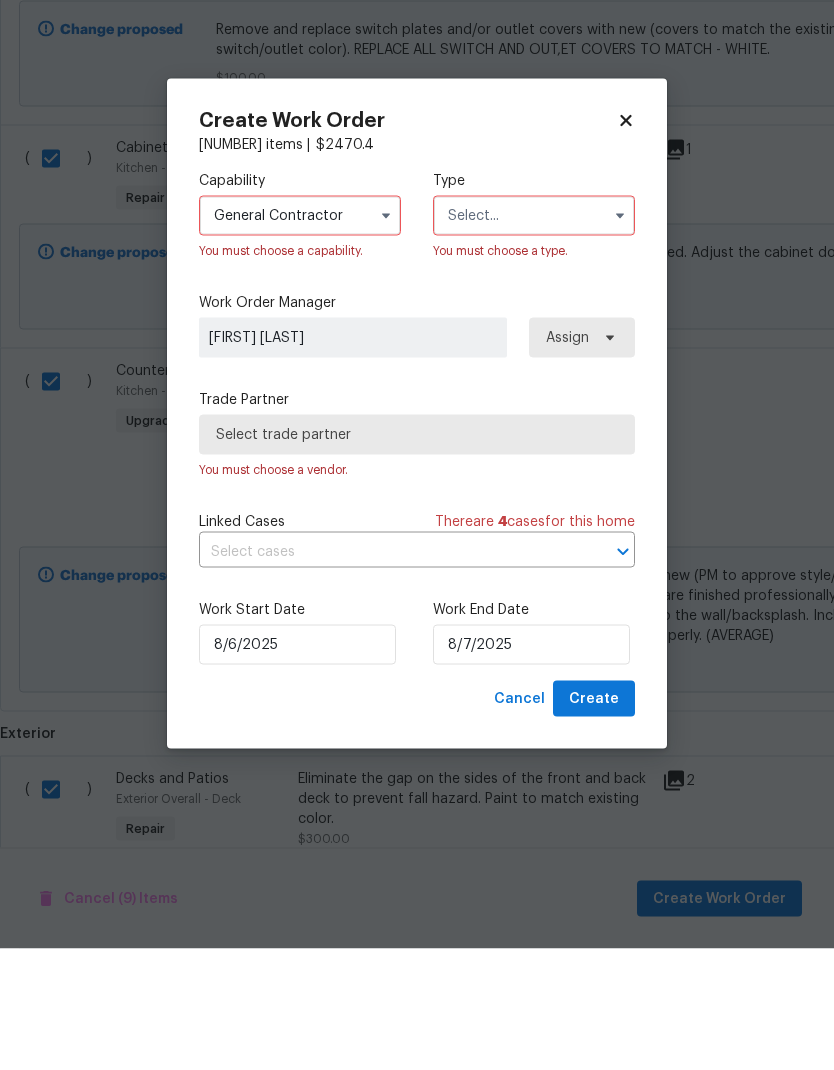 click at bounding box center (534, 337) 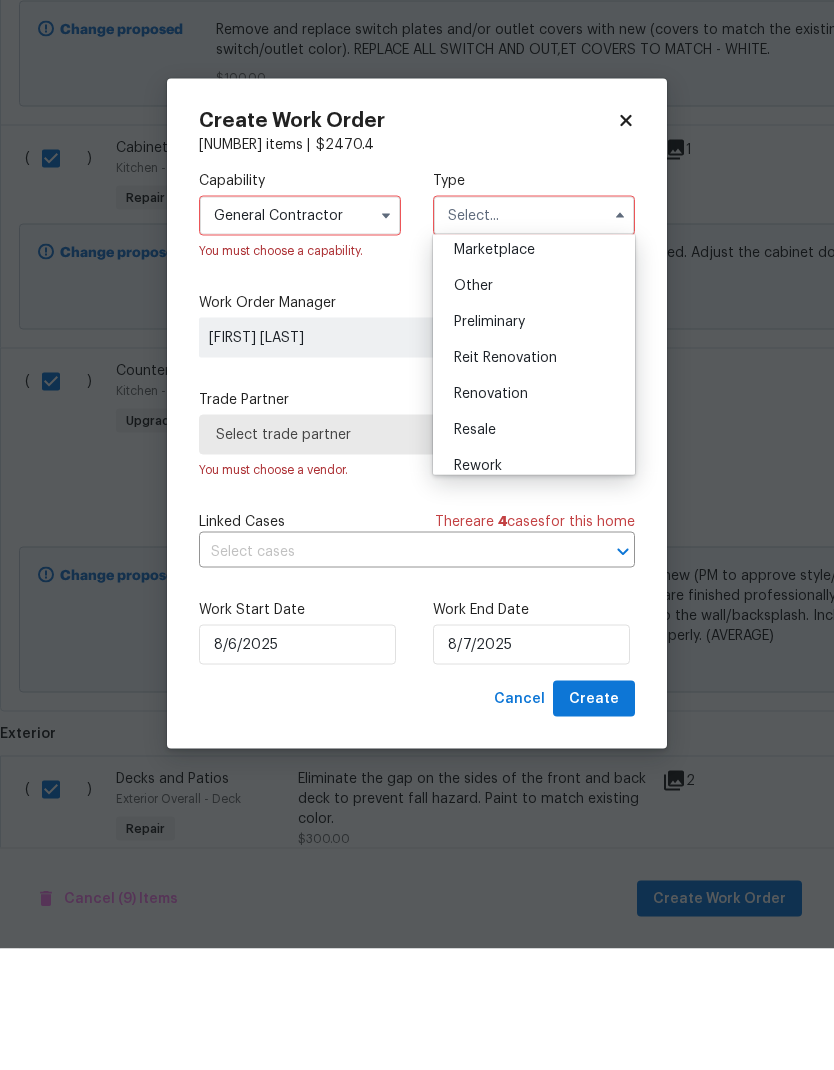 scroll, scrollTop: 390, scrollLeft: 0, axis: vertical 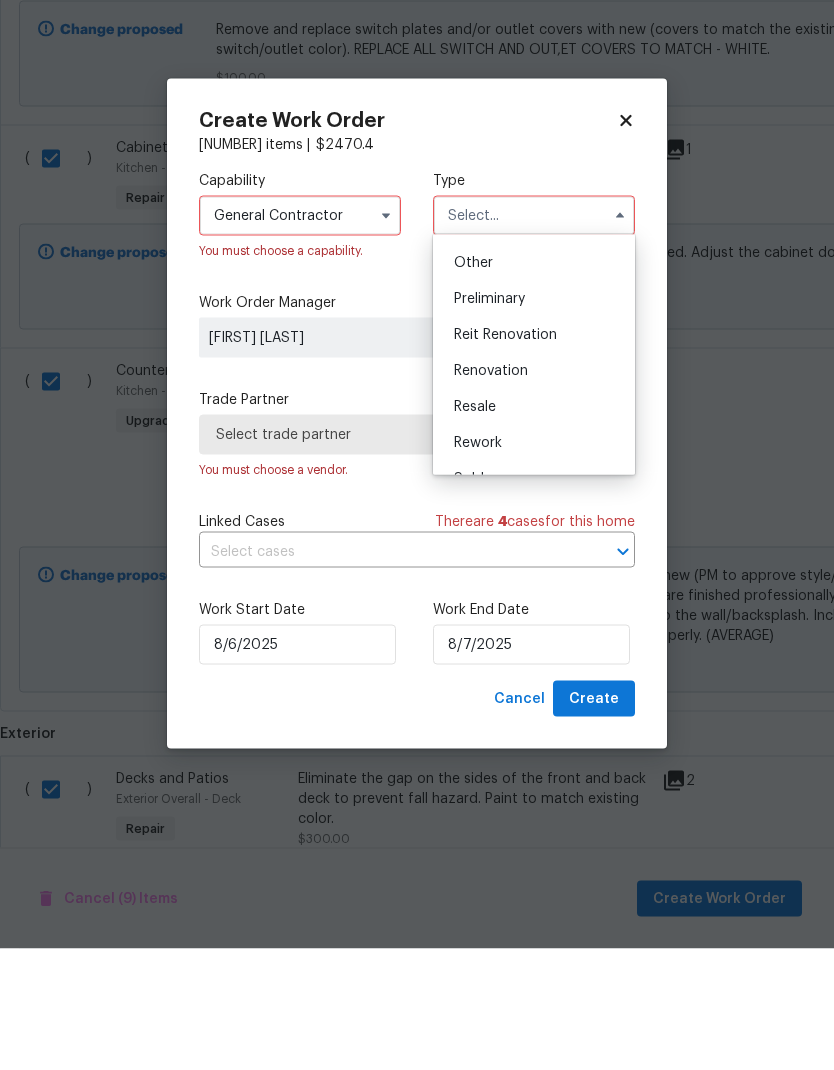 click on "Renovation" at bounding box center (491, 493) 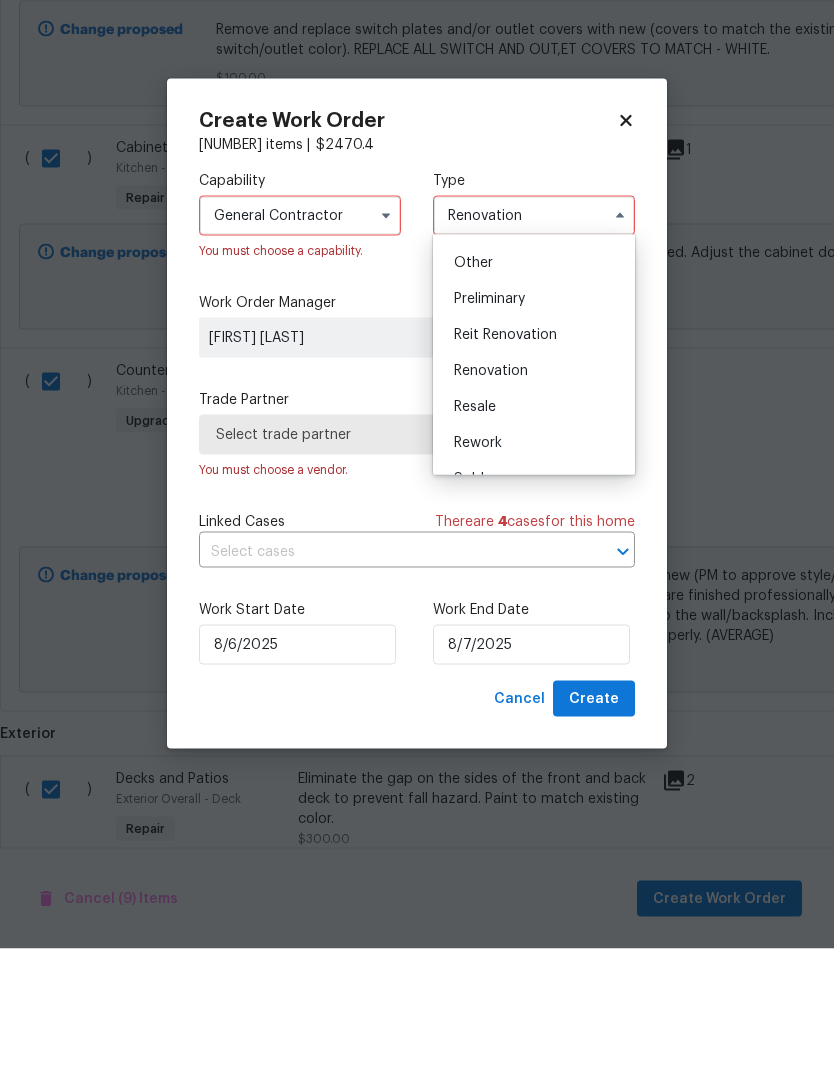 scroll, scrollTop: 0, scrollLeft: 0, axis: both 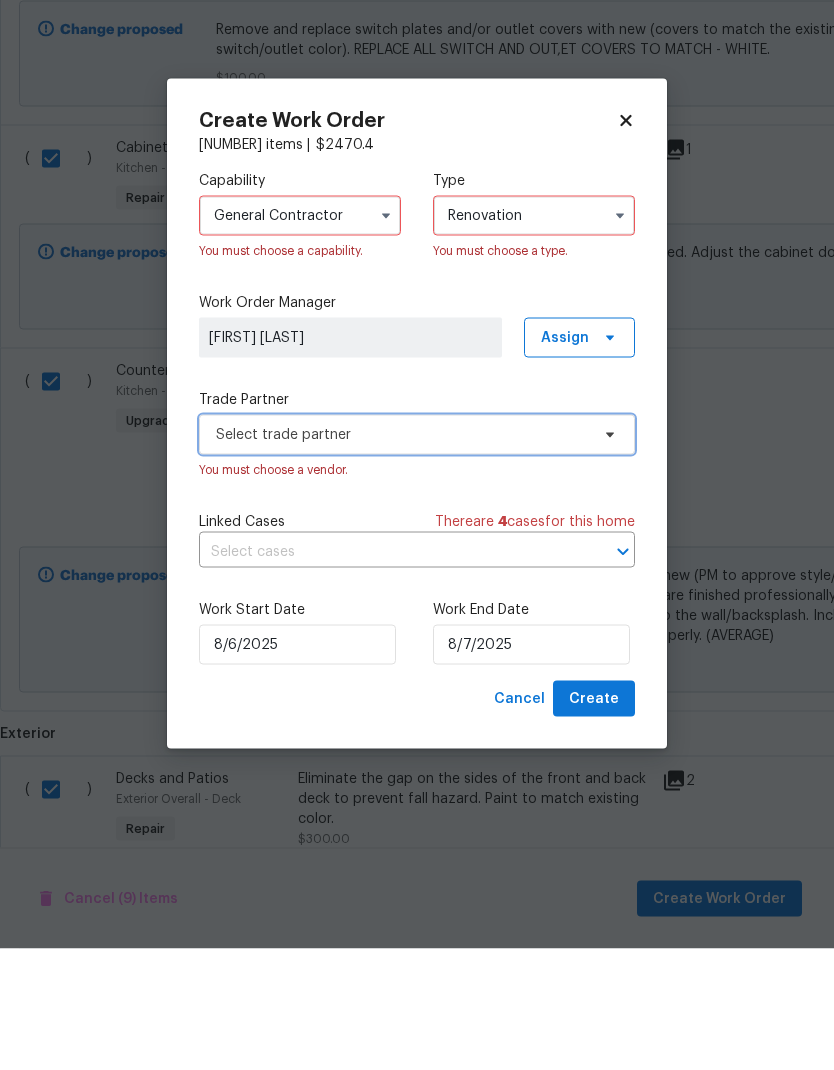 click on "Select trade partner" at bounding box center [402, 556] 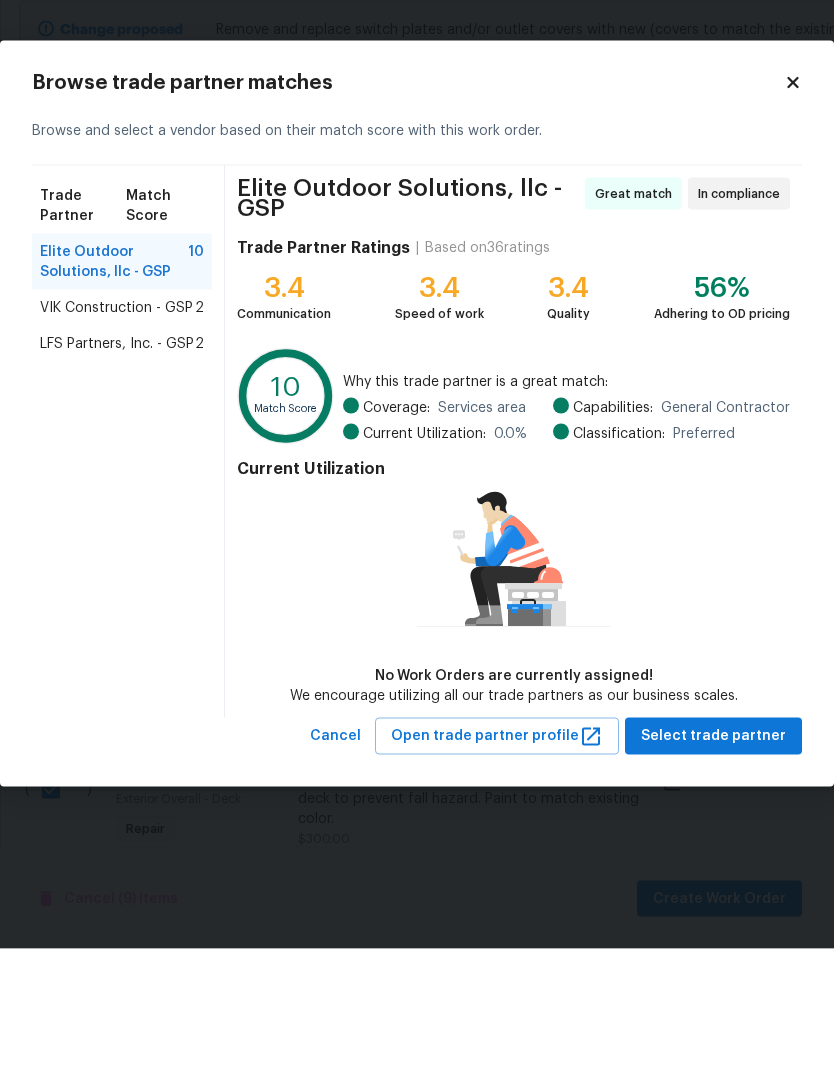 click on "VIK Construction - GSP" at bounding box center (116, 429) 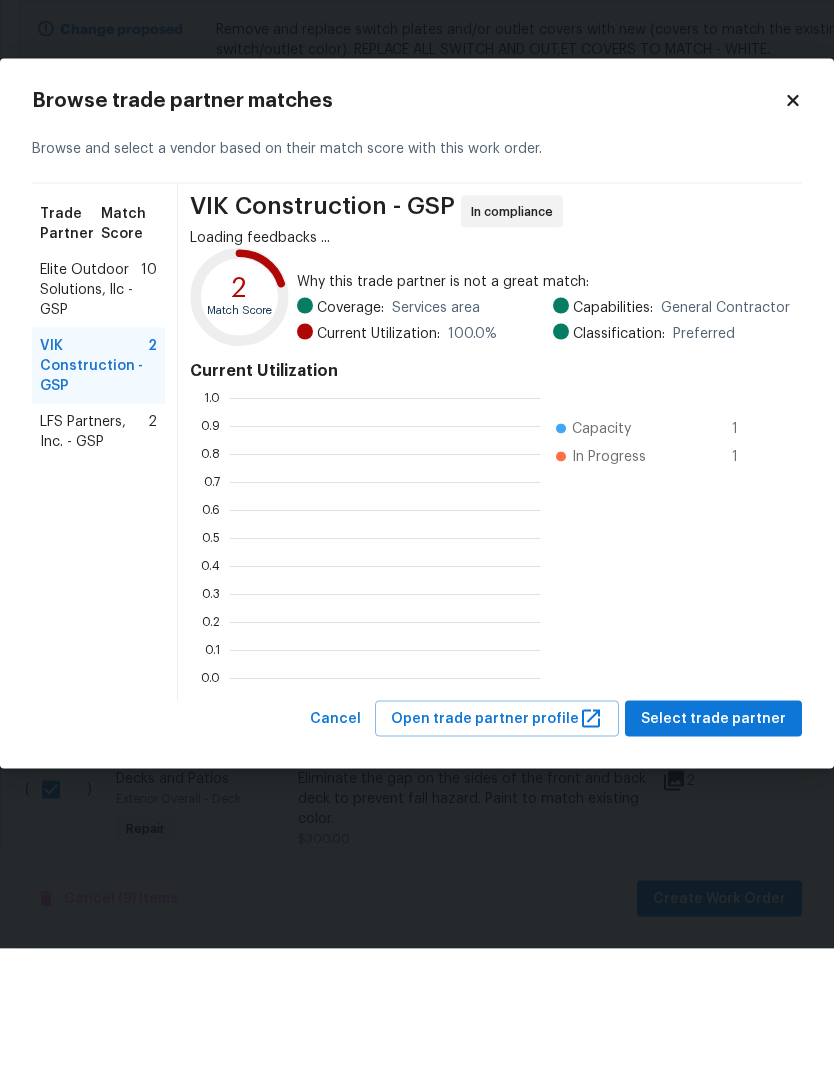scroll, scrollTop: 280, scrollLeft: 310, axis: both 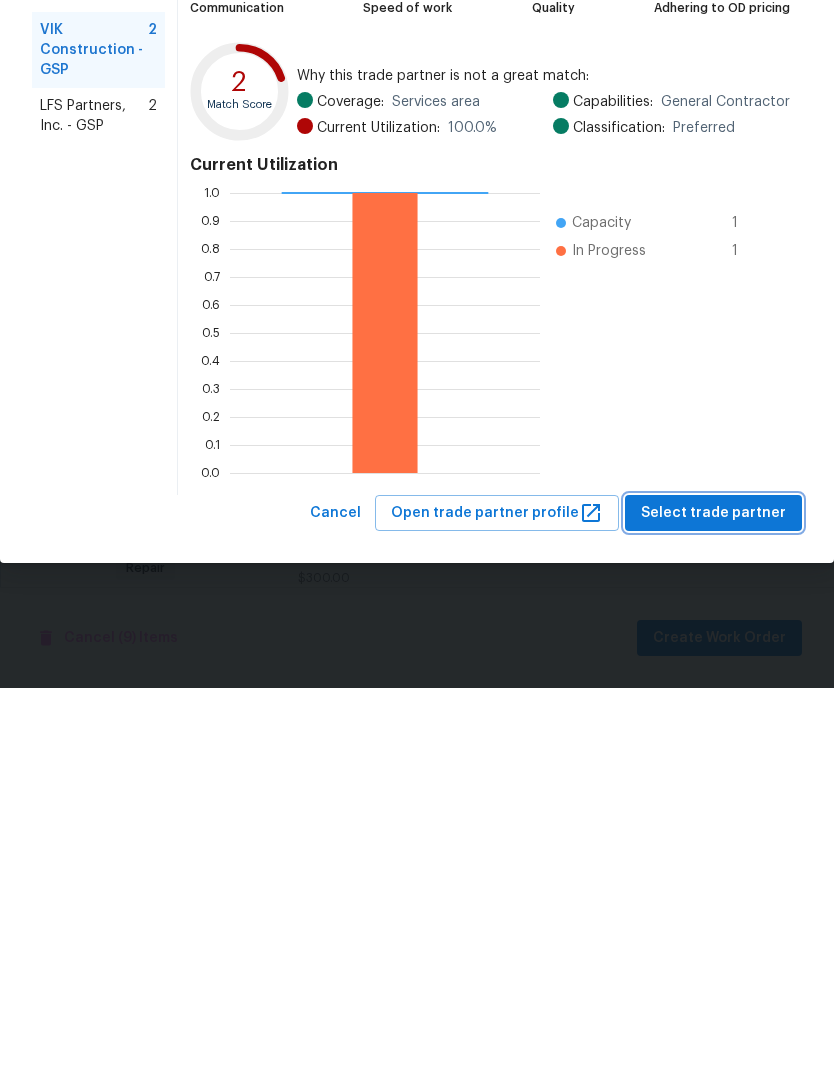 click on "Select trade partner" at bounding box center [713, 895] 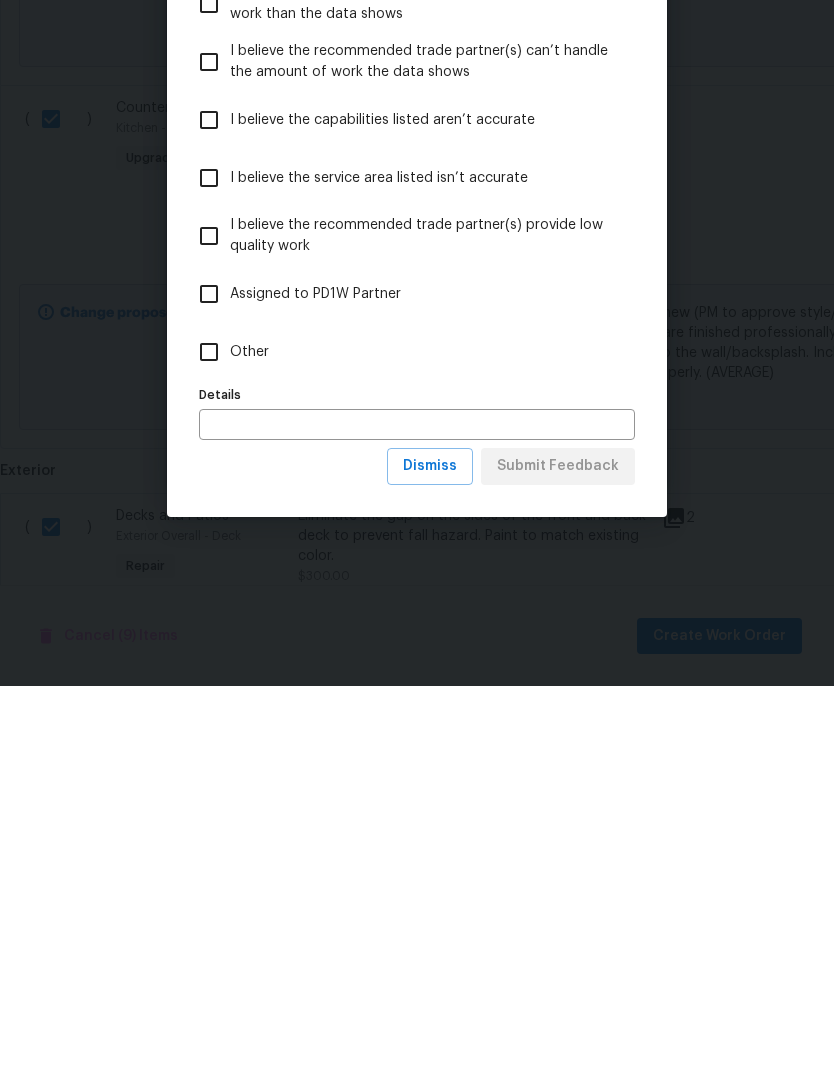 click on "Other" at bounding box center [209, 736] 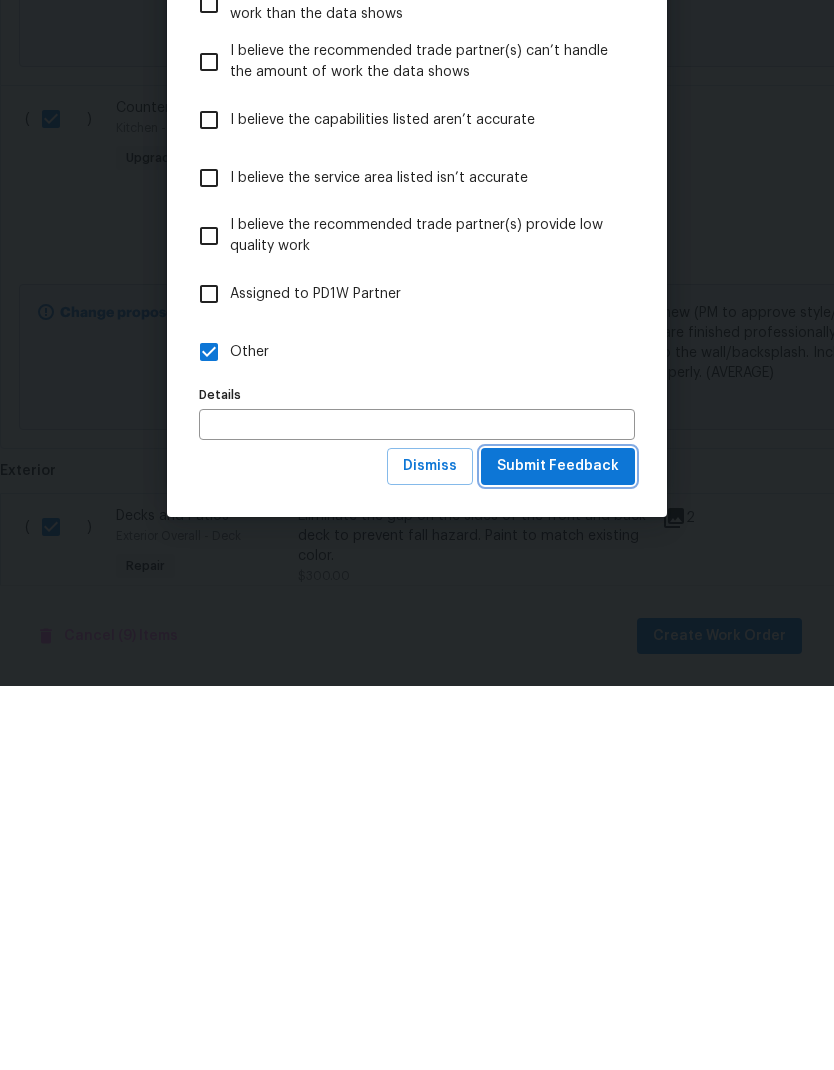click on "Submit Feedback" at bounding box center [558, 850] 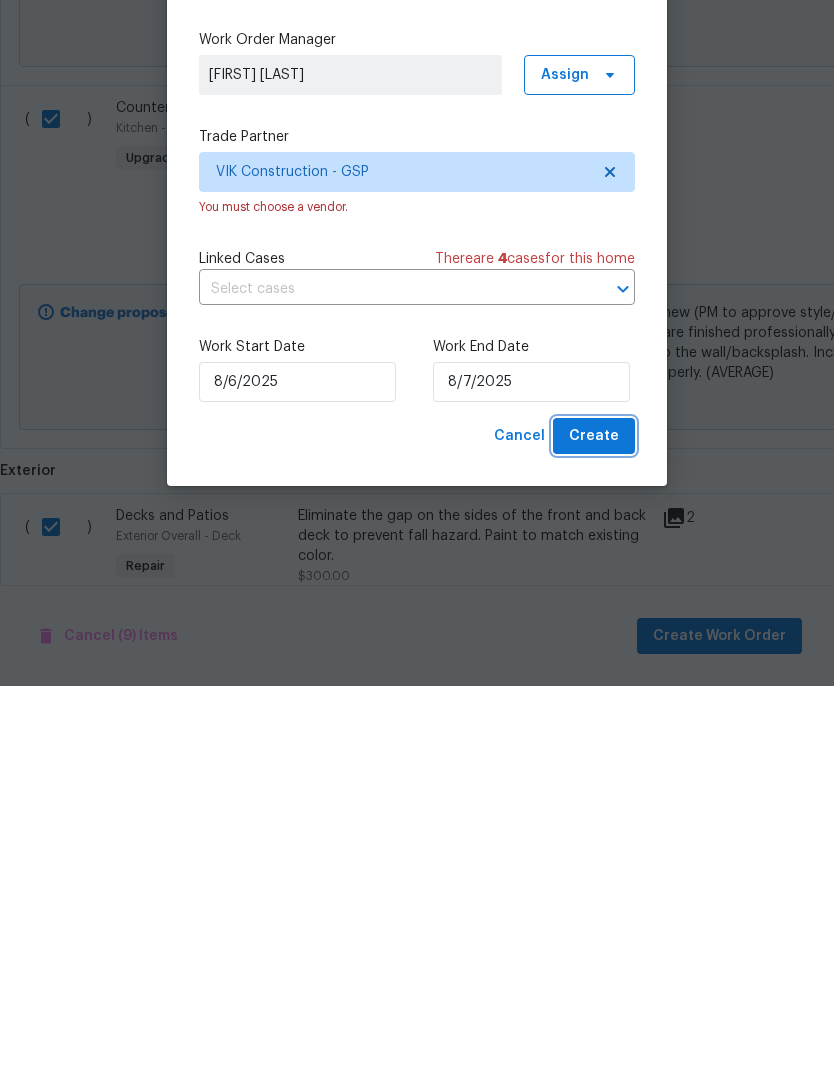click on "Create" at bounding box center [594, 820] 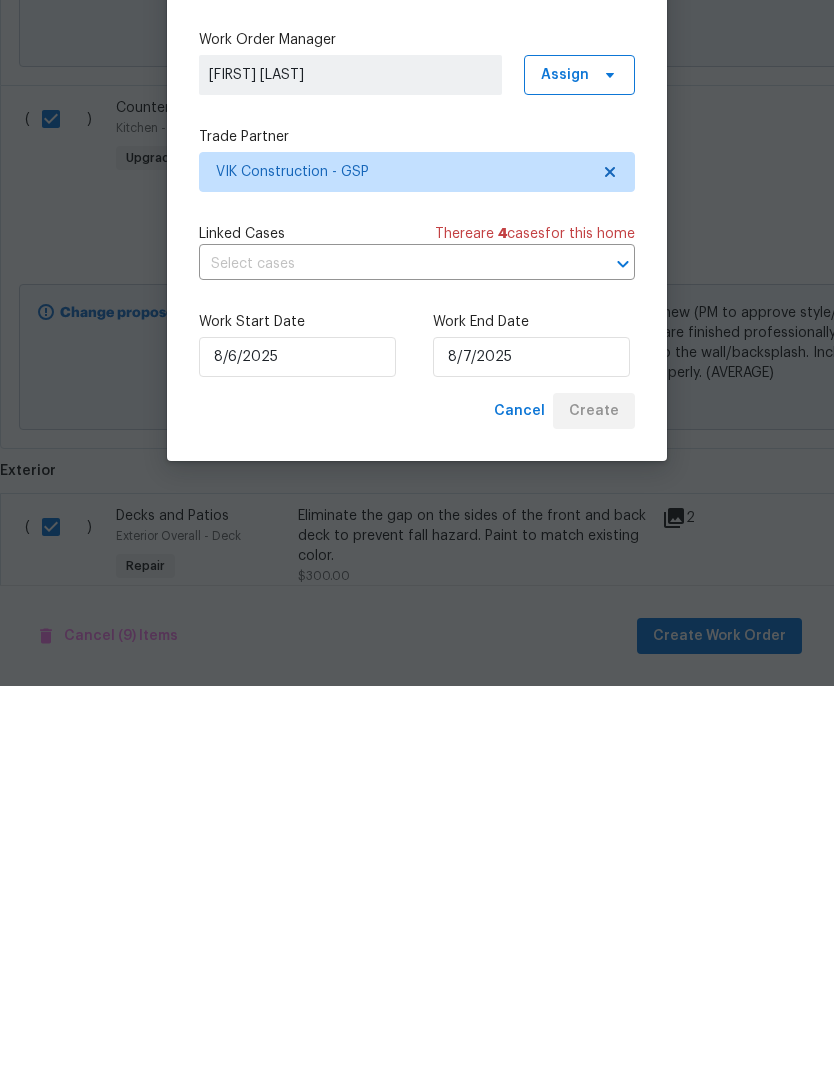 scroll, scrollTop: 0, scrollLeft: 0, axis: both 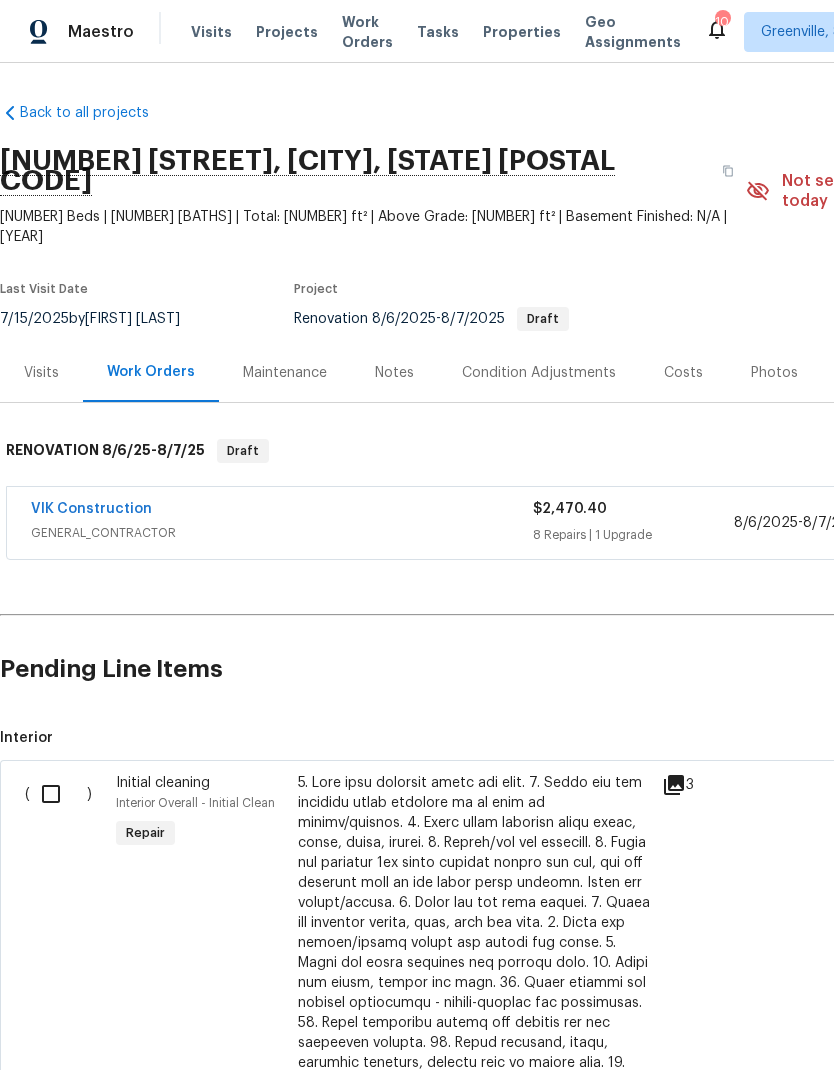 click on "VIK Construction" at bounding box center [91, 509] 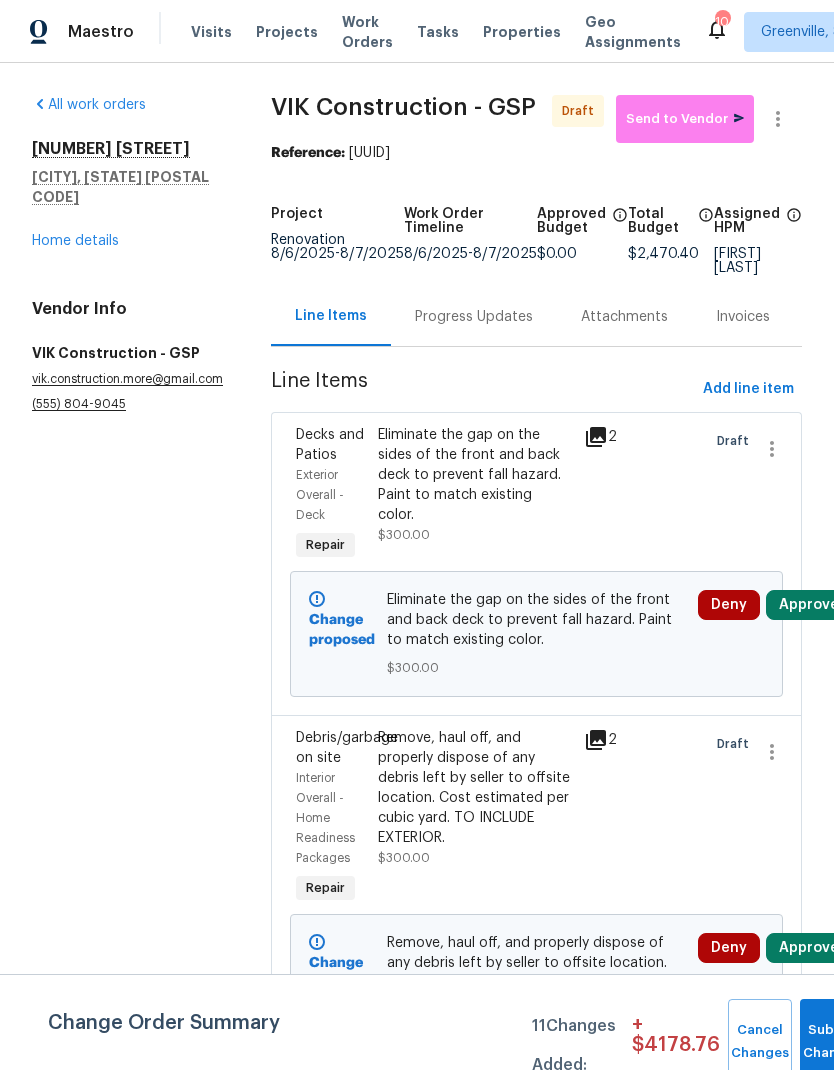 click on "Progress Updates" at bounding box center [474, 317] 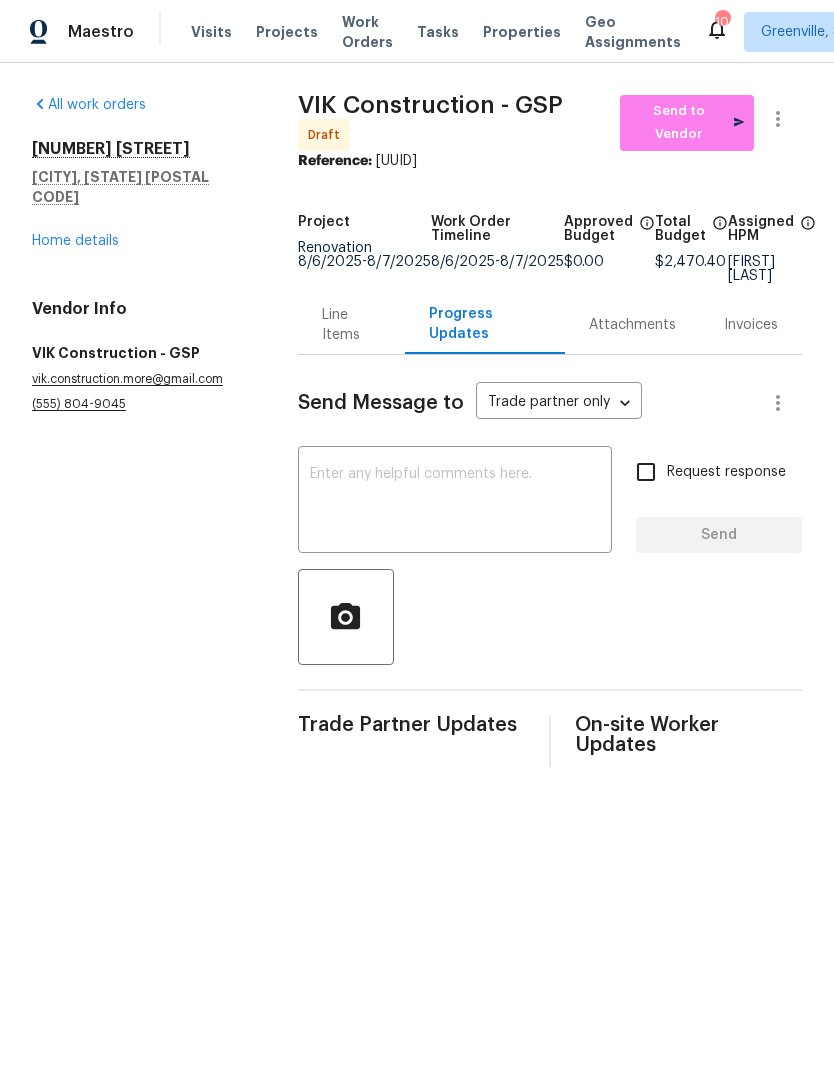 click on "x ​" at bounding box center (455, 502) 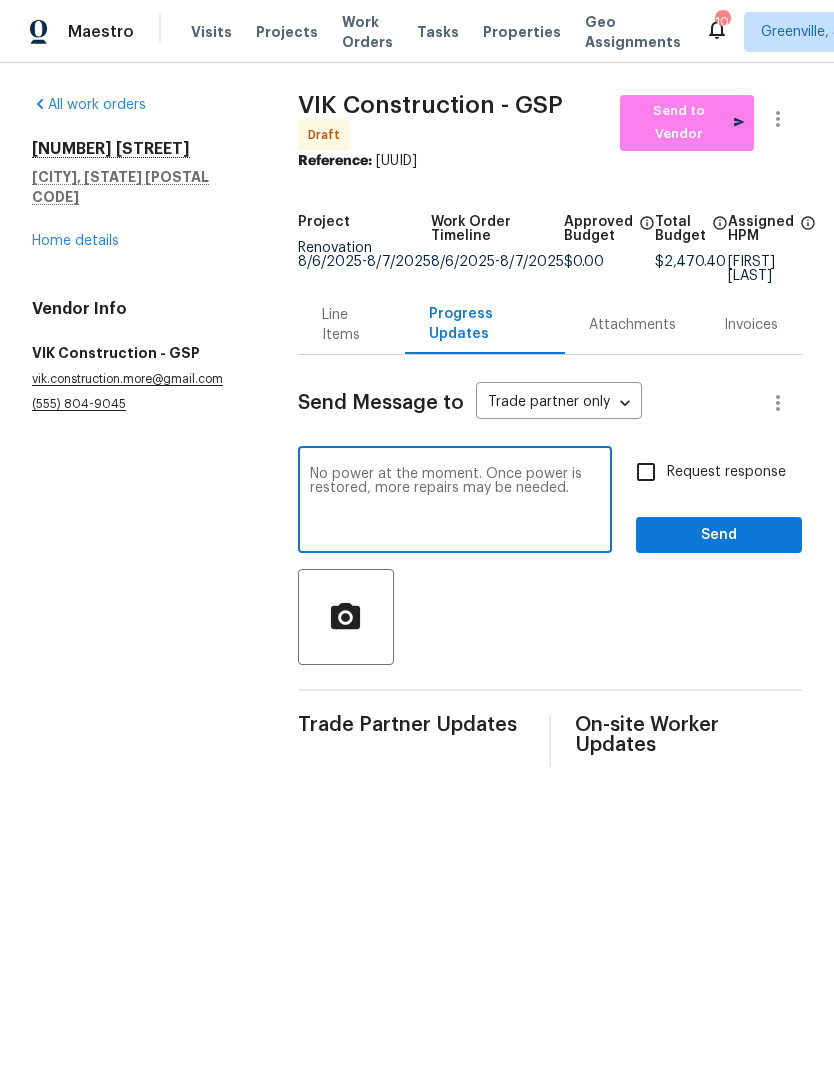 type on "No power at the moment. Once power is restored, more repairs may be needed." 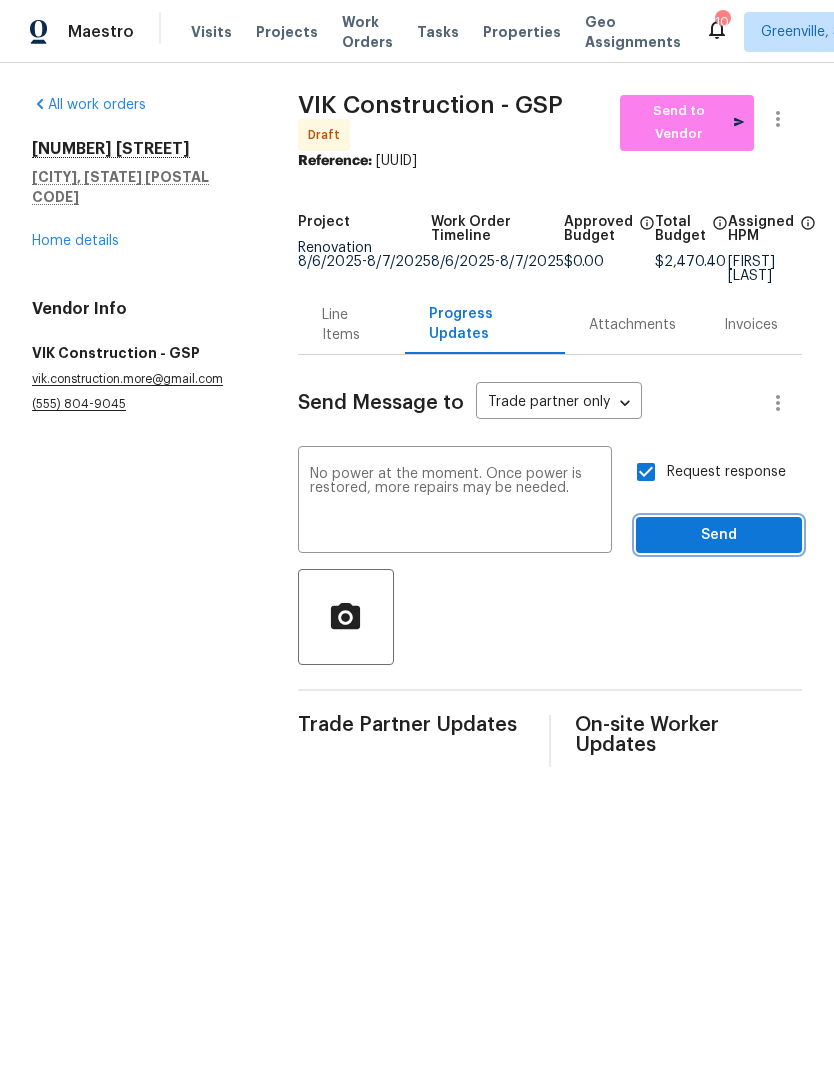 click on "Send" at bounding box center (719, 535) 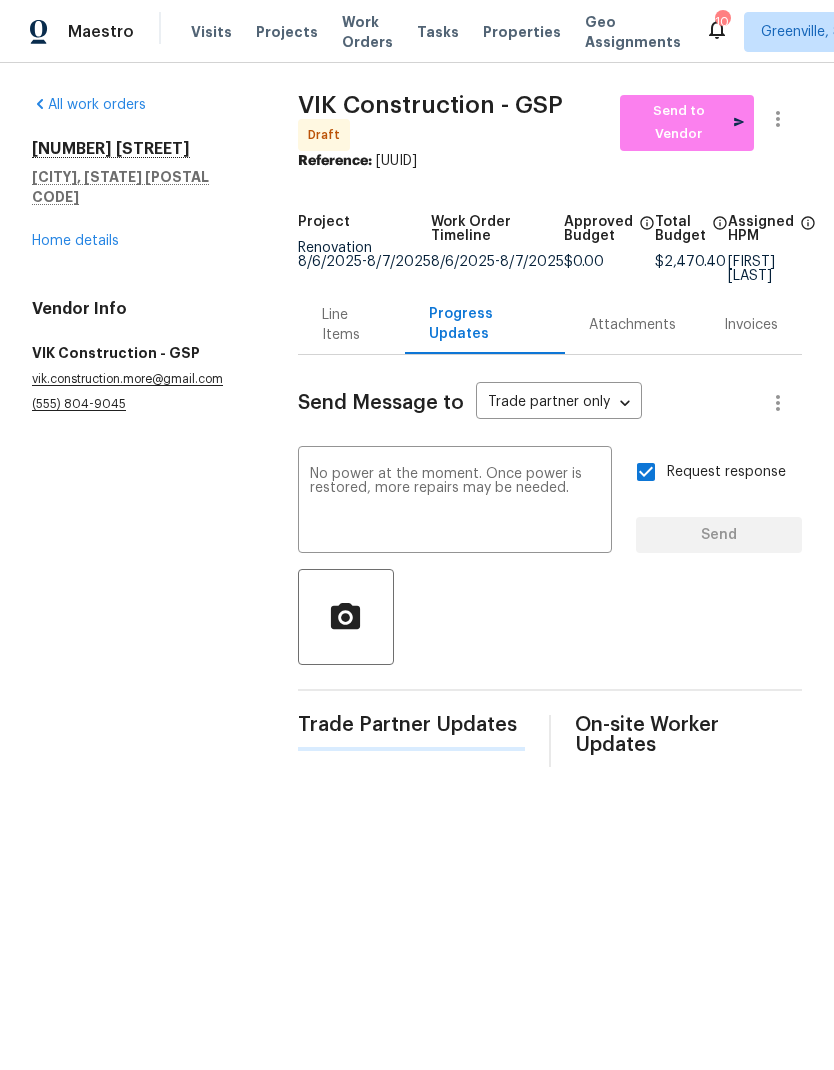 type 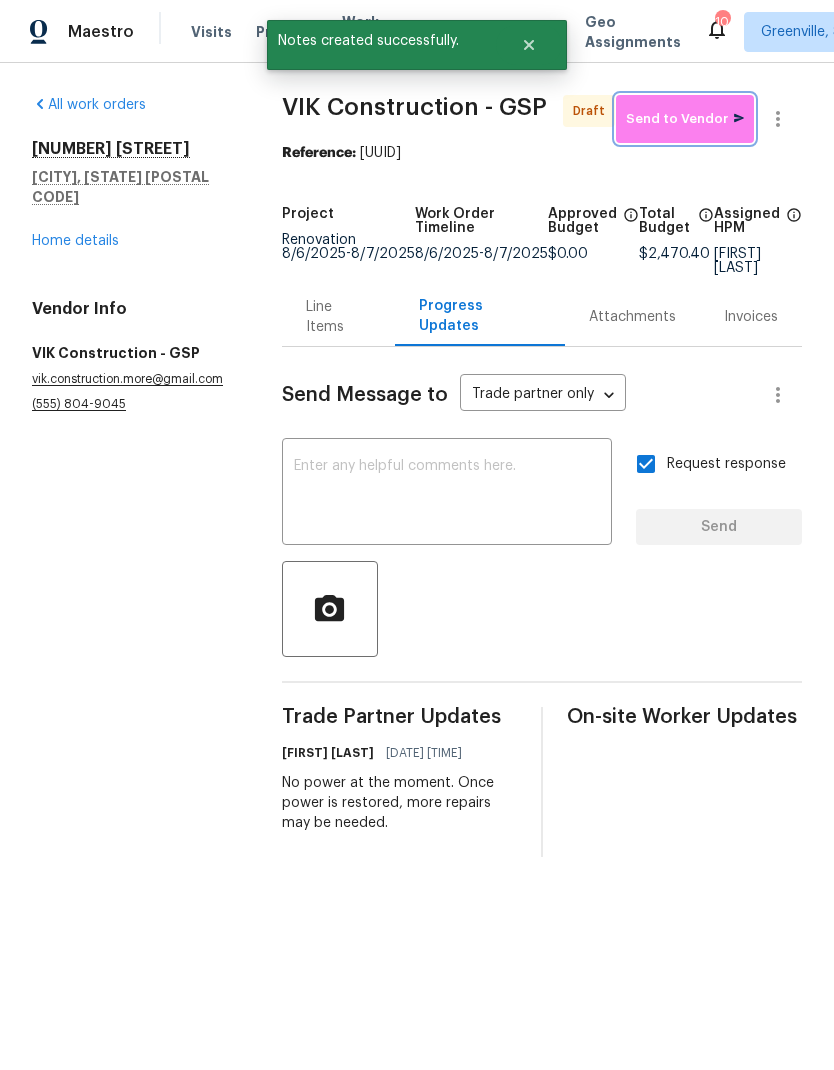 click on "Send to Vendor" at bounding box center [685, 119] 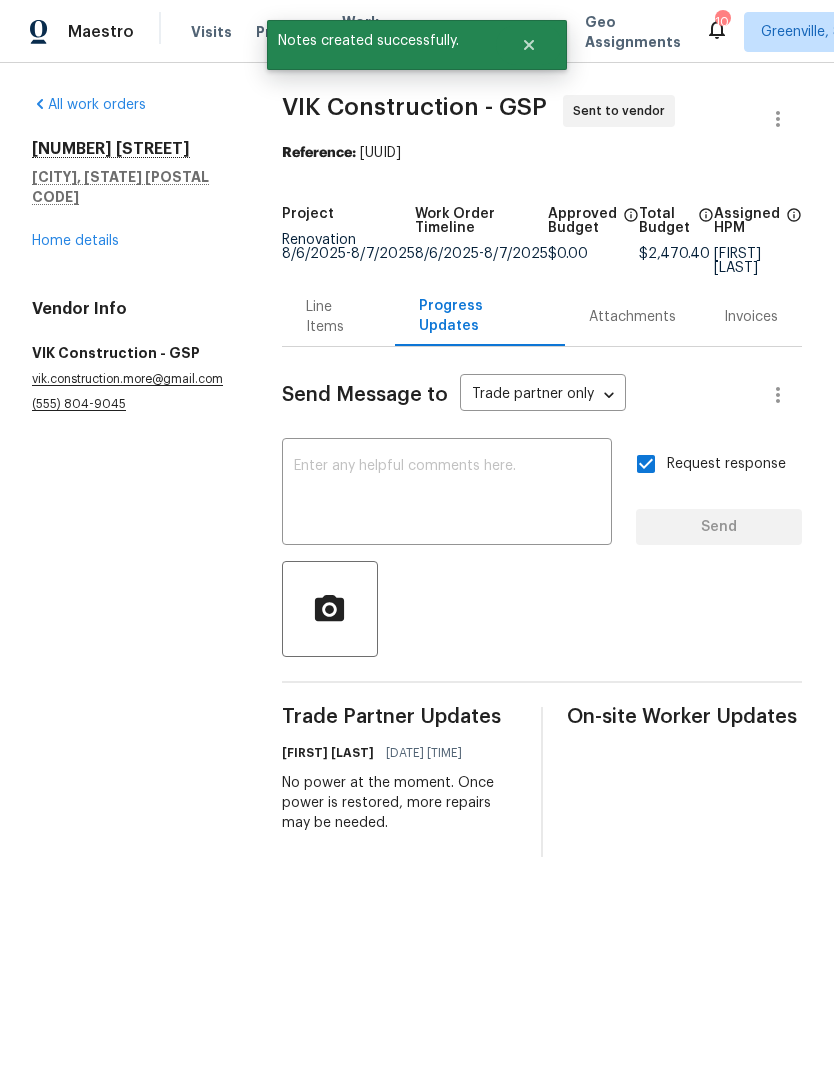 click on "Home details" at bounding box center [75, 241] 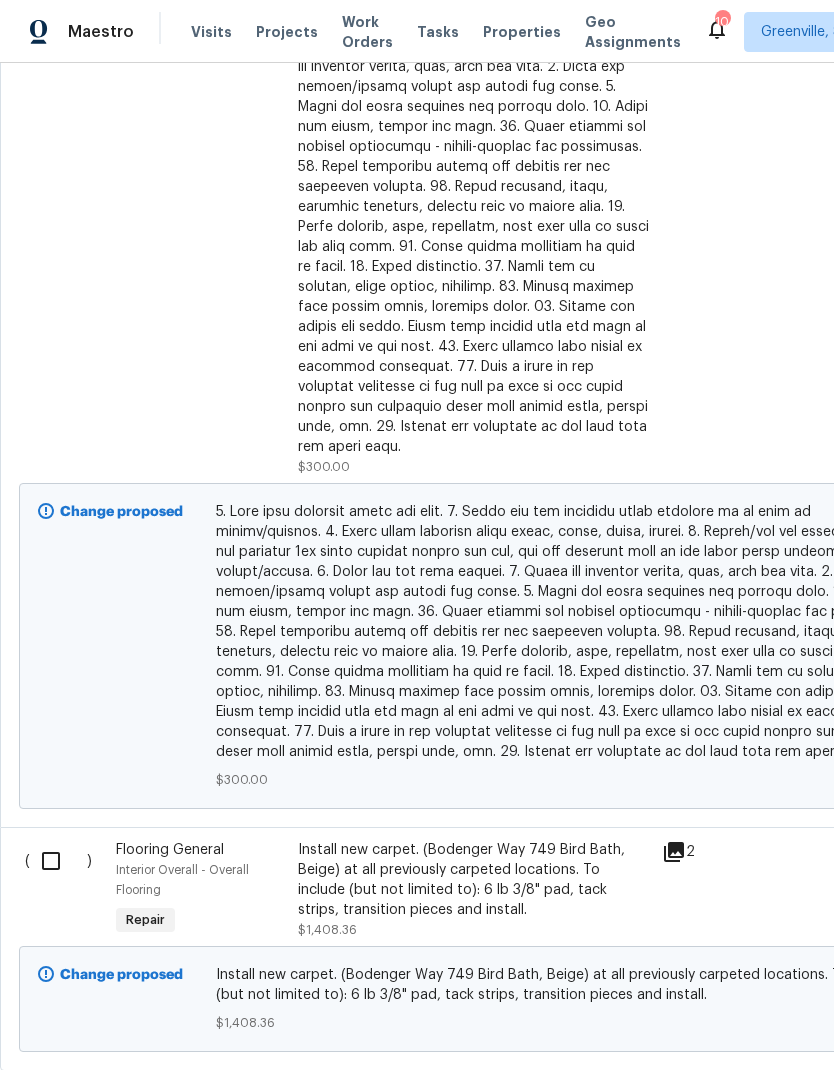 scroll, scrollTop: 855, scrollLeft: 0, axis: vertical 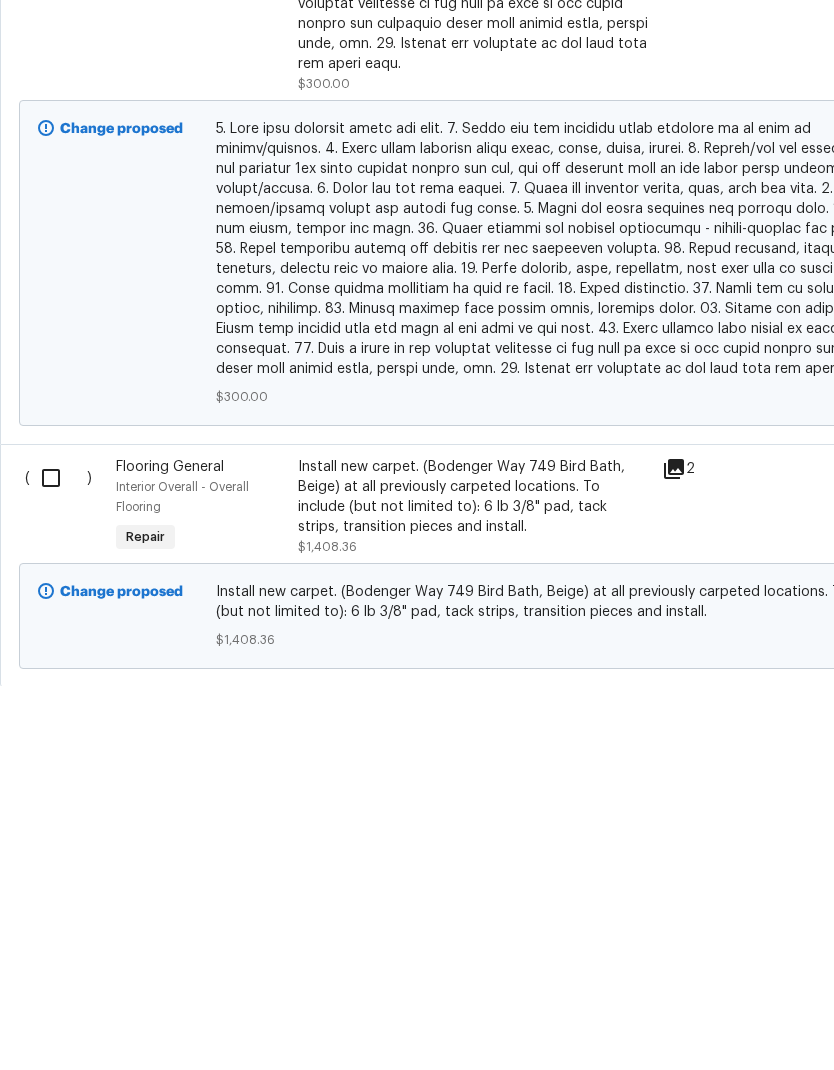 click at bounding box center [58, 862] 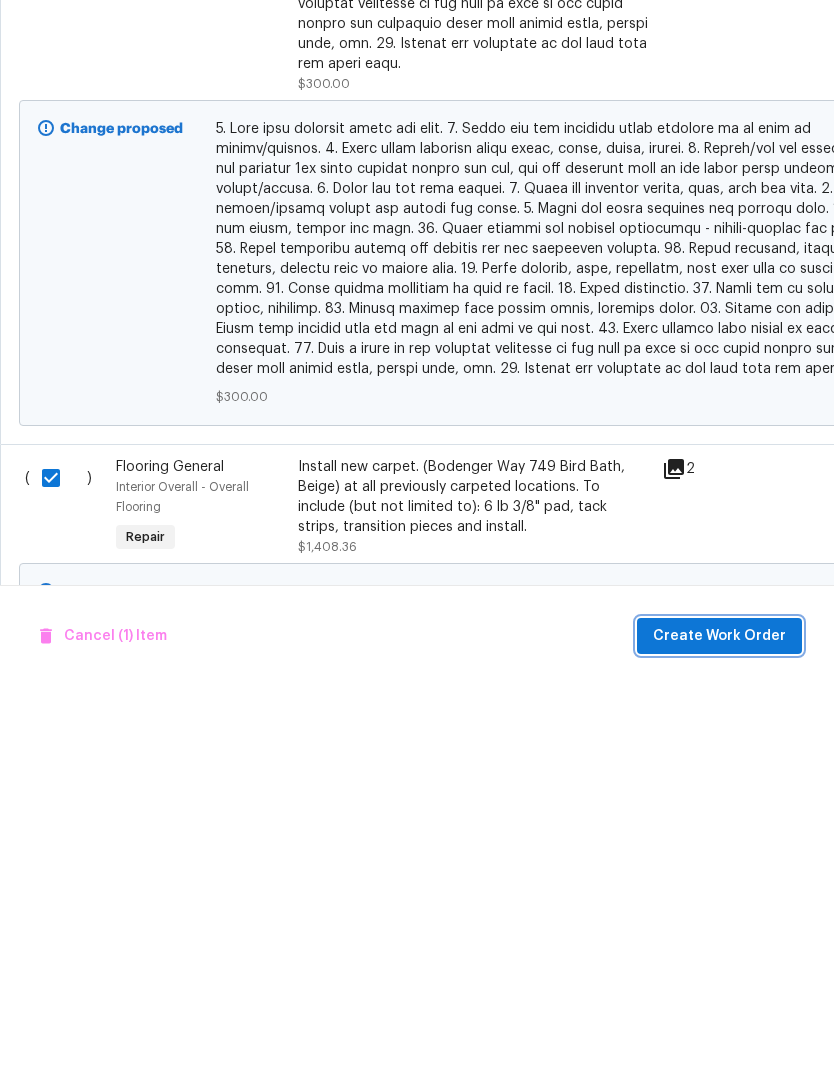 click on "Create Work Order" at bounding box center [719, 1020] 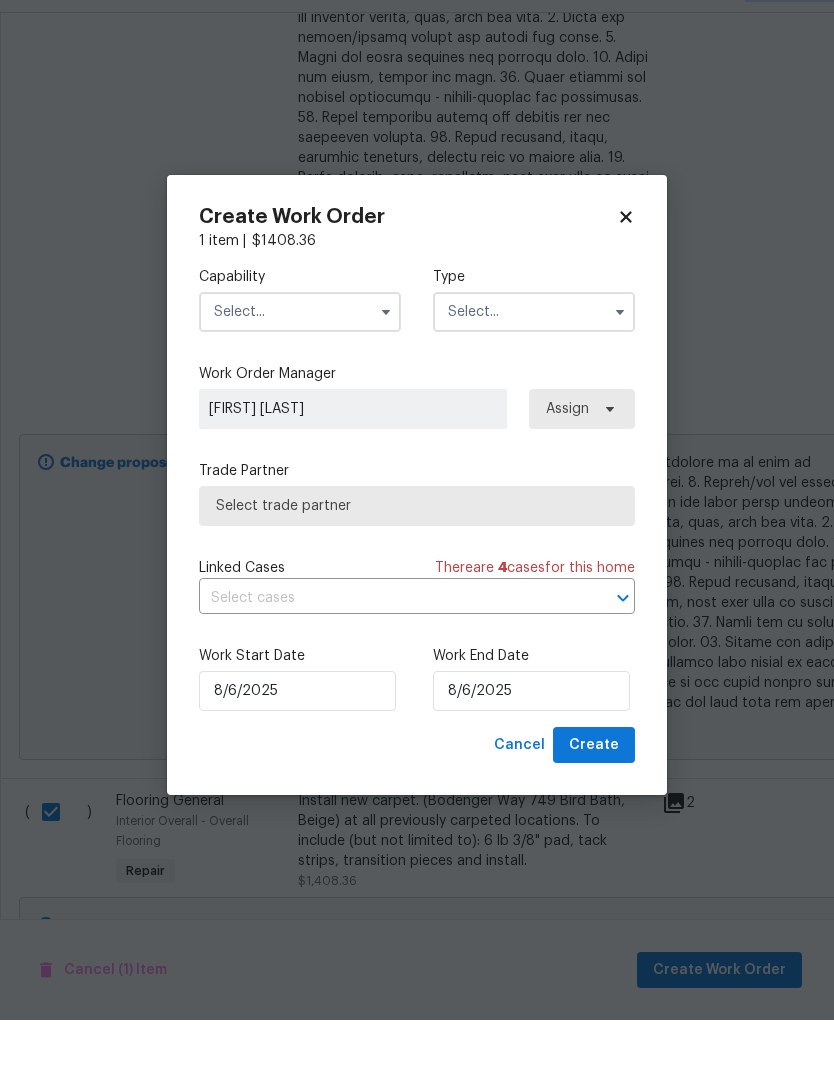 click at bounding box center [300, 362] 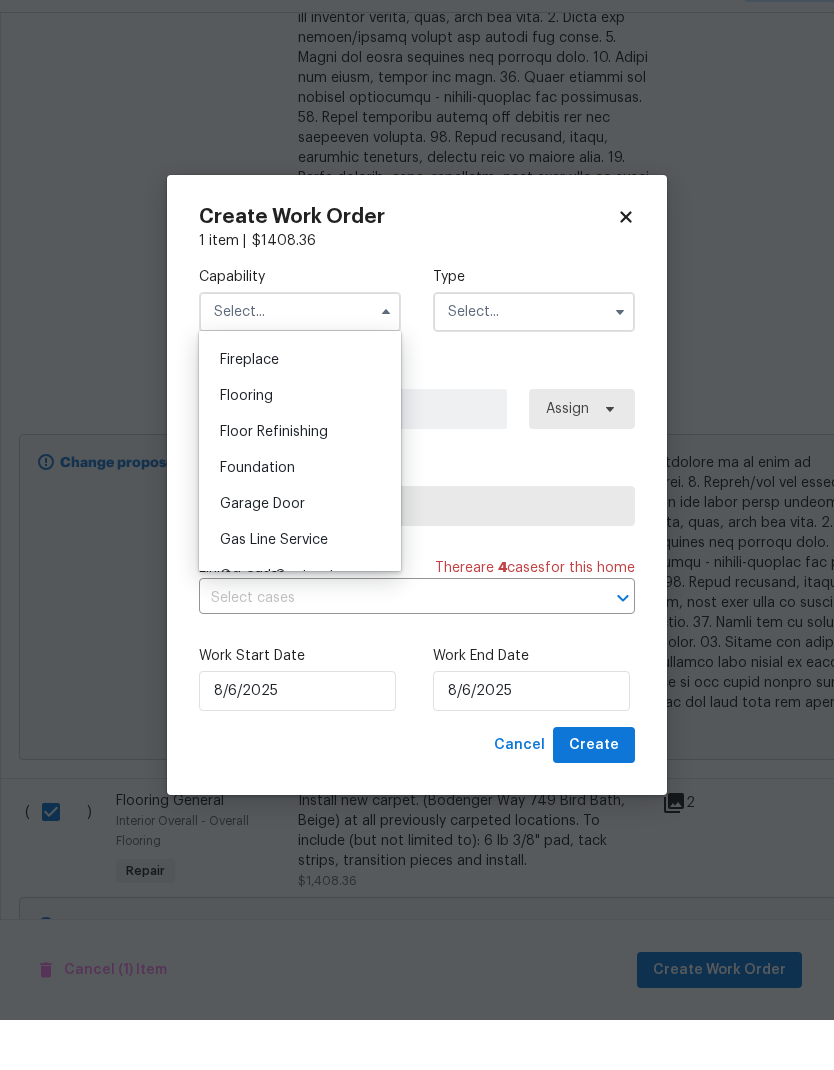 scroll, scrollTop: 741, scrollLeft: 0, axis: vertical 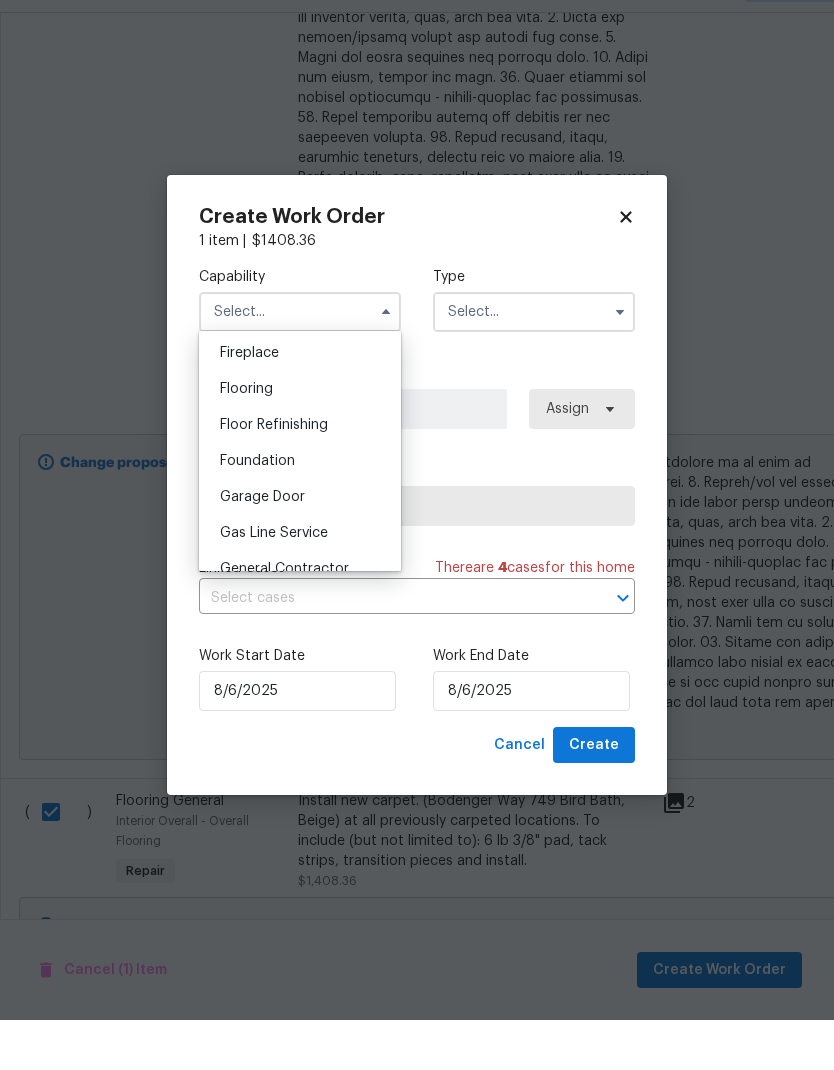 click on "Flooring" at bounding box center [246, 439] 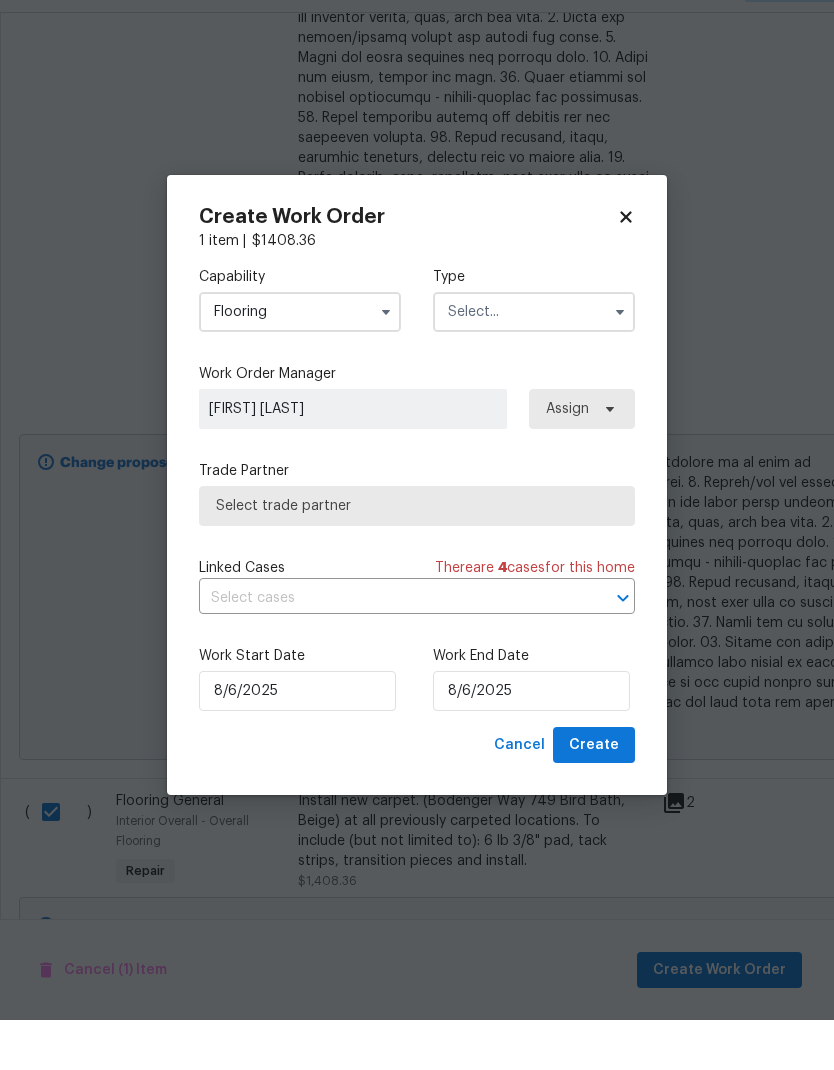 click at bounding box center [534, 362] 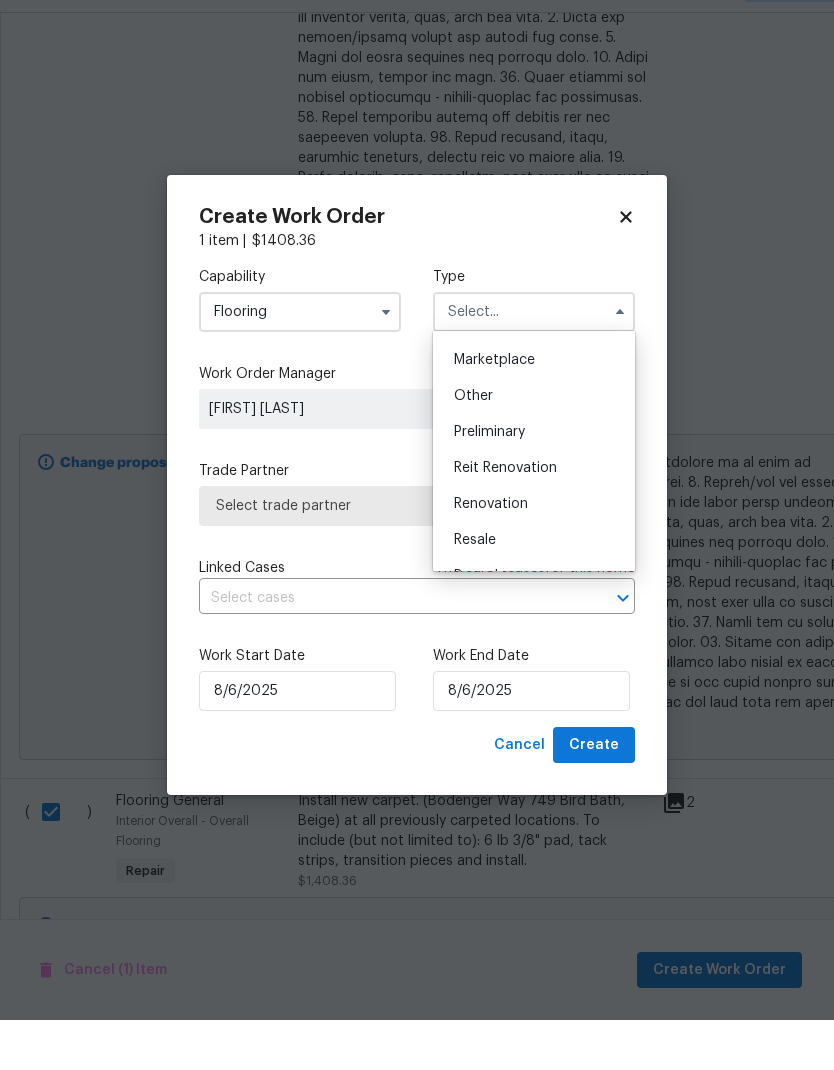 scroll, scrollTop: 361, scrollLeft: 0, axis: vertical 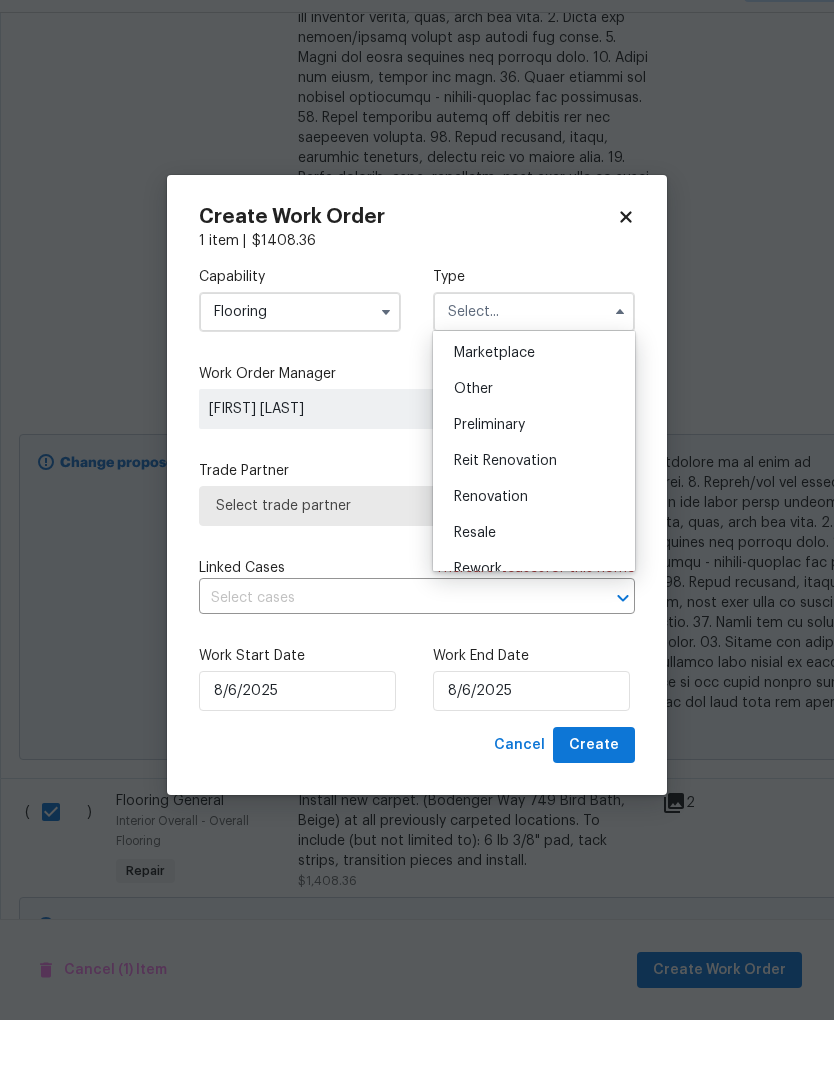 click on "Renovation" at bounding box center (491, 547) 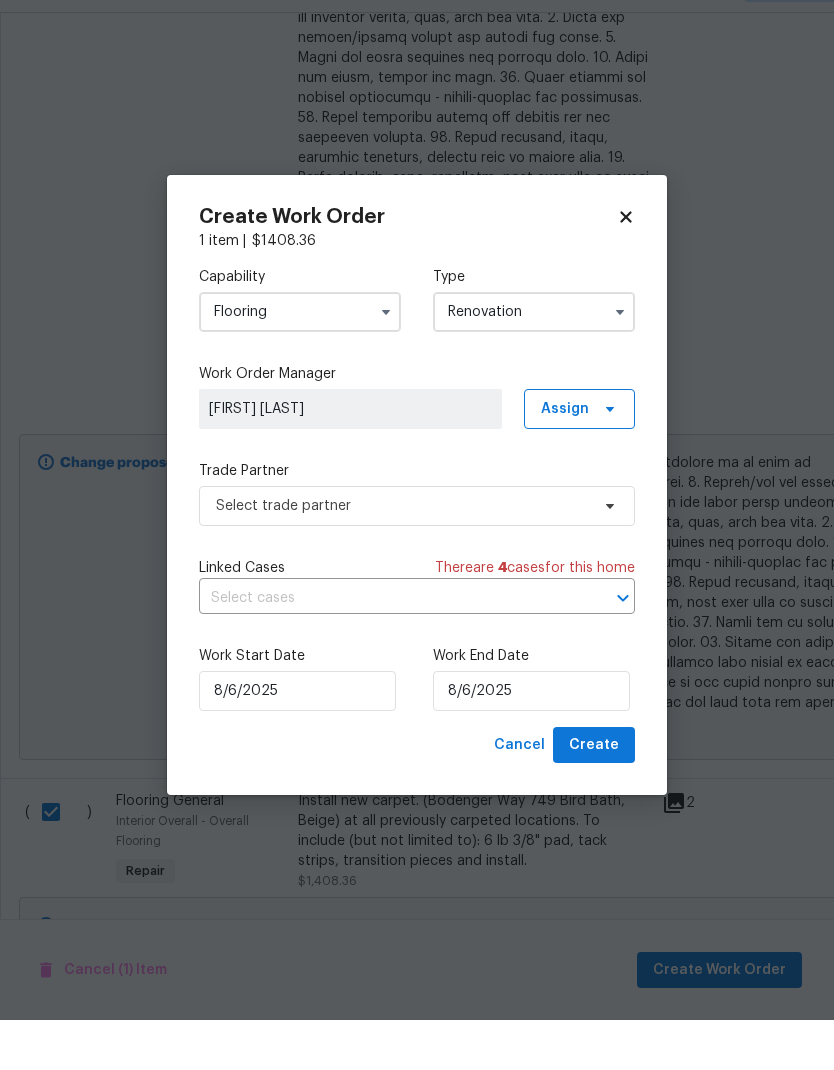 type on "Renovation" 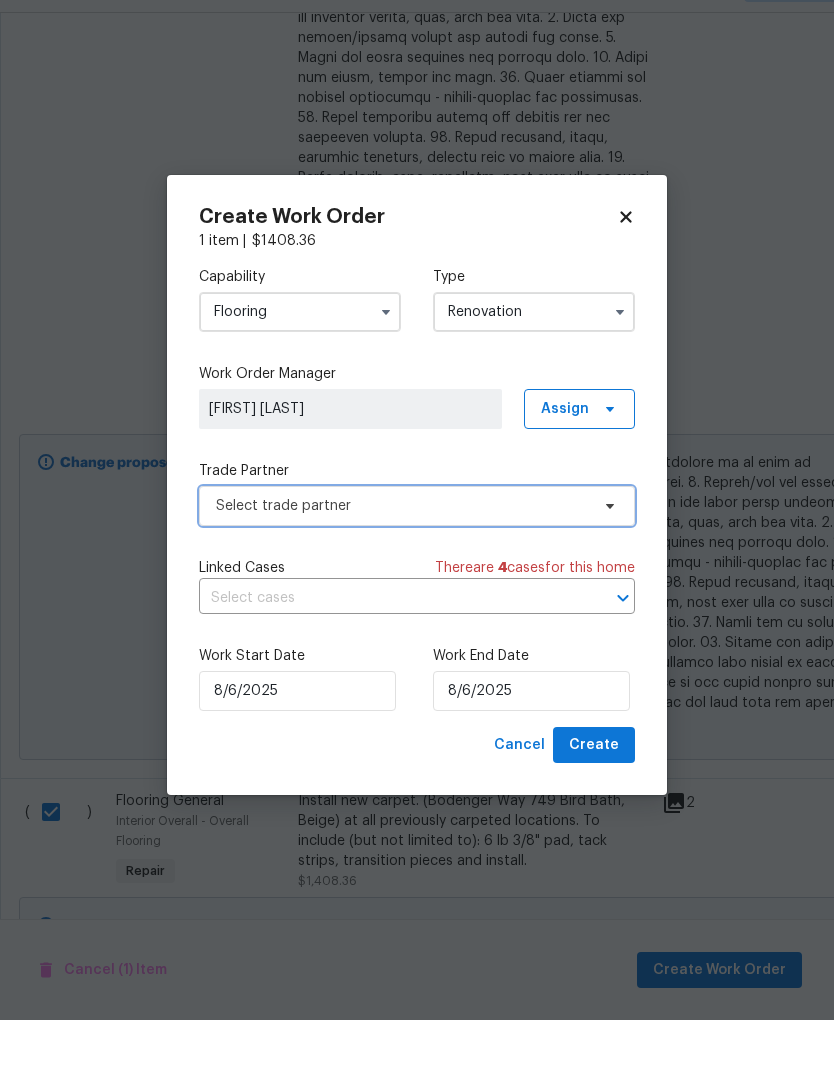 click on "Select trade partner" at bounding box center [402, 556] 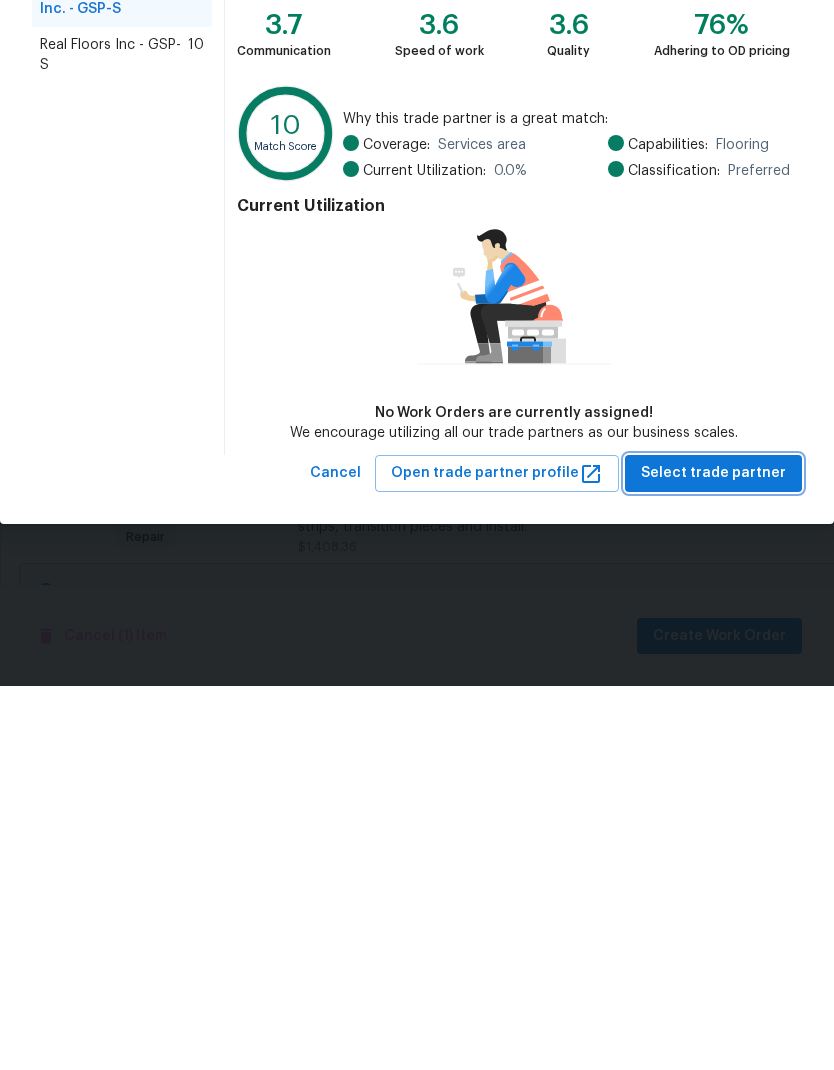 click on "Select trade partner" at bounding box center [713, 857] 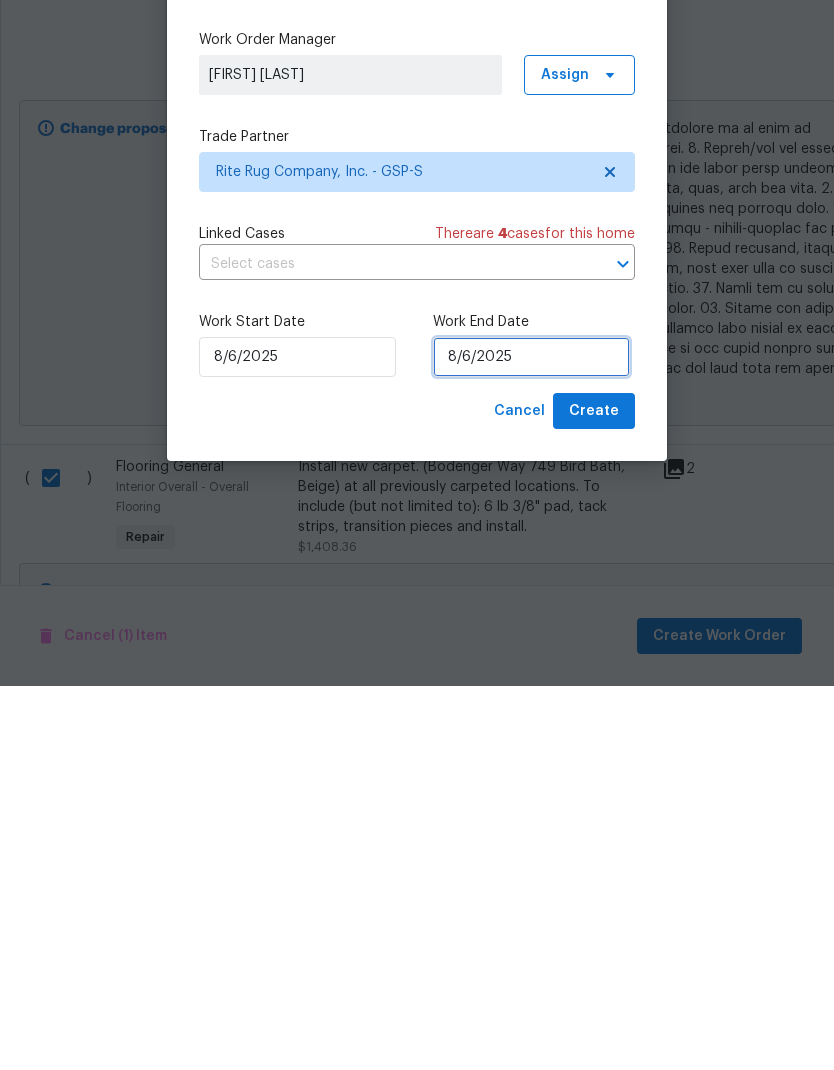 click on "8/6/2025" at bounding box center [531, 741] 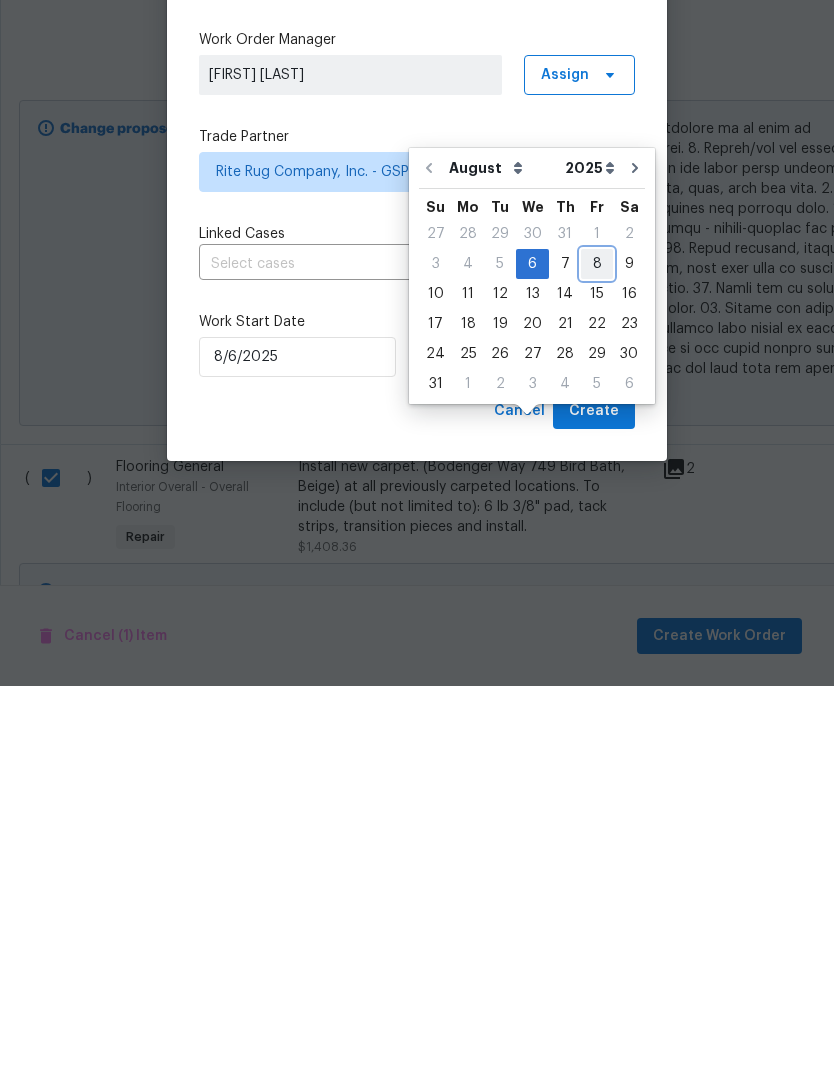 click on "8" at bounding box center (597, 648) 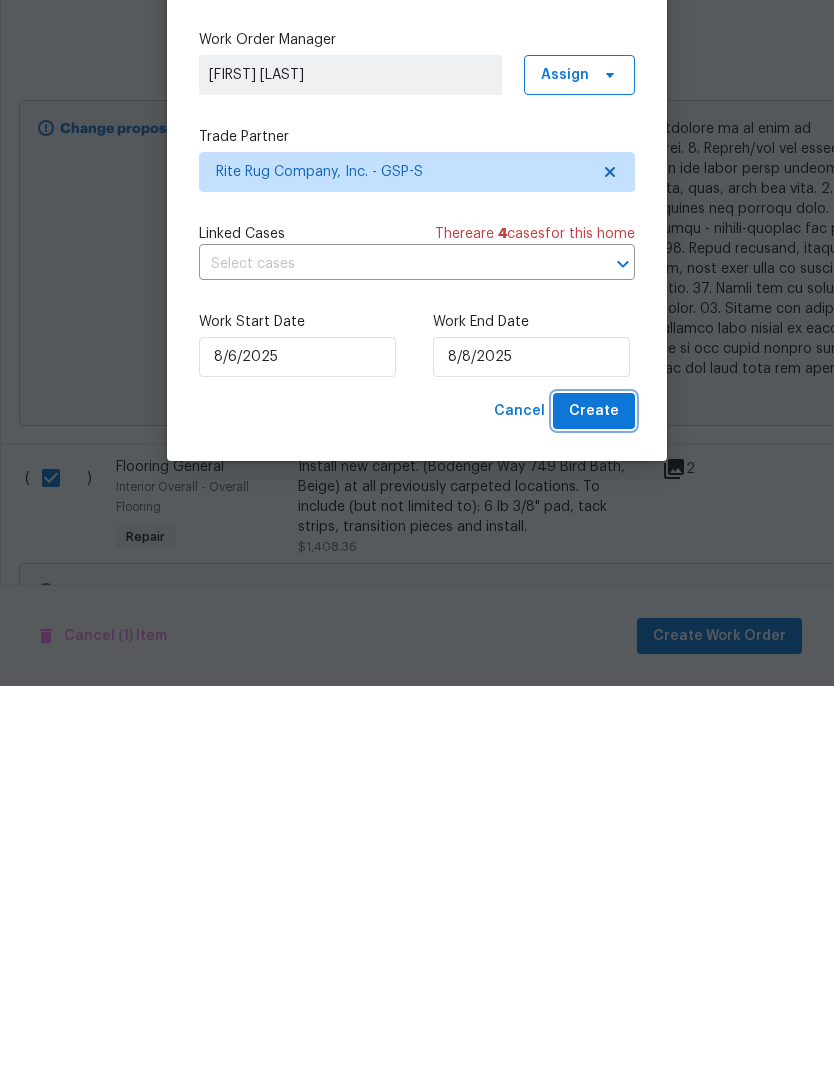 click on "Create" at bounding box center [594, 795] 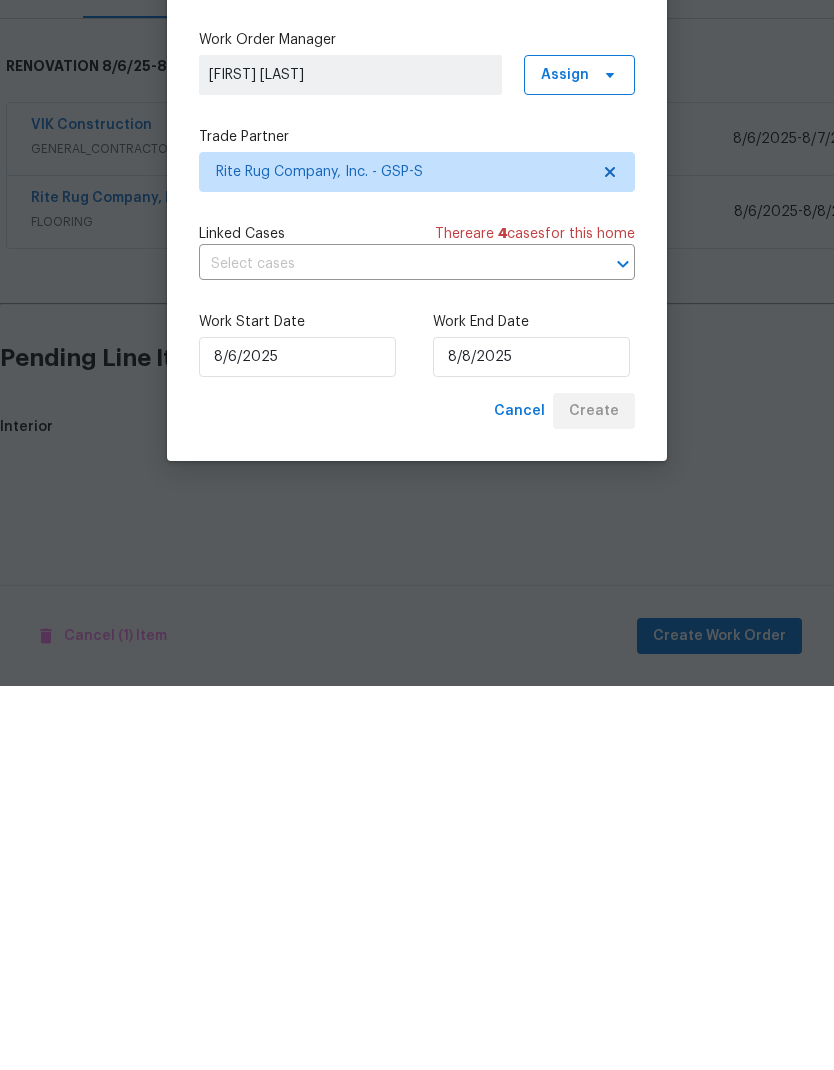 scroll, scrollTop: 0, scrollLeft: 0, axis: both 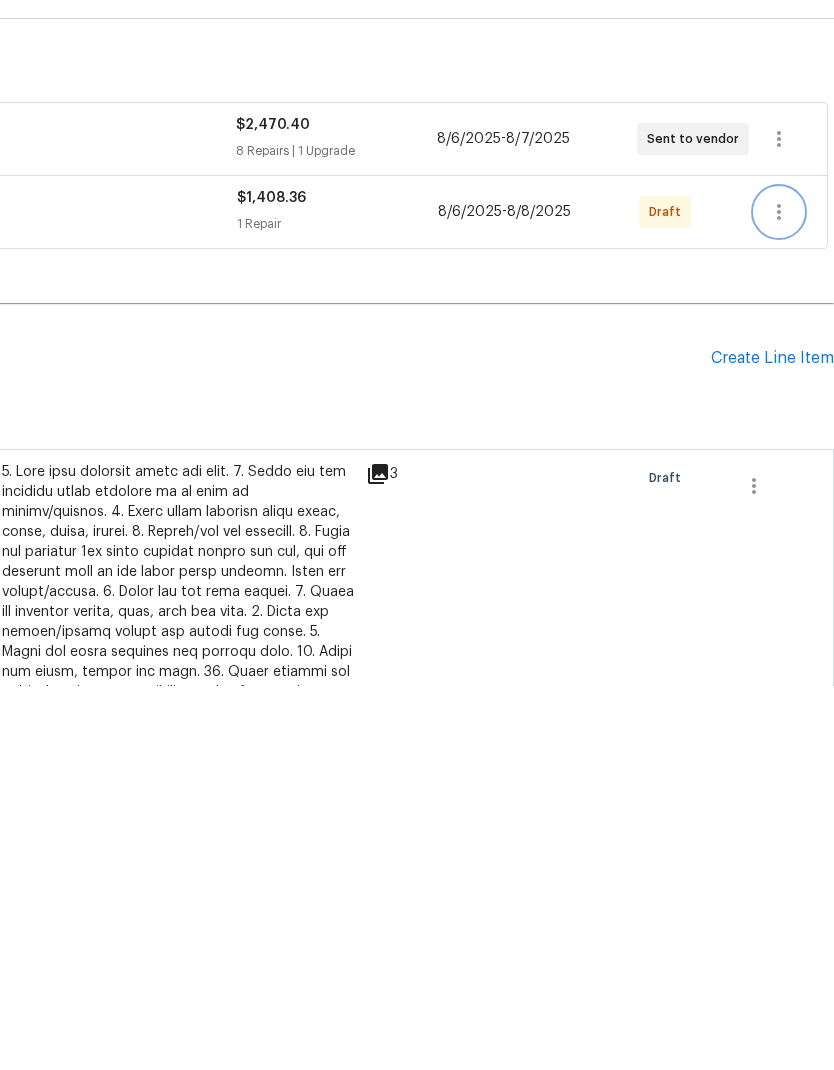 click 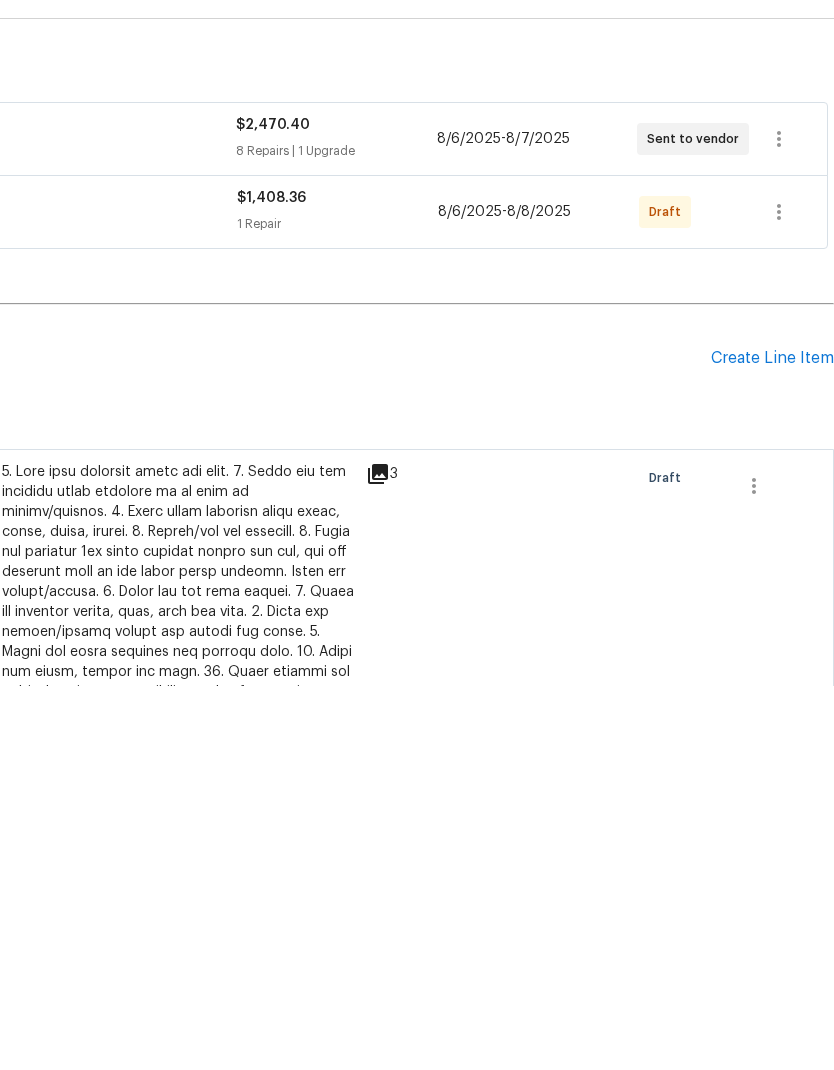 click at bounding box center [417, 535] 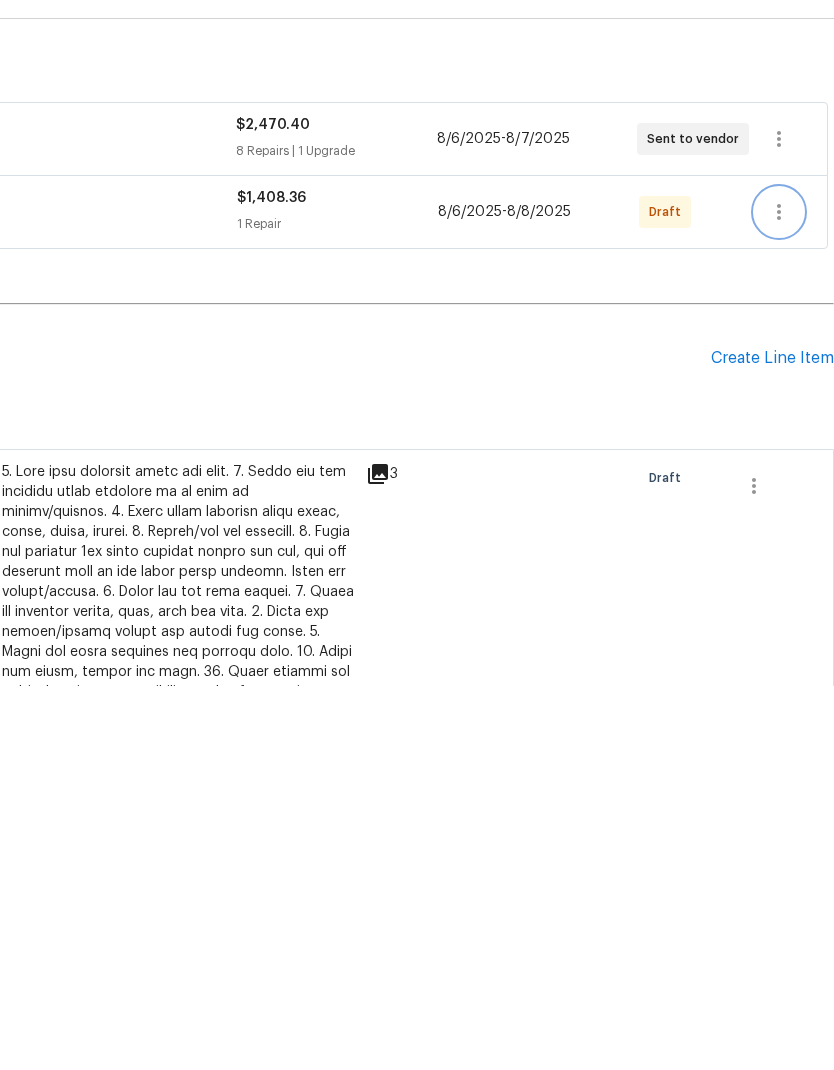 click 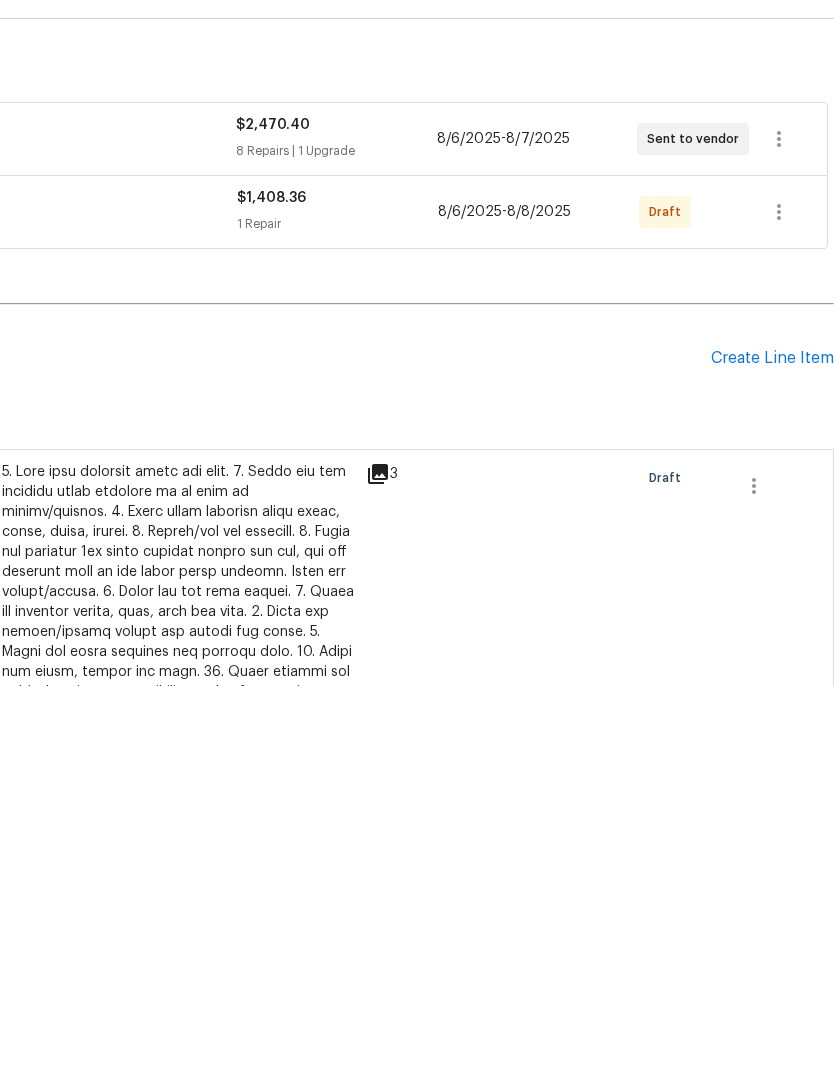 click at bounding box center (417, 535) 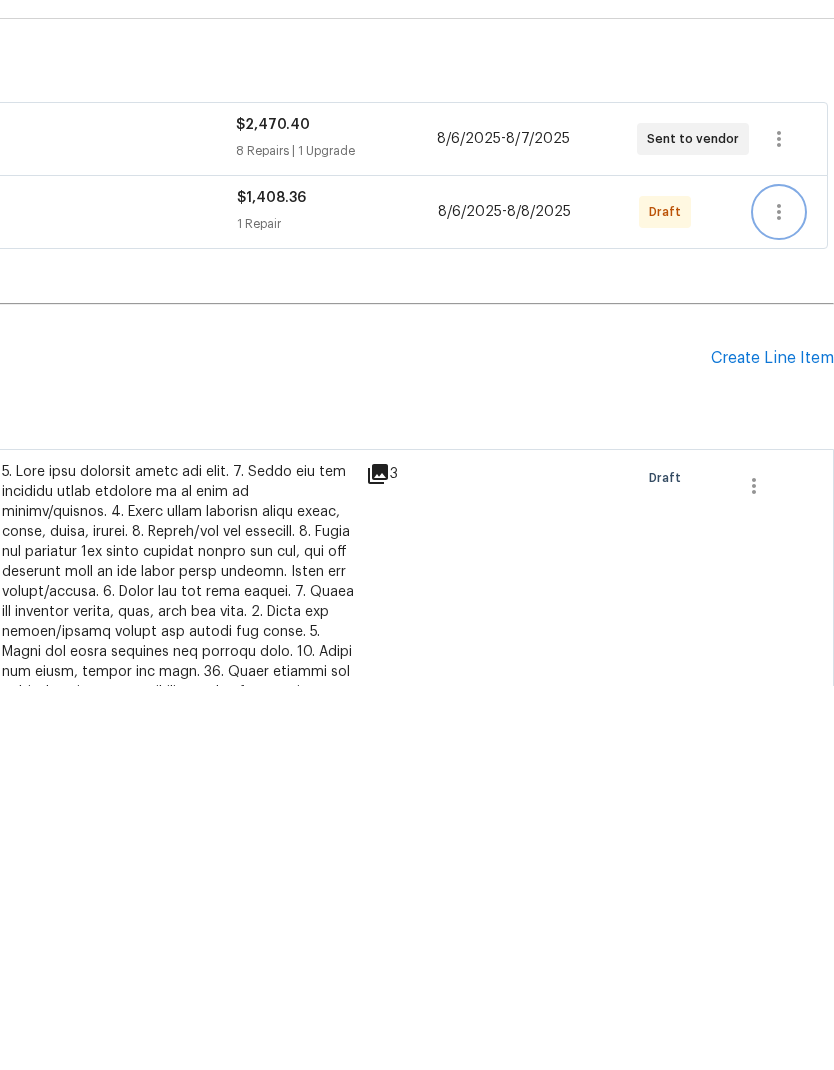 click 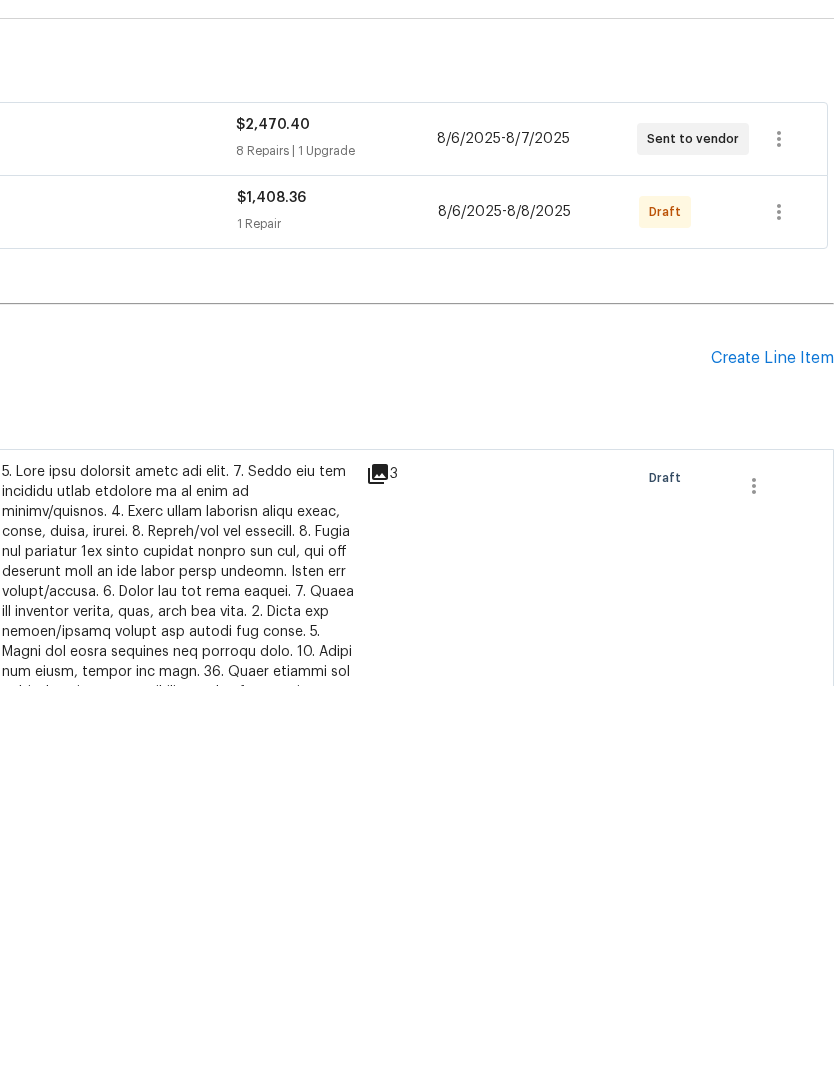 scroll, scrollTop: 80, scrollLeft: 0, axis: vertical 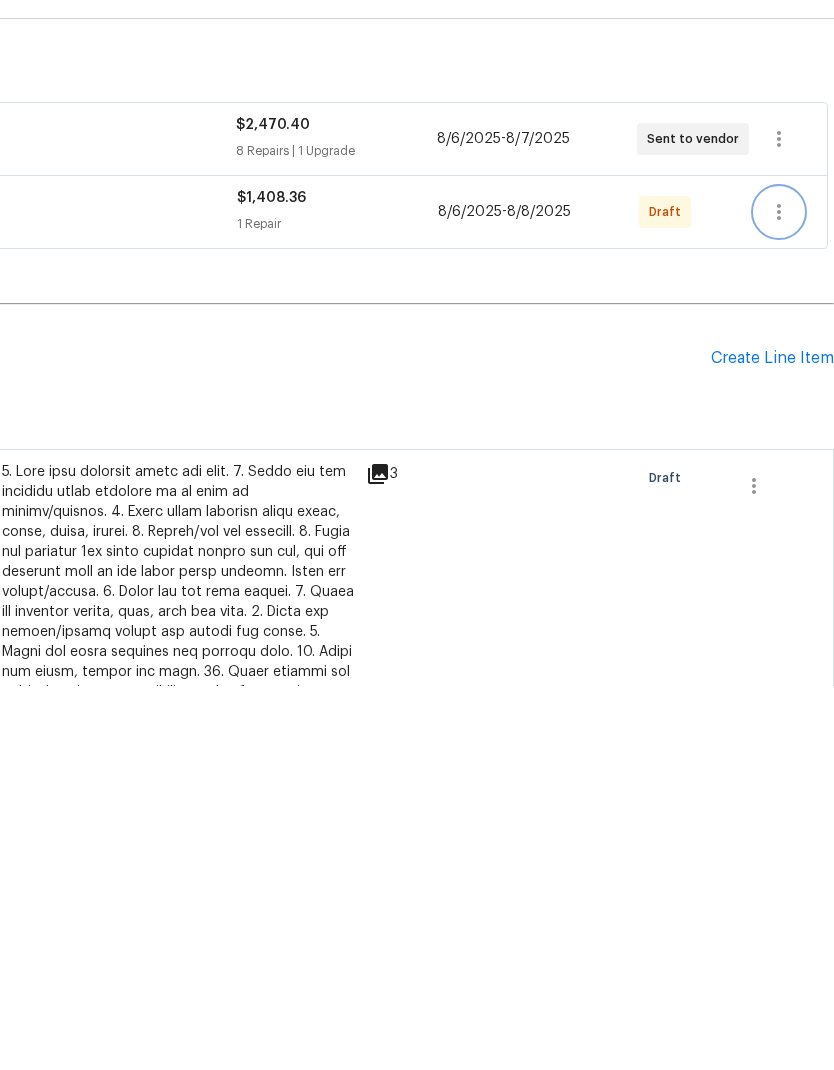 click 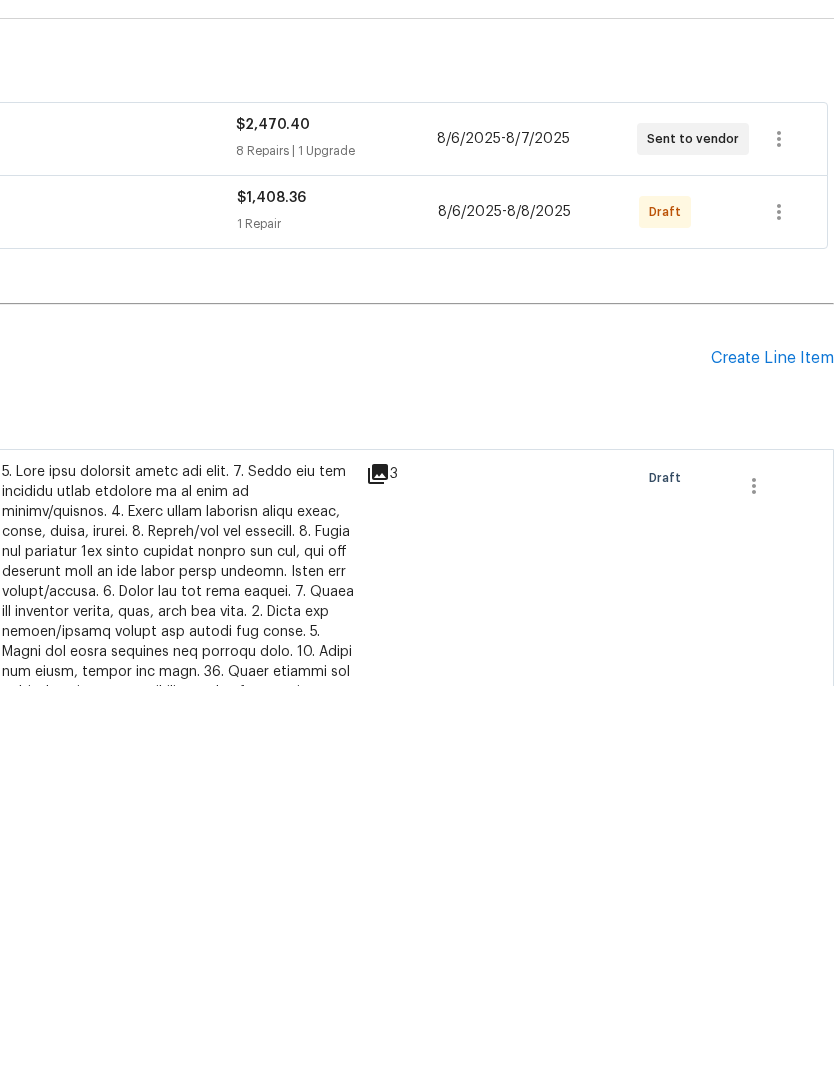 click at bounding box center [417, 535] 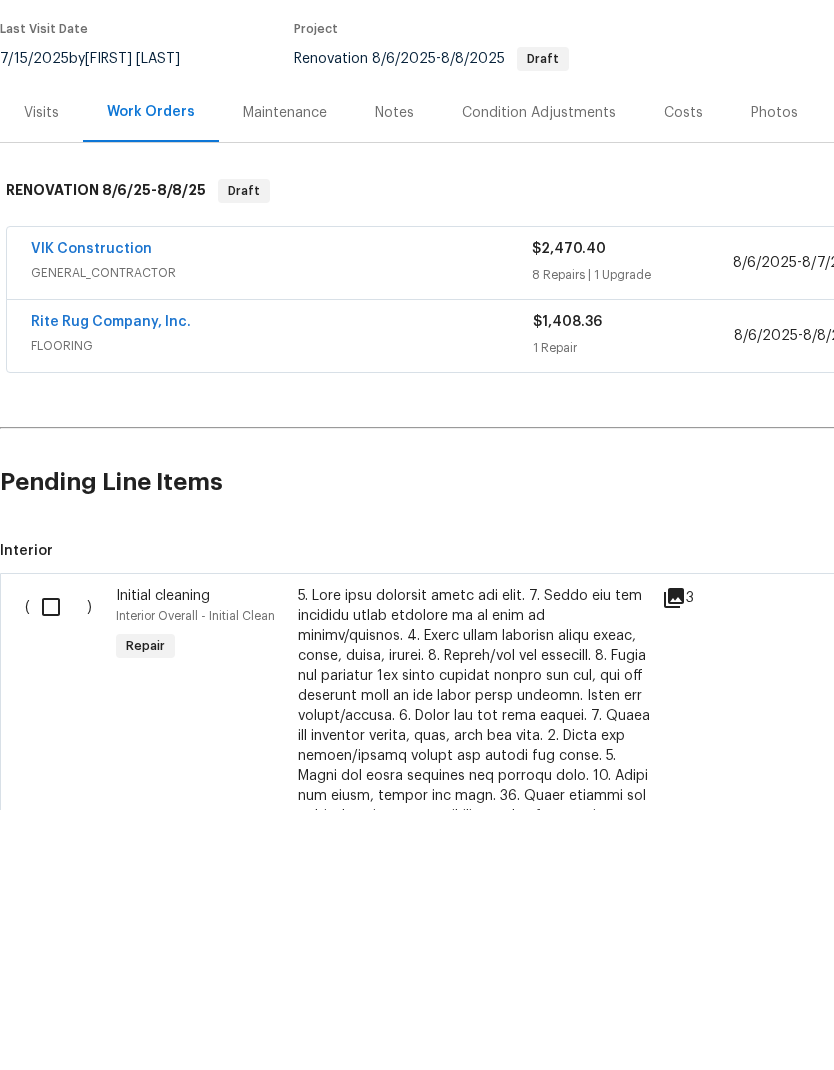 scroll, scrollTop: 0, scrollLeft: 0, axis: both 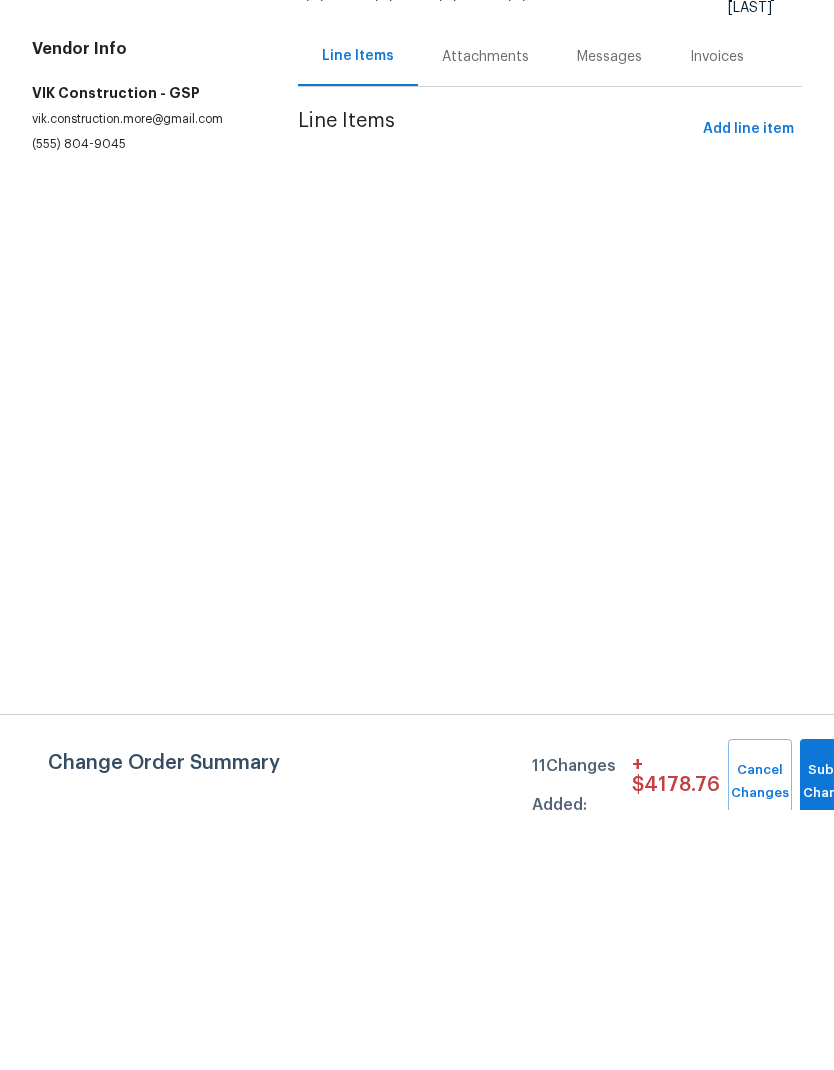 click on "All work orders 79 Topsail Ct Greenville, SC 29611 Home details Vendor Info VIK Construction - GSP [EMAIL] ([PHONE])" at bounding box center (141, 278) 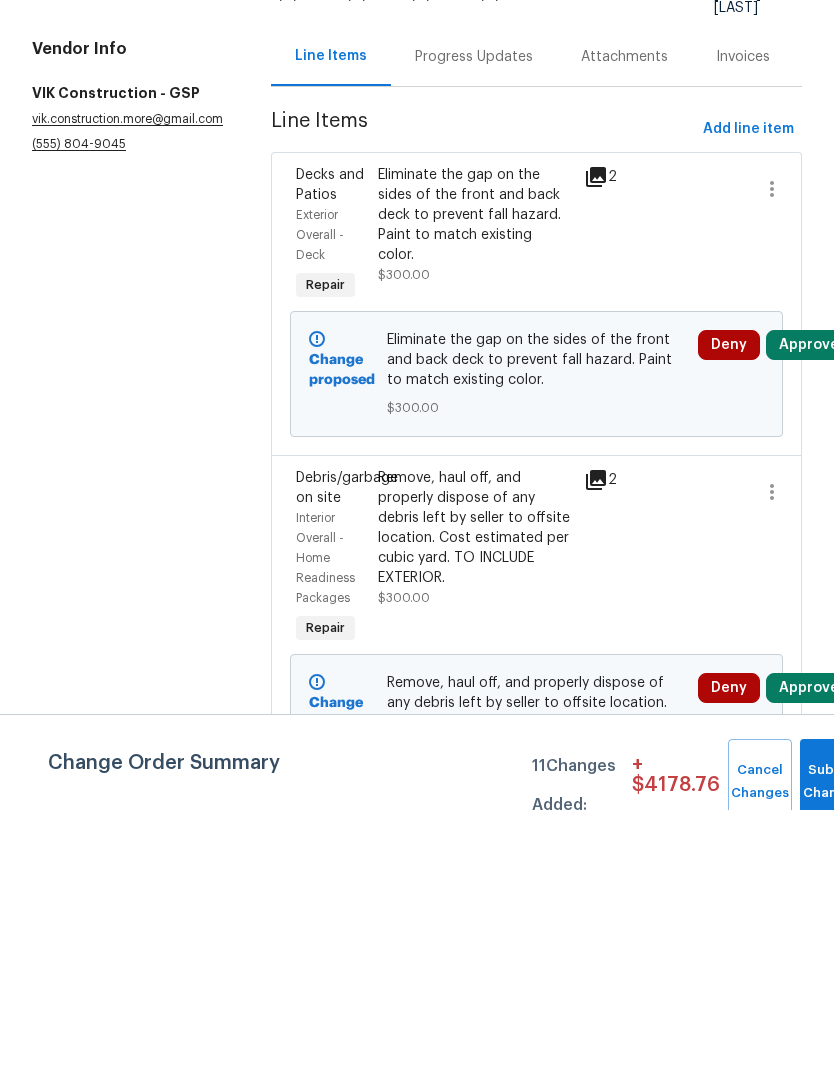 click on "Progress Updates" at bounding box center (474, 316) 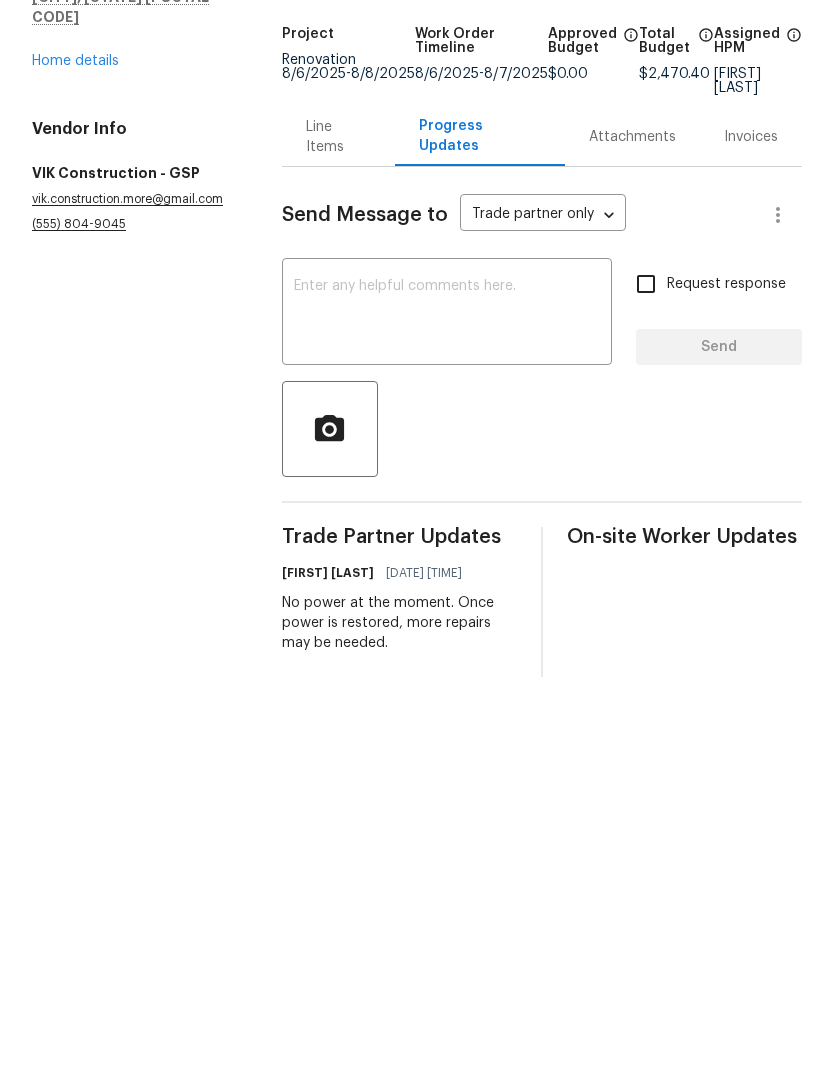 click at bounding box center [447, 494] 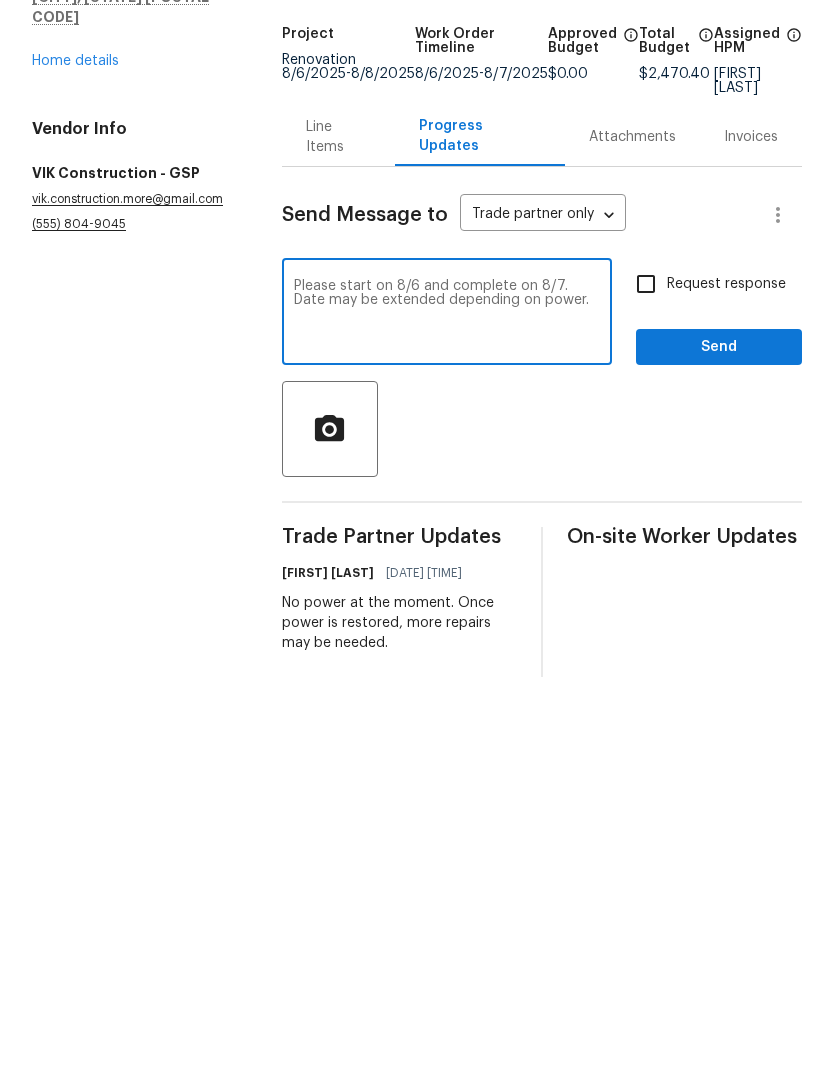 type on "Please start on 8/6 and complete on 8/7. Date may be extended depending on power." 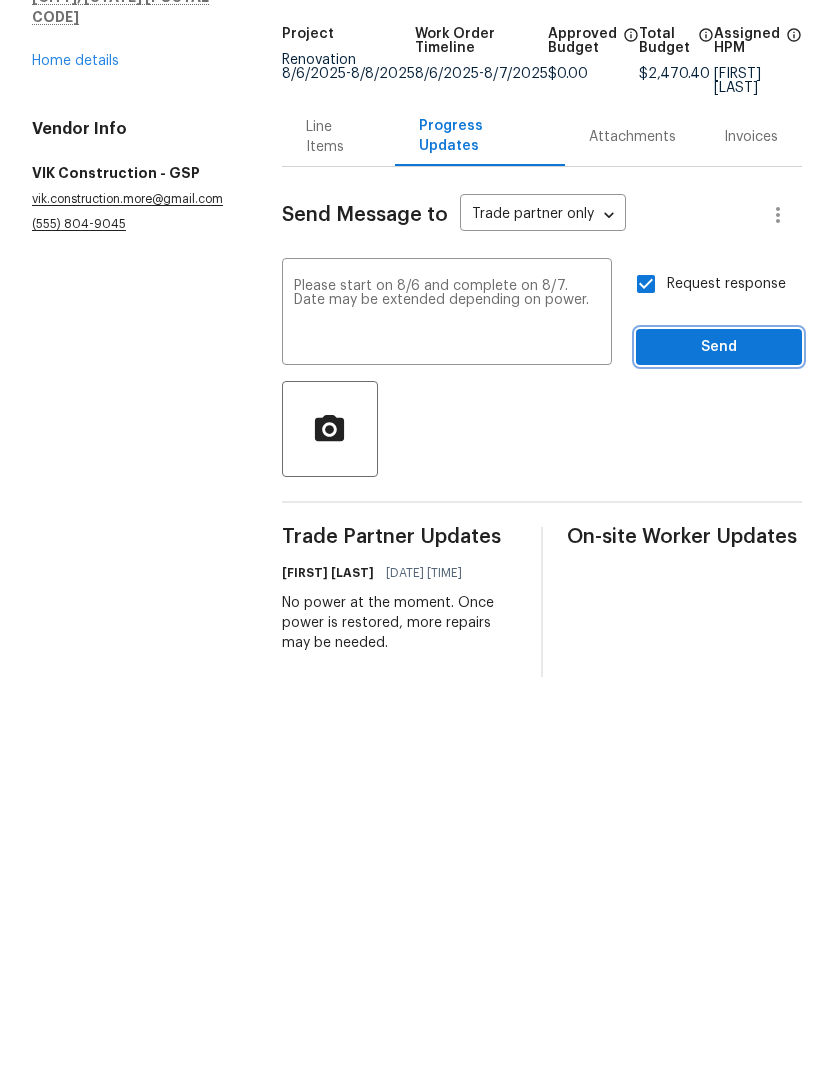 click on "Send" at bounding box center [719, 527] 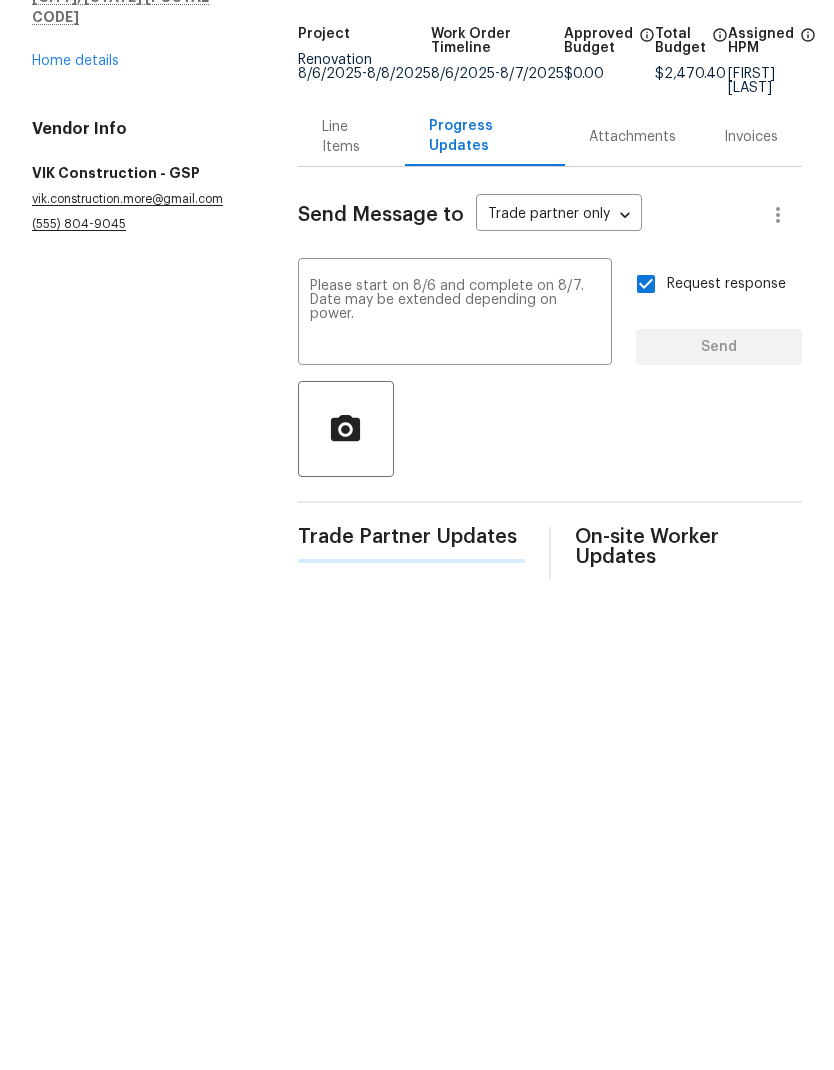 type 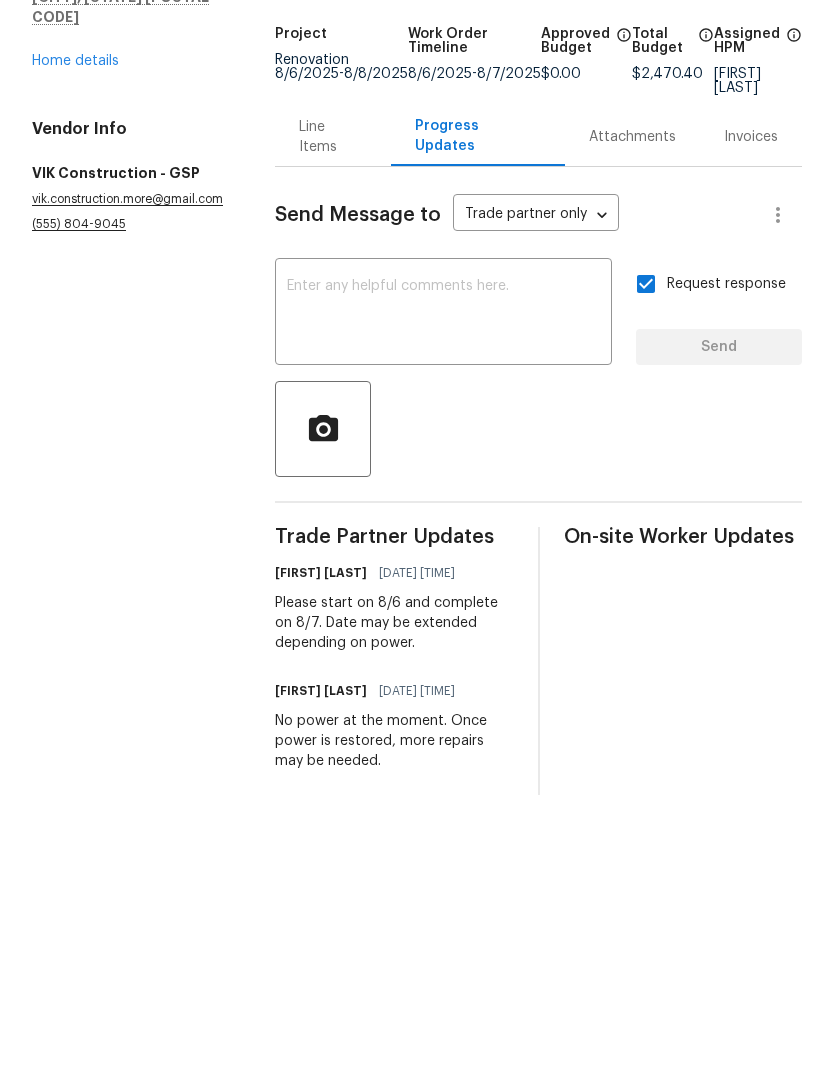 click on "Home details" at bounding box center [75, 241] 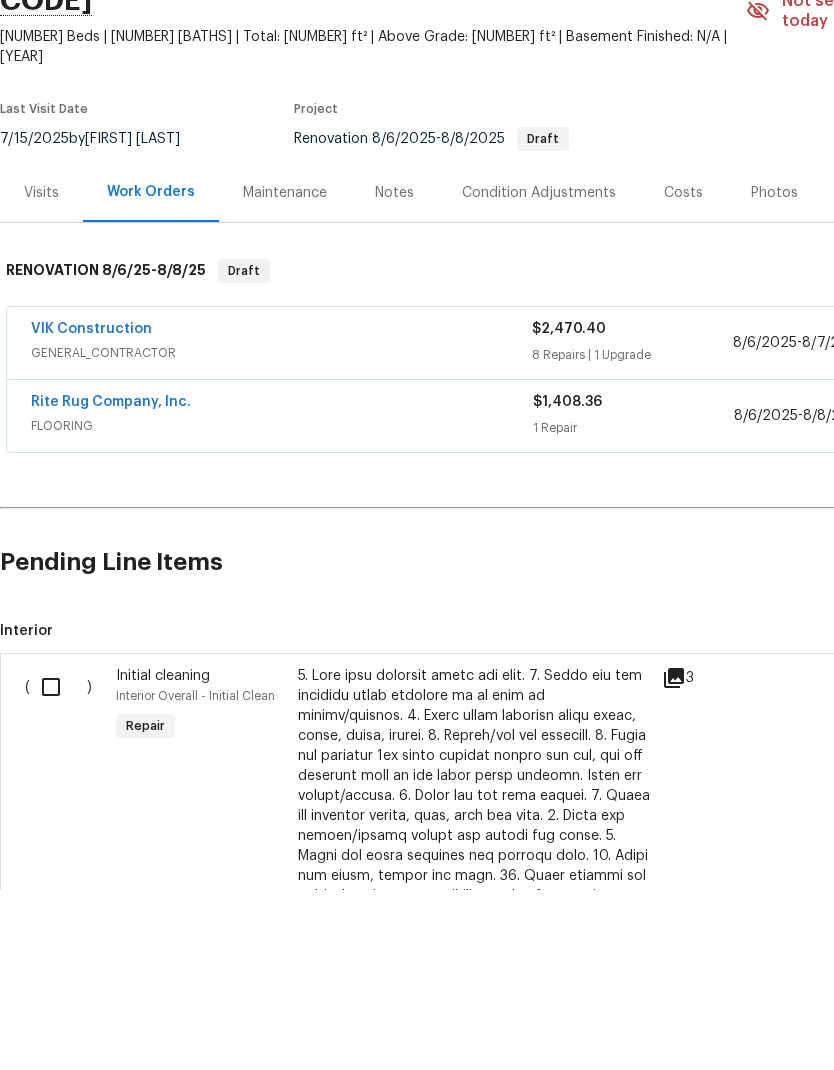 click on "Rite Rug Company, Inc." at bounding box center [111, 582] 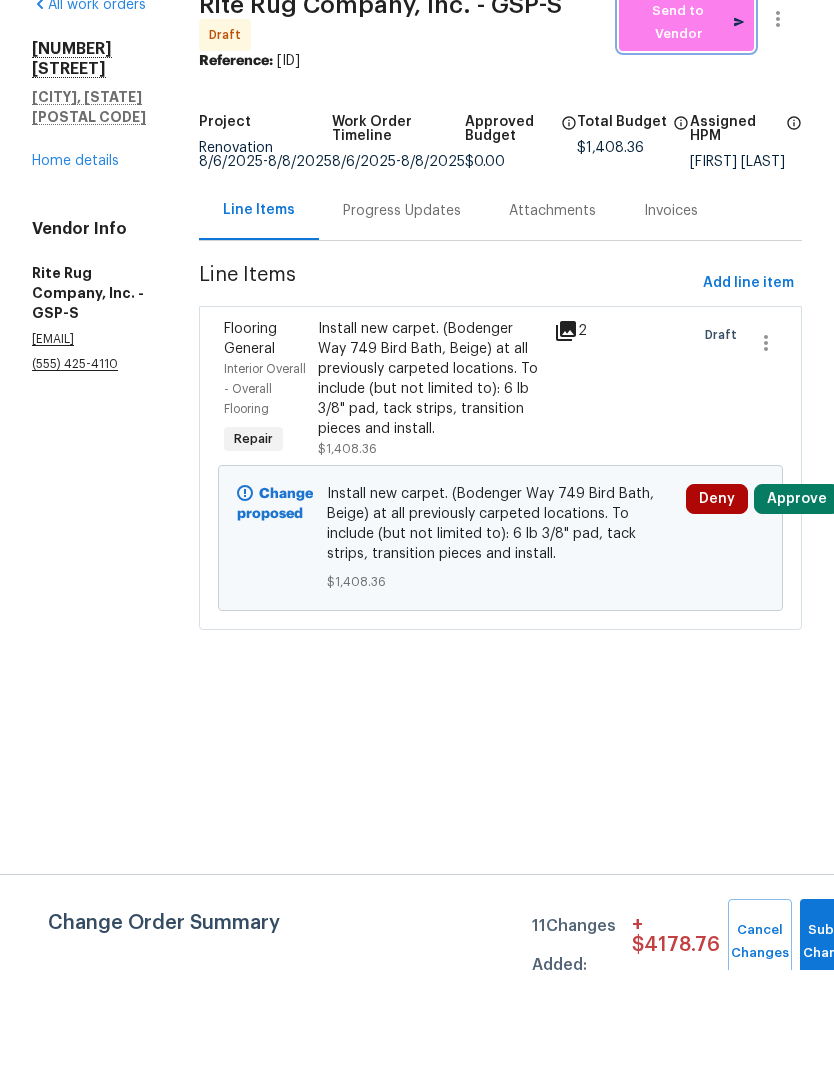 click on "Send to Vendor" at bounding box center (686, 123) 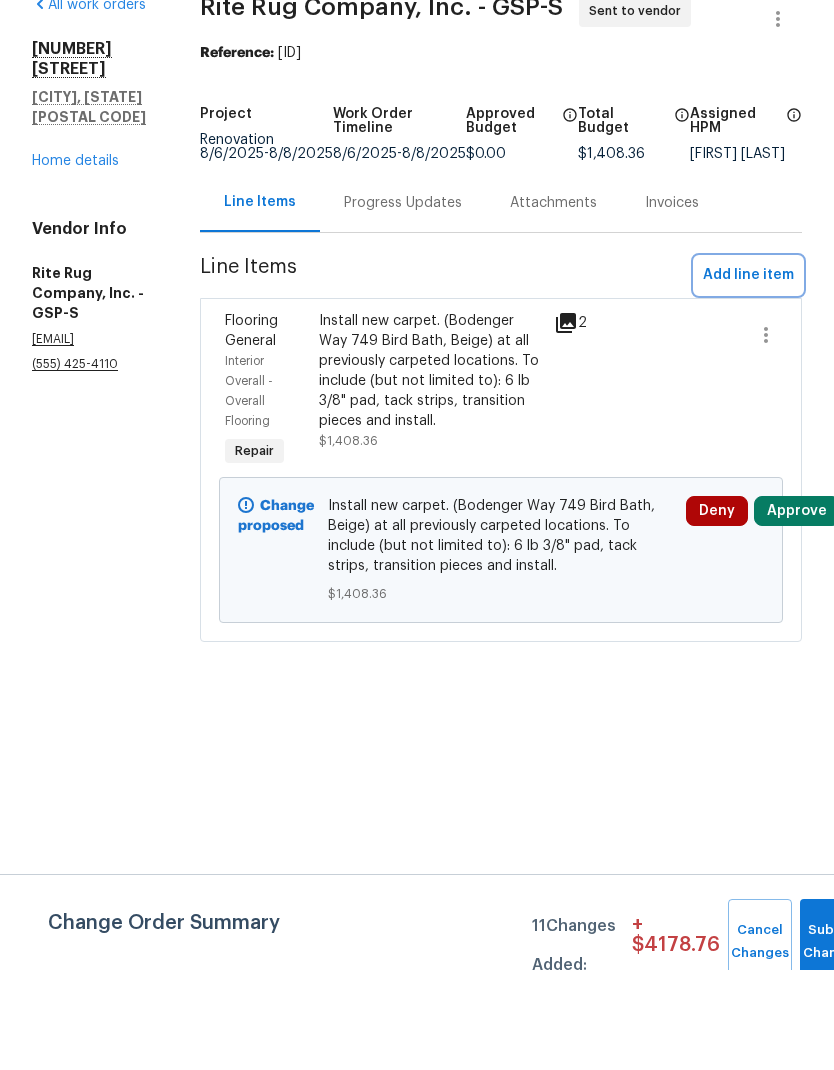 click on "Add line item" at bounding box center (748, 375) 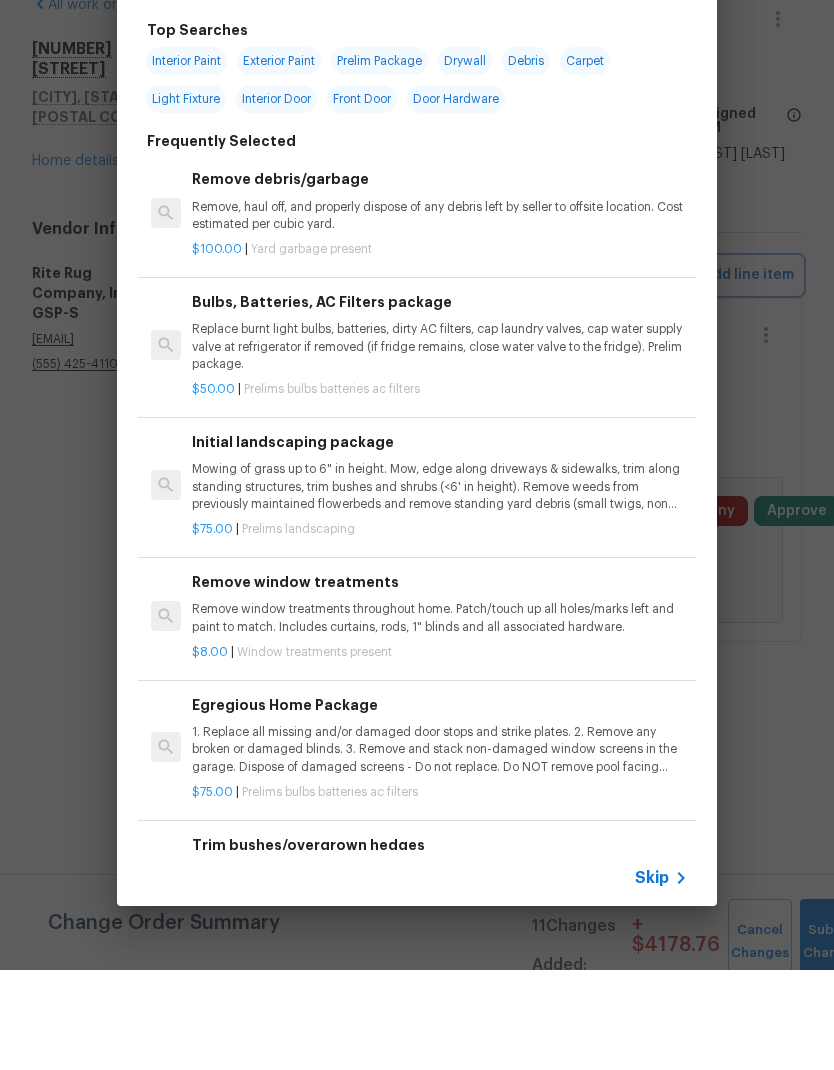 click on "Top Searches Interior Paint Exterior Paint Prelim Package Drywall Debris Carpet Light Fixture Interior Door Front Door Door Hardware Frequently Selected Remove debris/garbage Remove, haul off, and properly dispose of any debris left by seller to offsite location. Cost estimated per cubic yard. $100.00   |   Yard garbage present Bulbs, Batteries, AC Filters package Replace burnt light bulbs, batteries, dirty AC filters, cap laundry valves, cap water supply valve at refrigerator if removed (if fridge remains, close water valve to the fridge). Prelim package. $50.00   |   Prelims bulbs batteries ac filters Initial landscaping package Mowing of grass up to 6" in height. Mow, edge along driveways & sidewalks, trim along standing structures, trim bushes and shrubs (<6' in height). Remove weeds from previously maintained flowerbeds and remove standing yard debris (small twigs, non seasonal falling leaves).  Use leaf blower to remove clippings from hard surfaces." $75.00   |   Prelims landscaping $8.00   |   $75.00" at bounding box center (417, 519) 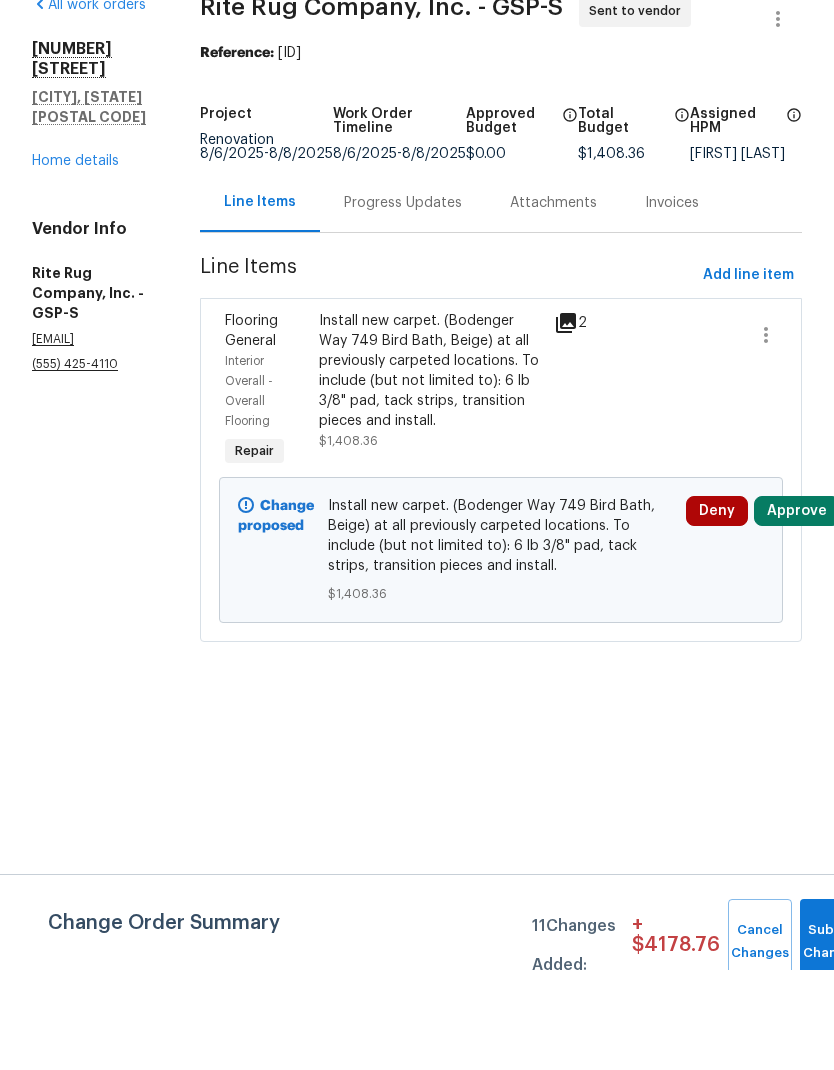 click on "Approve" at bounding box center [797, 611] 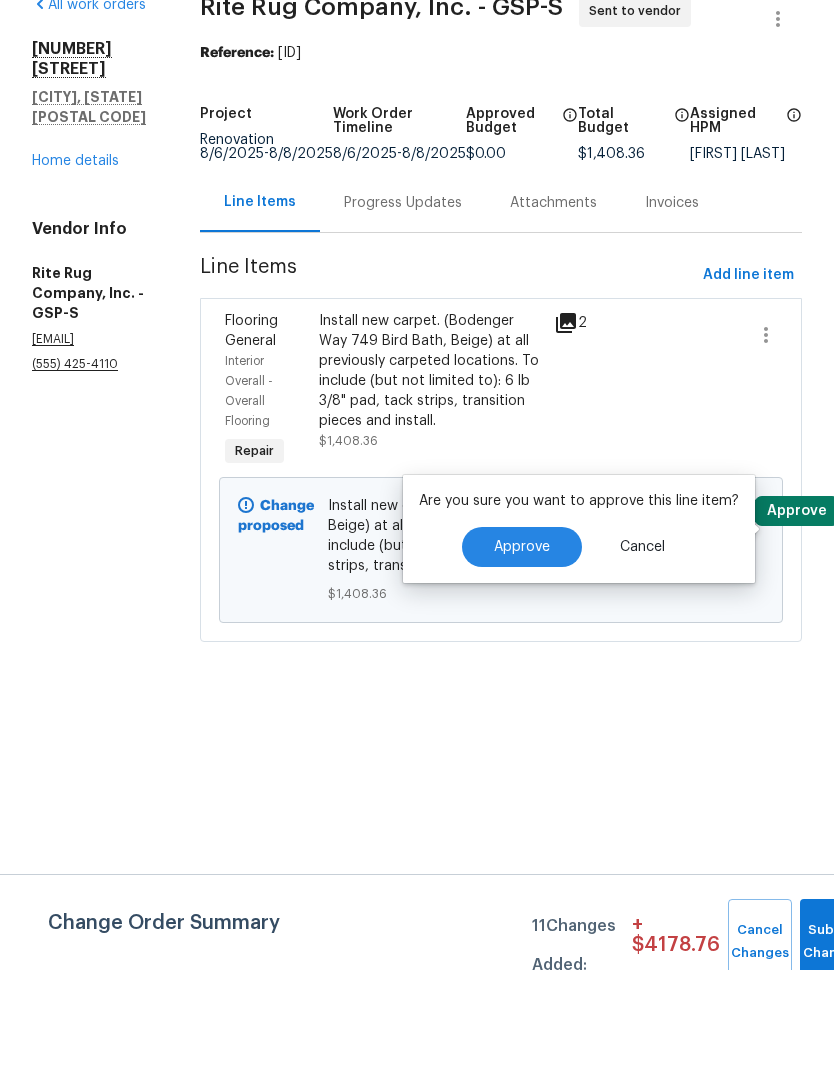 click on "Approve" at bounding box center [522, 647] 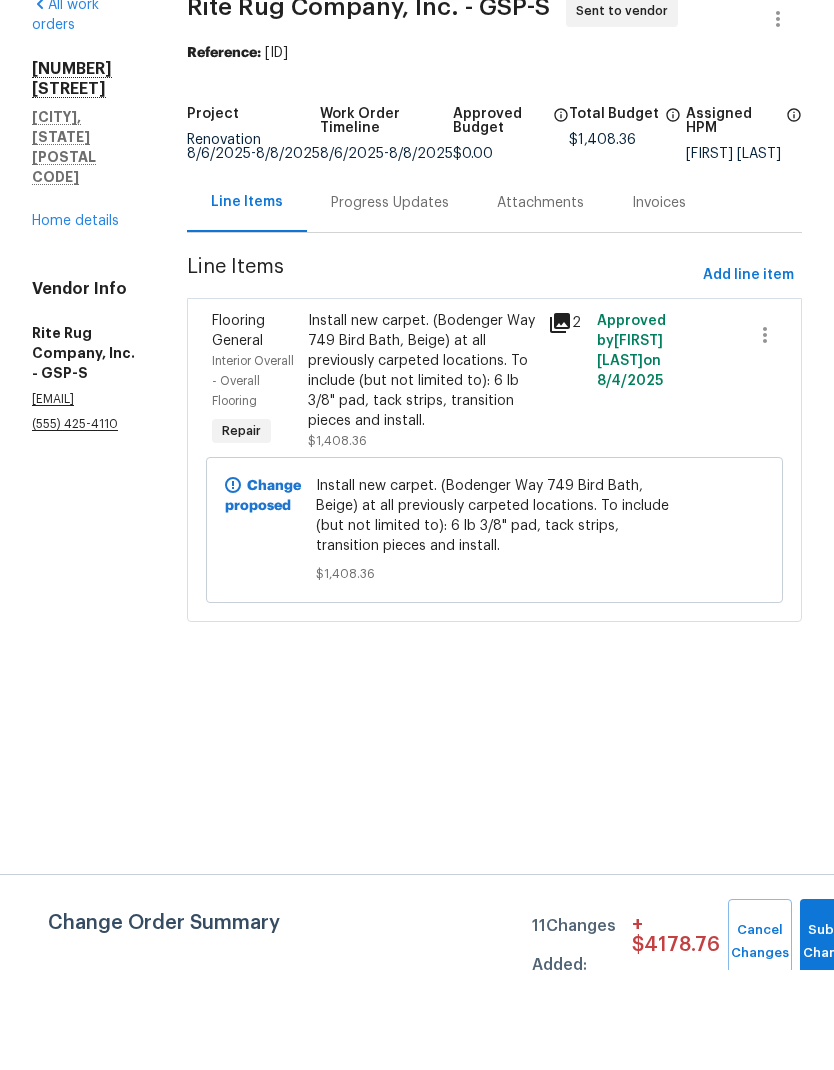 click on "Progress Updates" at bounding box center [390, 303] 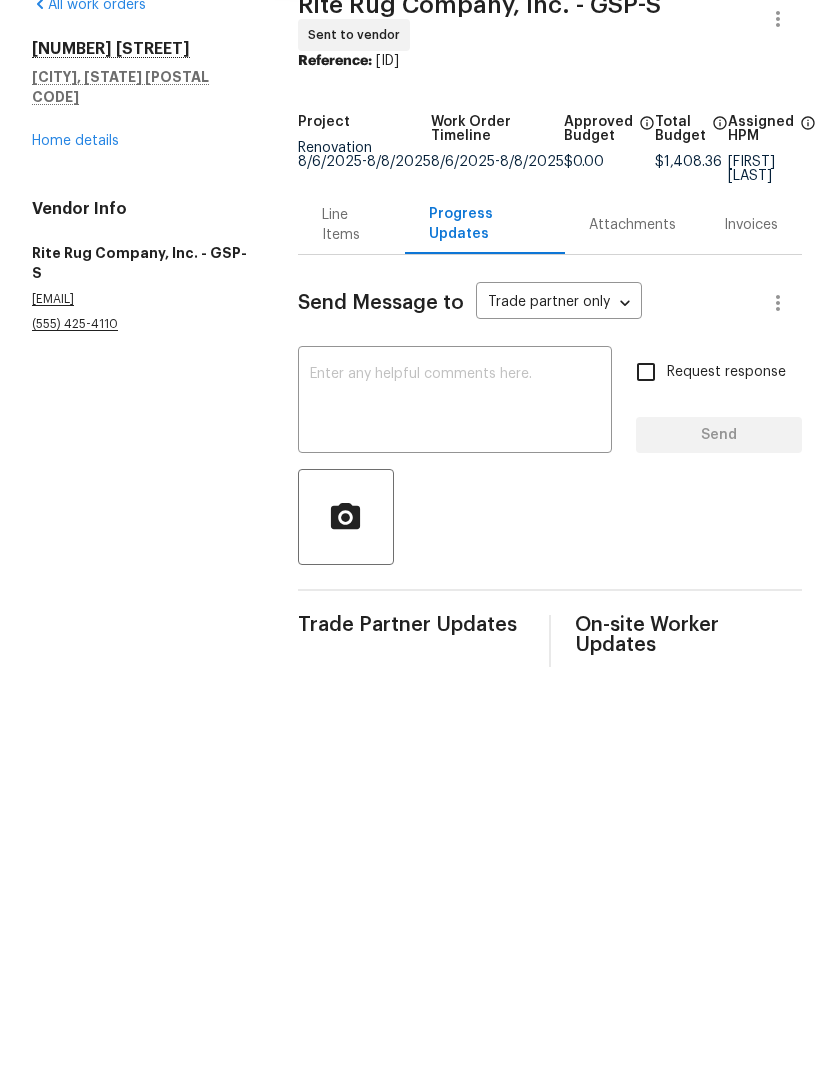 click at bounding box center (455, 502) 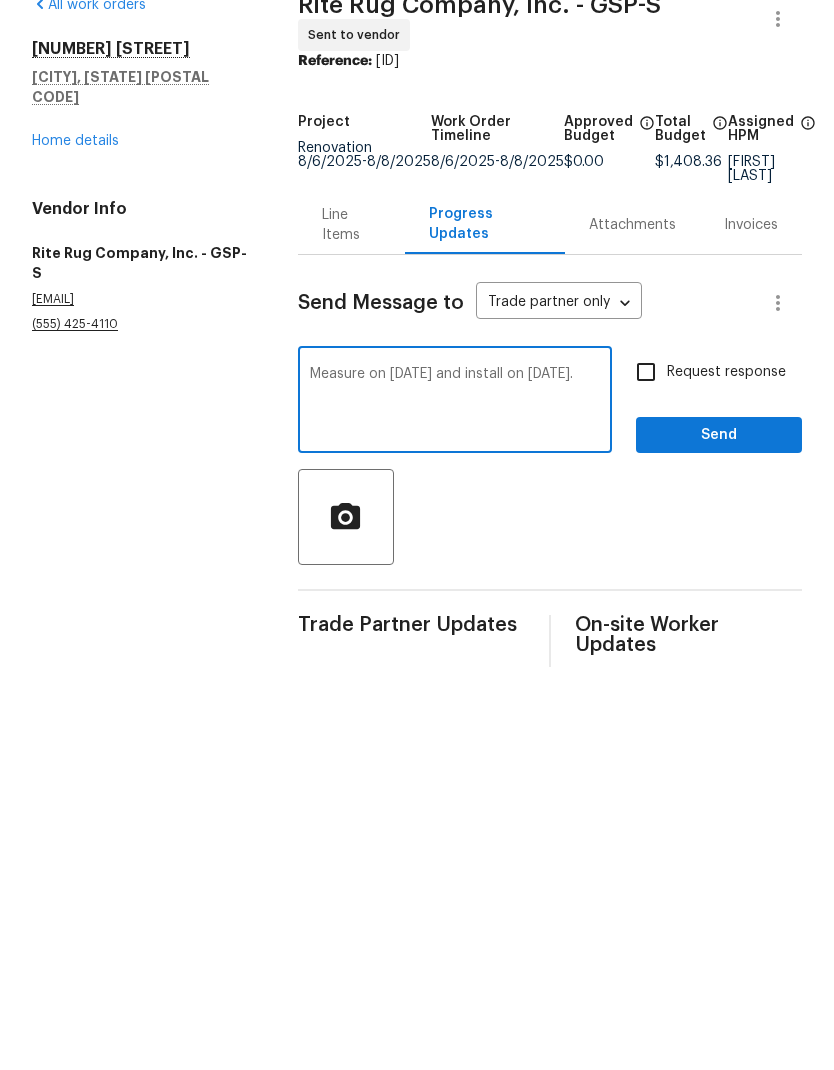 type on "Measure on [DATE] and install on [DATE]." 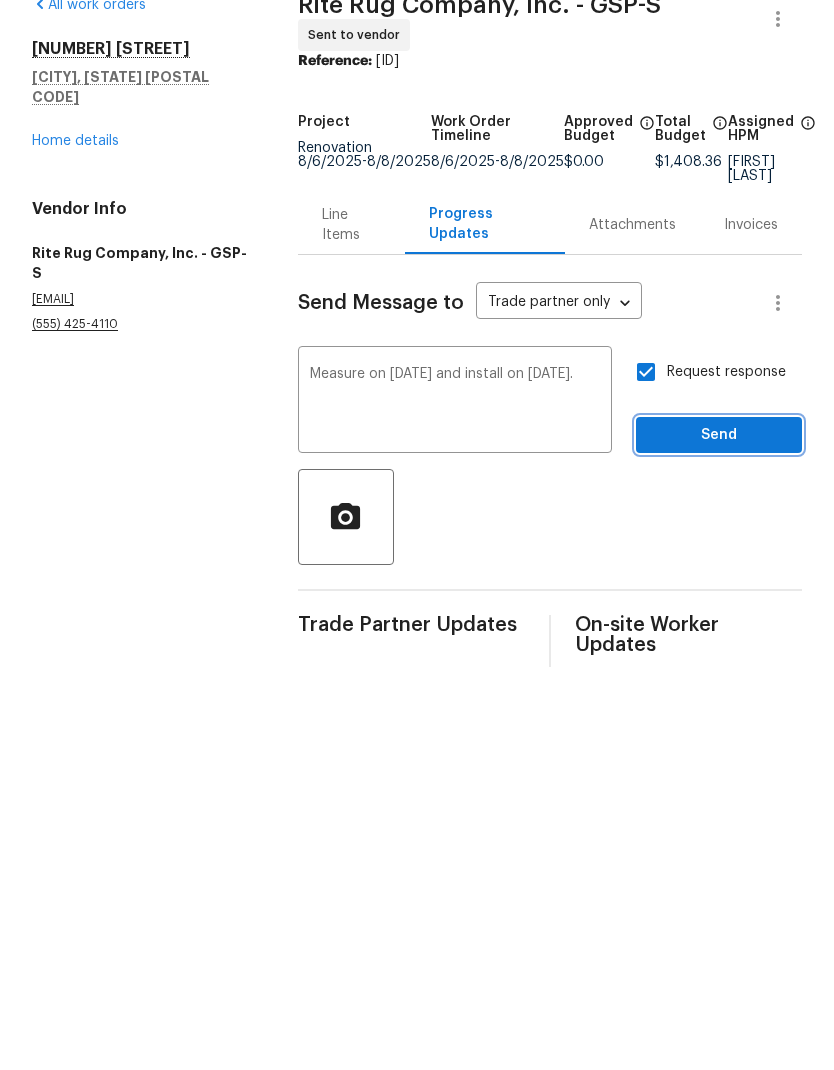 click on "Send" at bounding box center [719, 535] 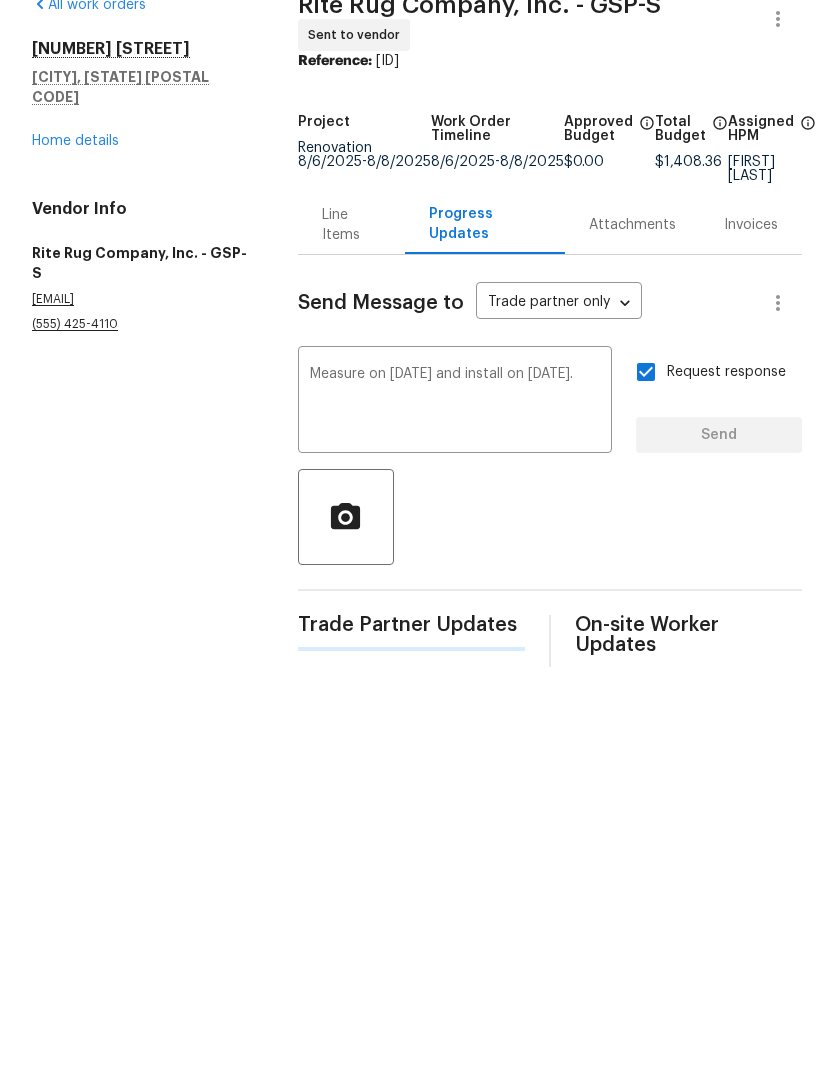 type 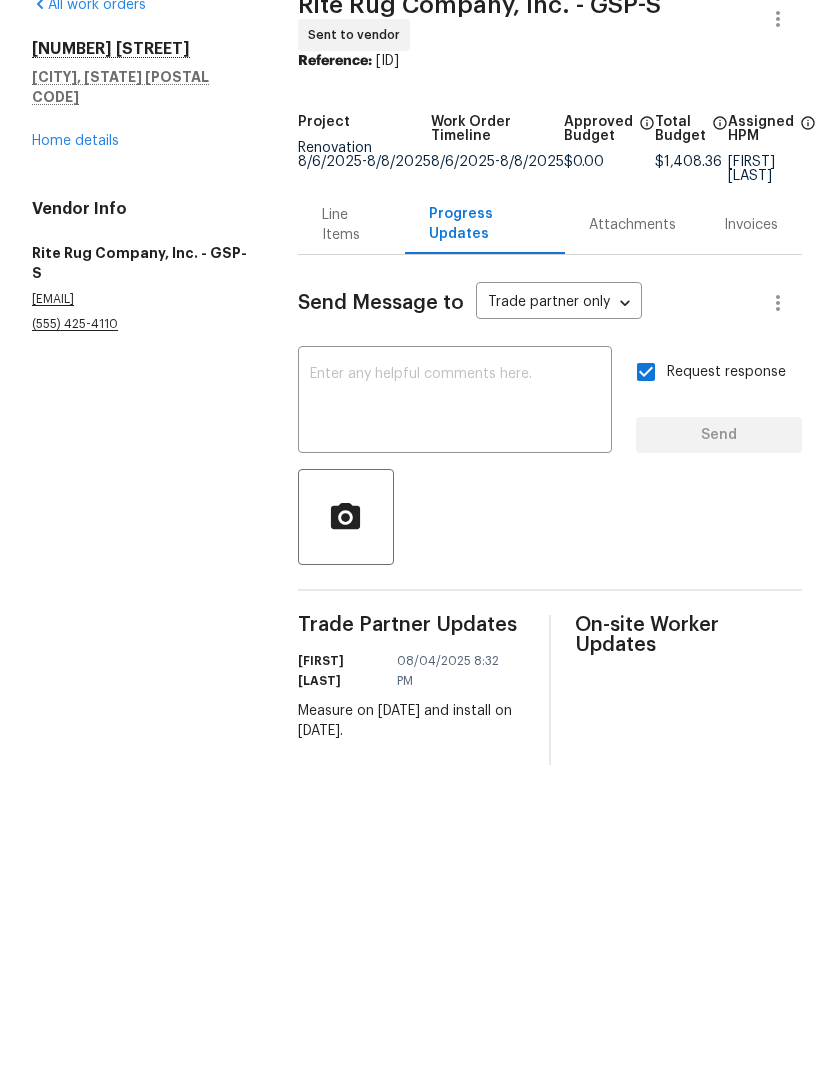 click on "Home details" at bounding box center [75, 241] 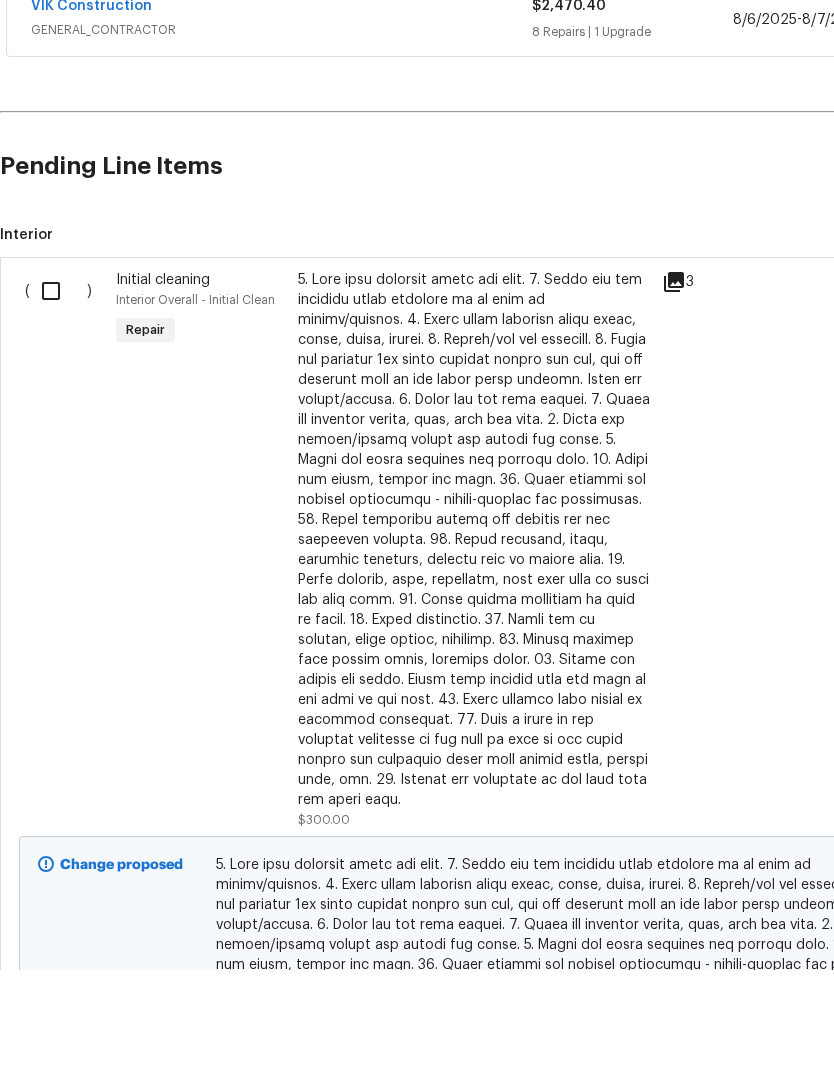 scroll, scrollTop: 509, scrollLeft: 0, axis: vertical 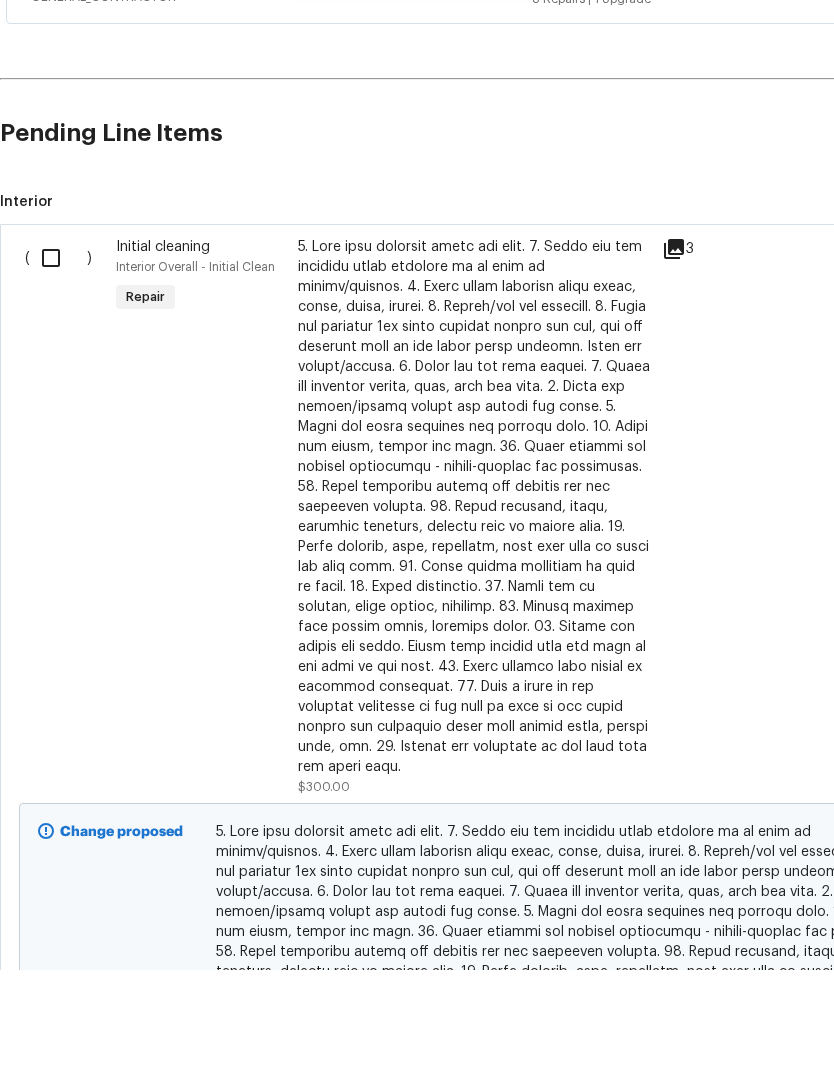 click at bounding box center (58, 358) 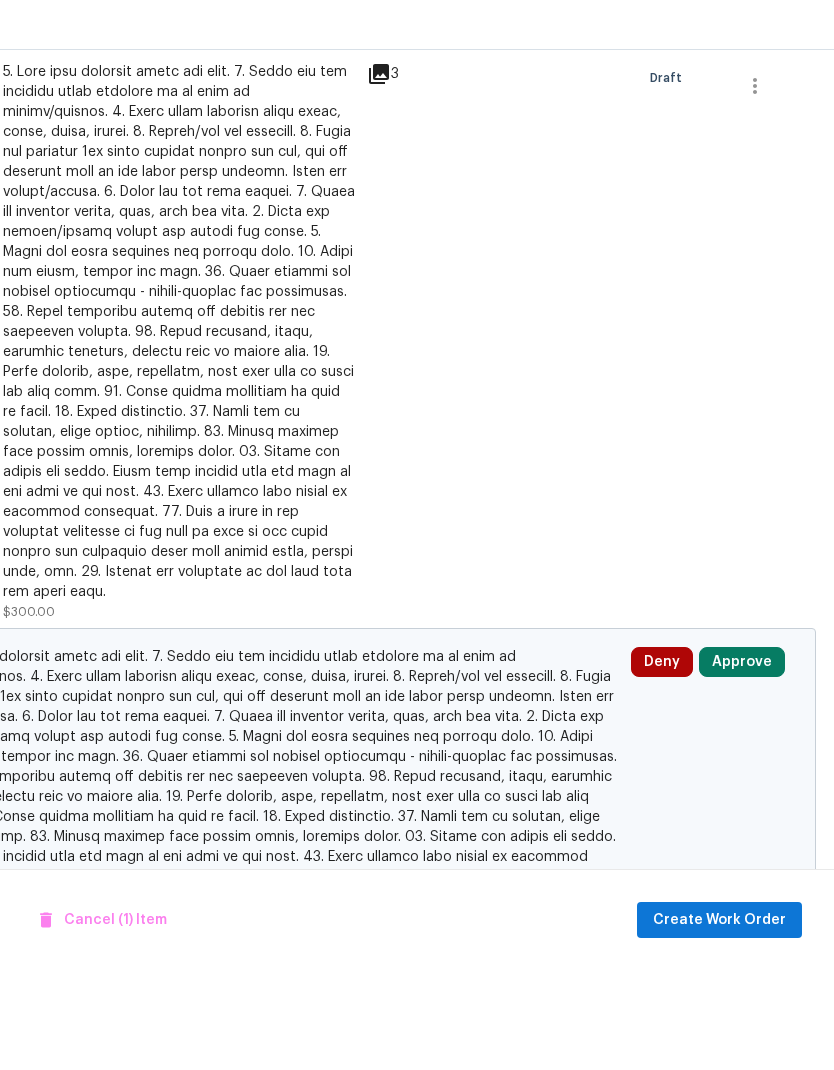 scroll, scrollTop: 683, scrollLeft: 295, axis: both 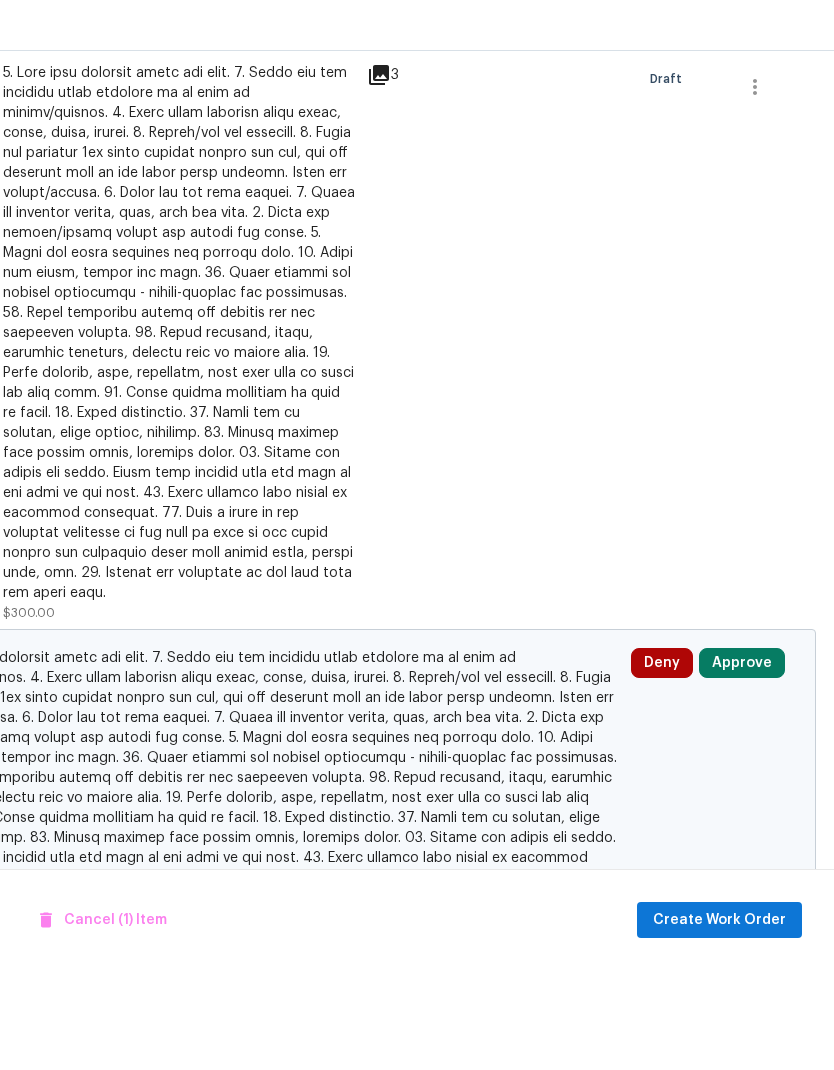 click on "Approve" at bounding box center [742, 763] 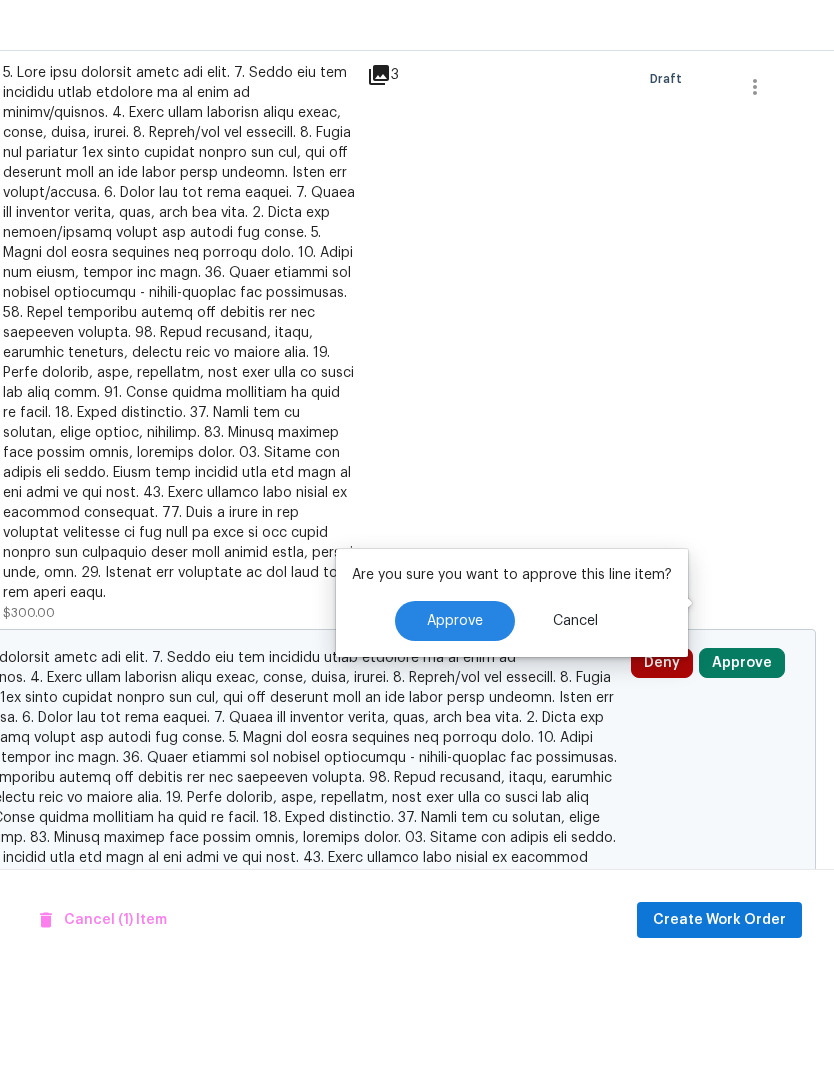 click on "Approve" at bounding box center (455, 721) 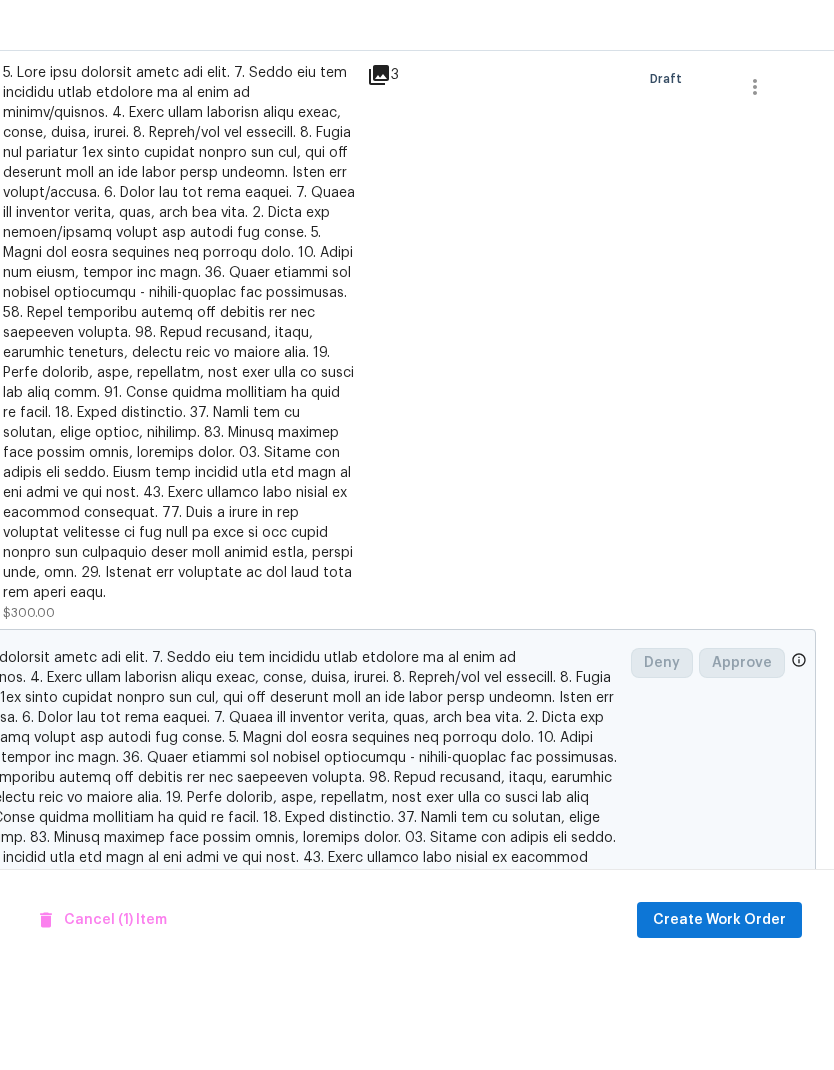 checkbox on "false" 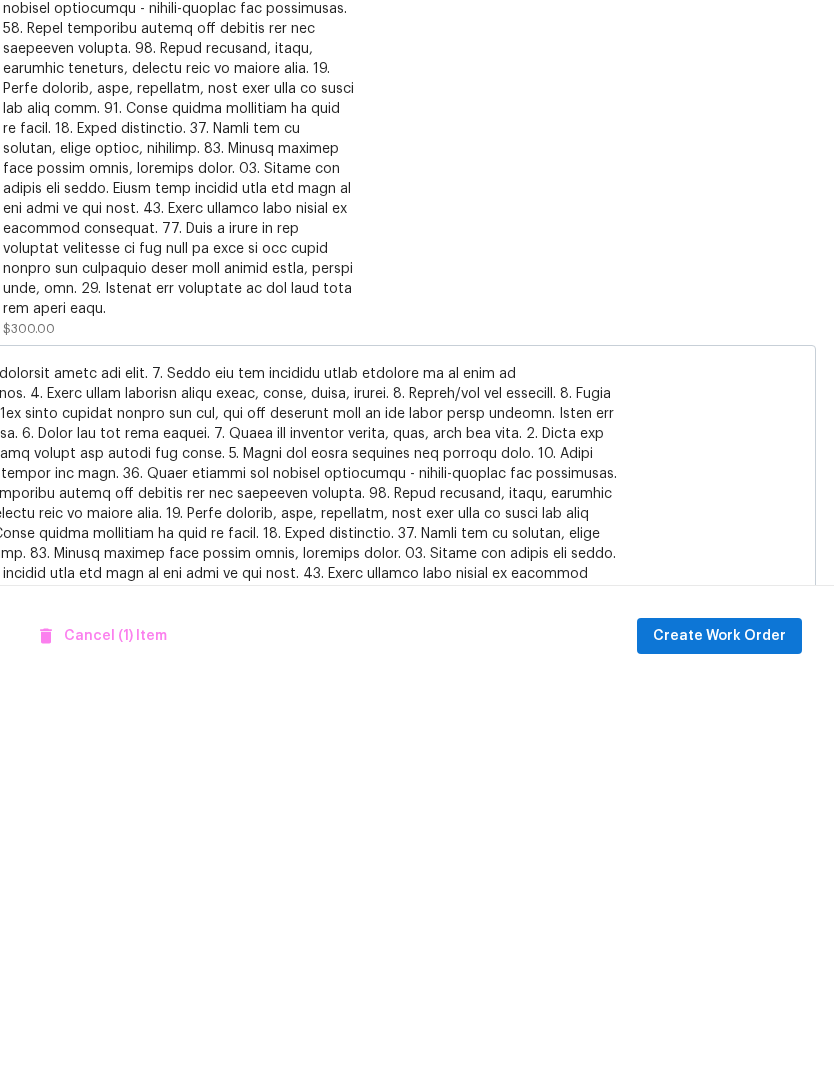 scroll, scrollTop: 80, scrollLeft: 0, axis: vertical 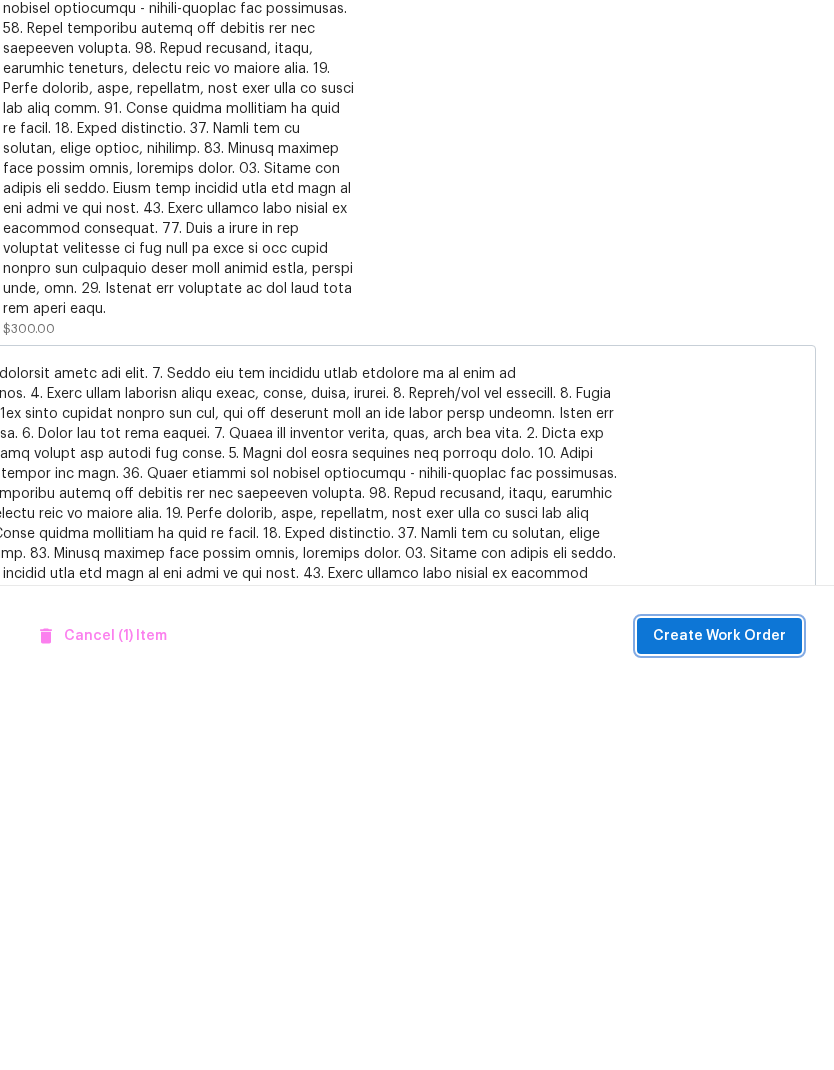 click on "Create Work Order" at bounding box center (719, 1020) 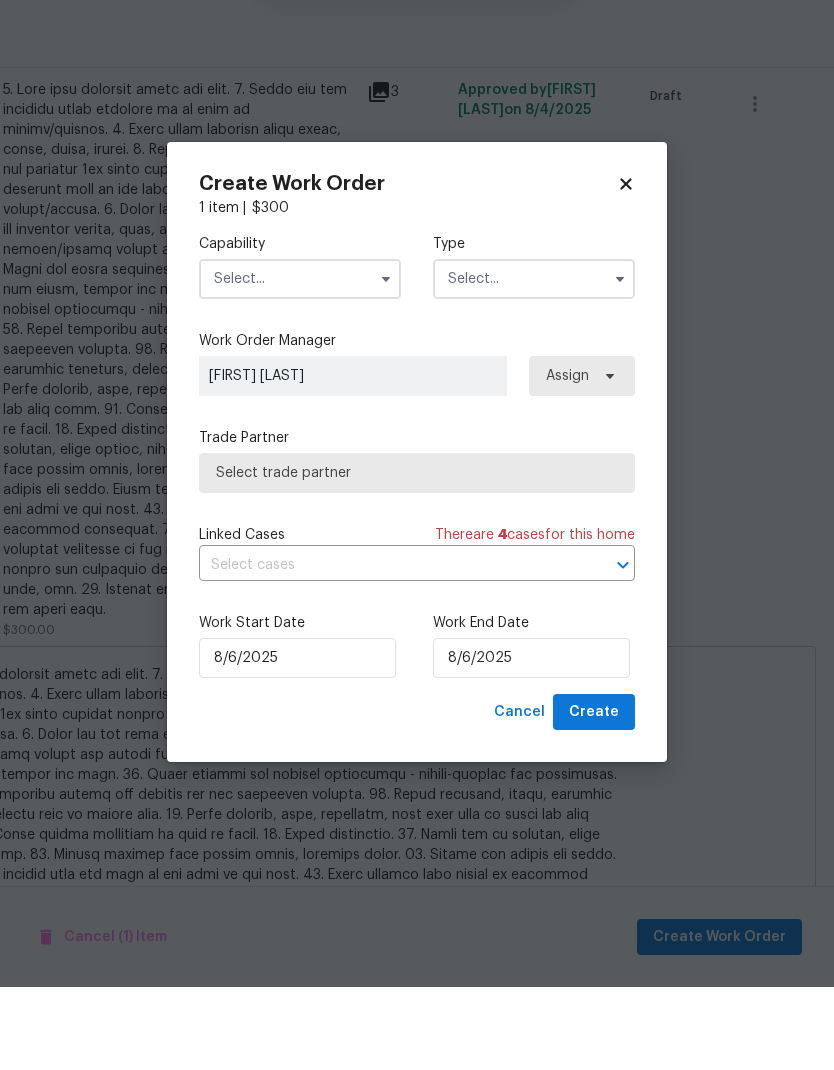 click at bounding box center [300, 362] 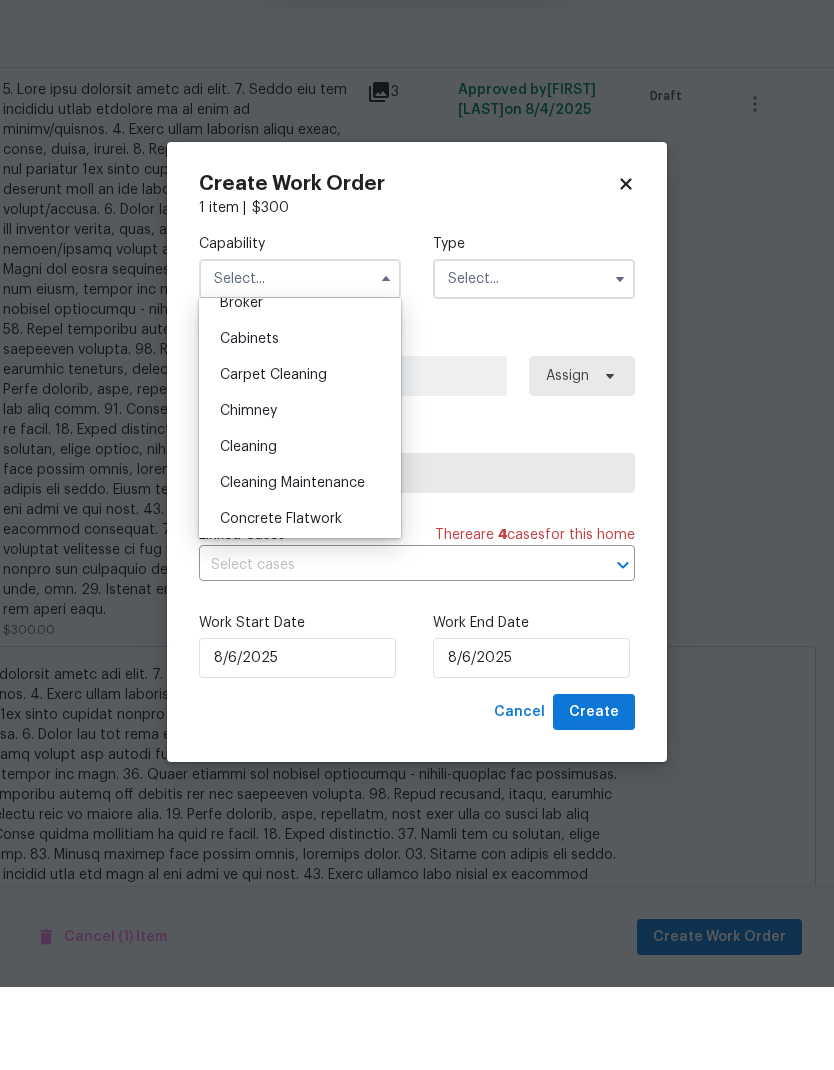 scroll, scrollTop: 230, scrollLeft: 0, axis: vertical 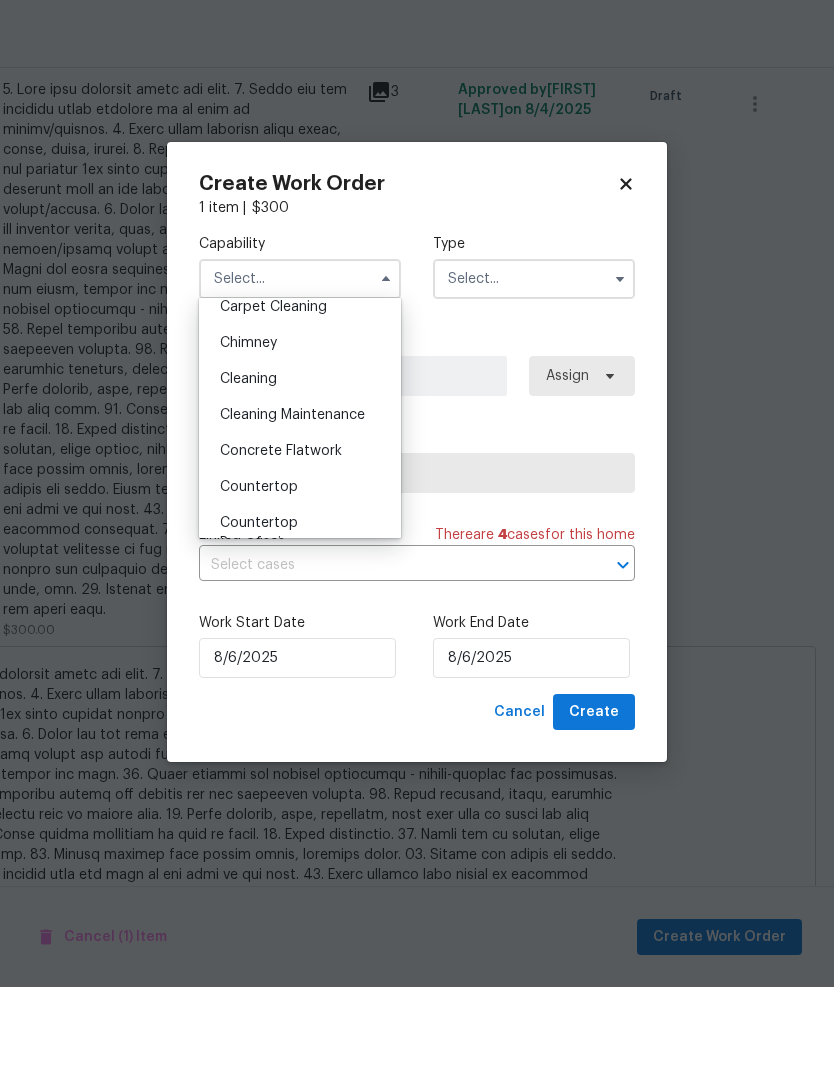 click on "Cleaning" at bounding box center [300, 462] 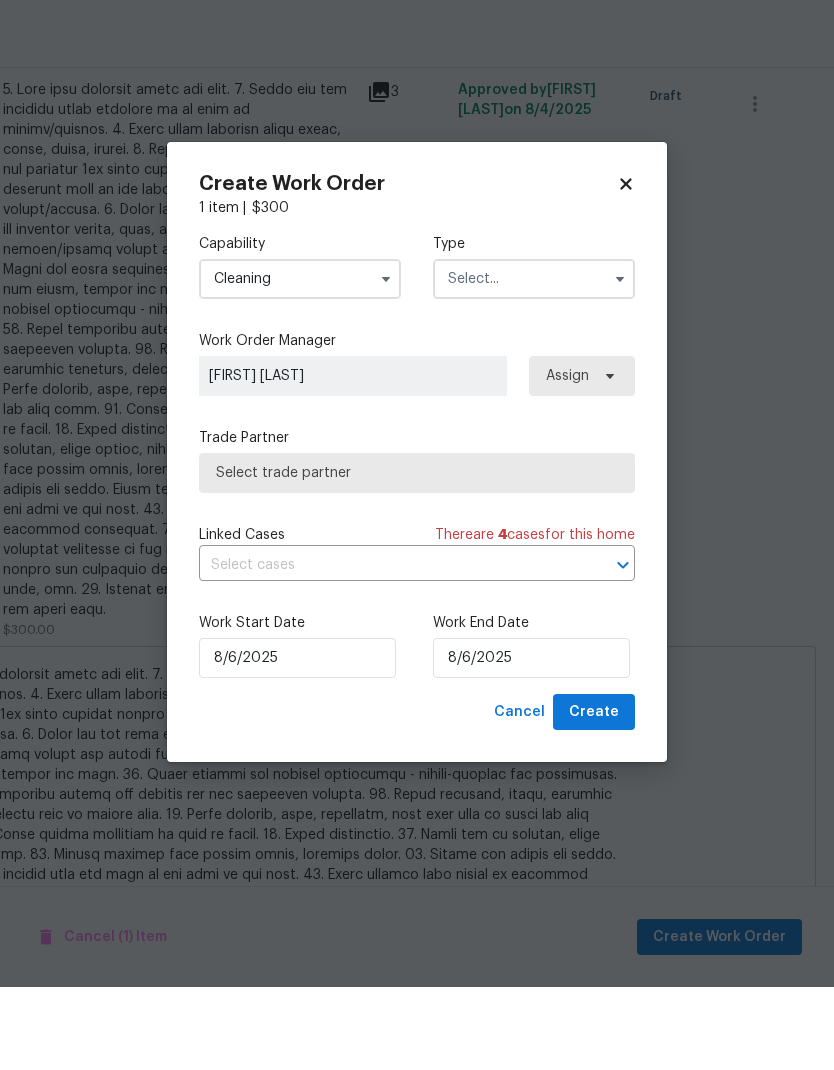 click at bounding box center (534, 362) 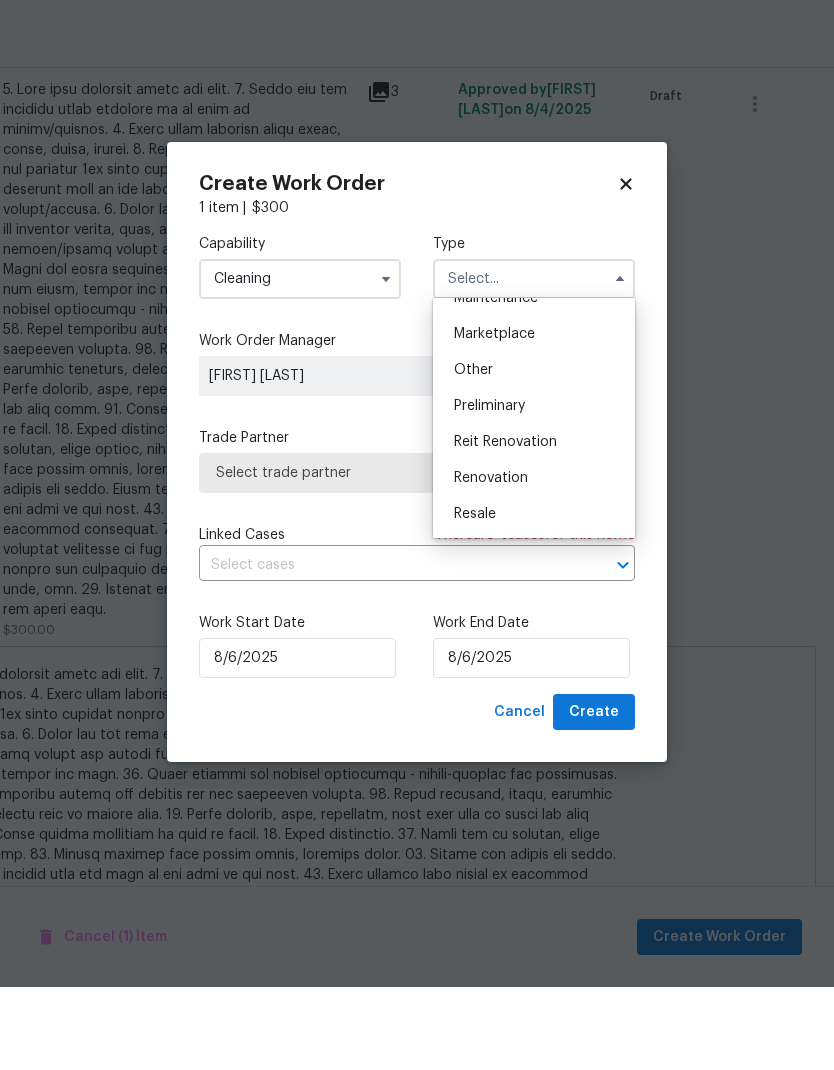 scroll, scrollTop: 393, scrollLeft: 0, axis: vertical 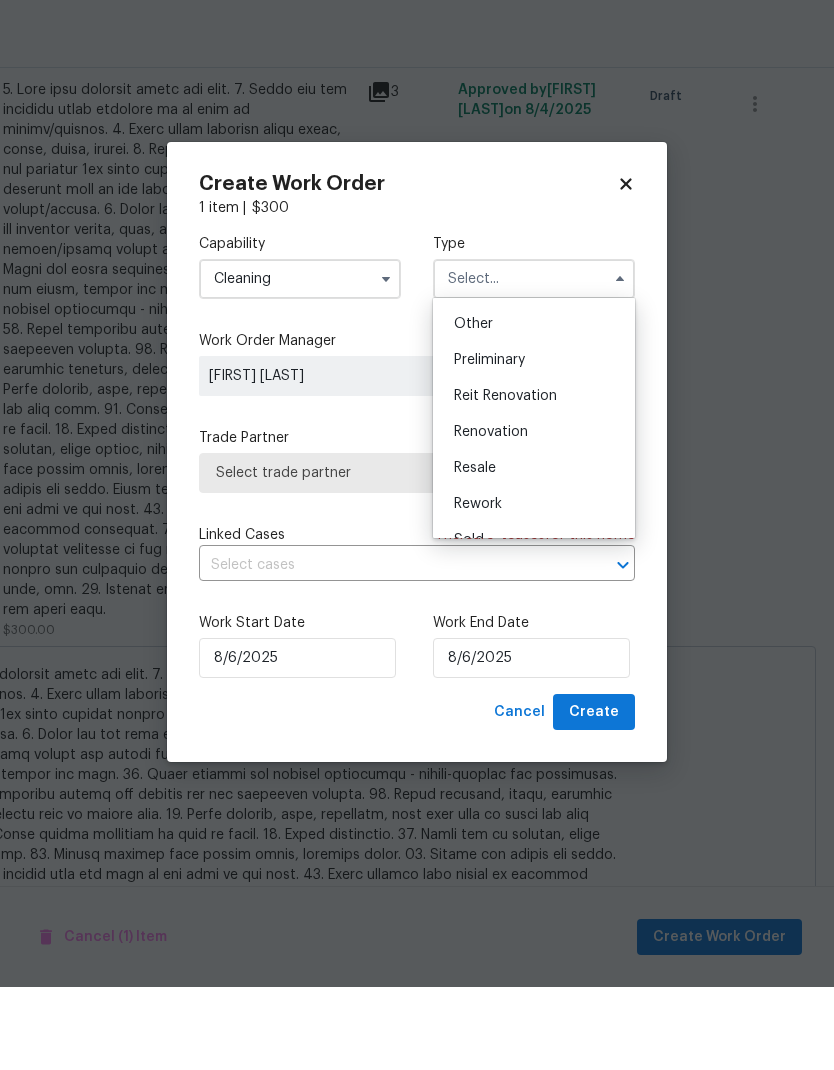 click on "Renovation" at bounding box center [534, 515] 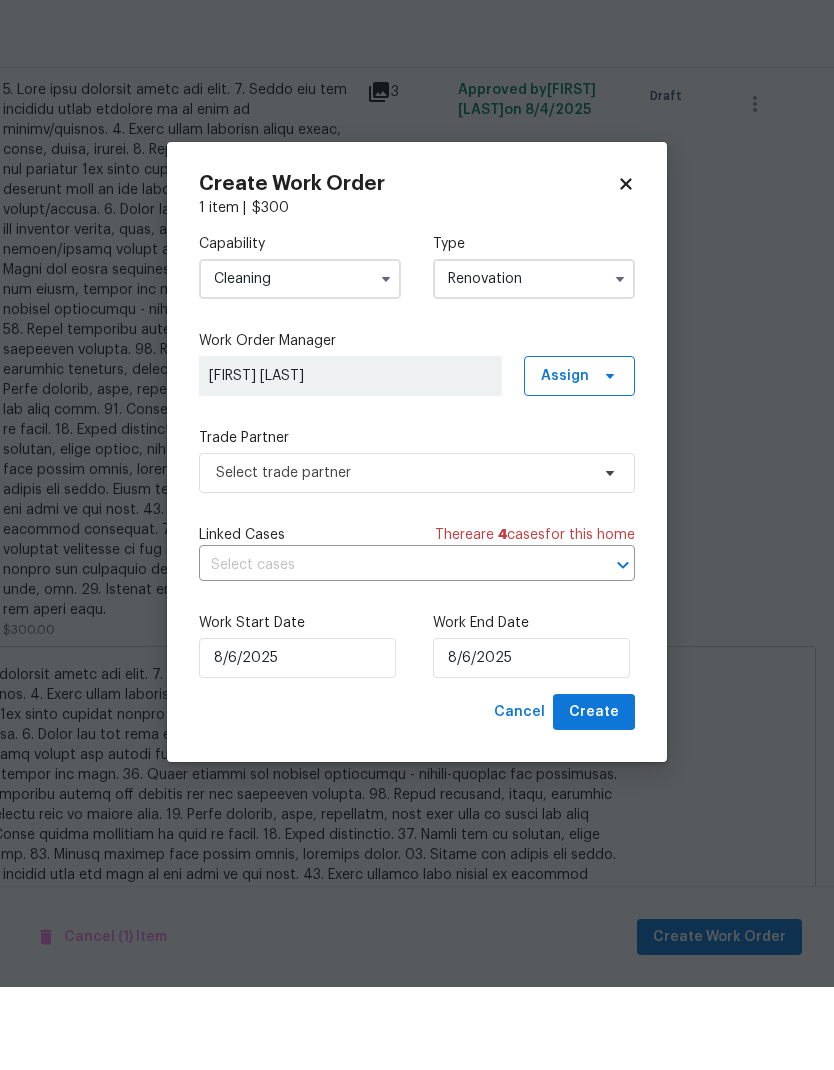 scroll, scrollTop: 0, scrollLeft: 0, axis: both 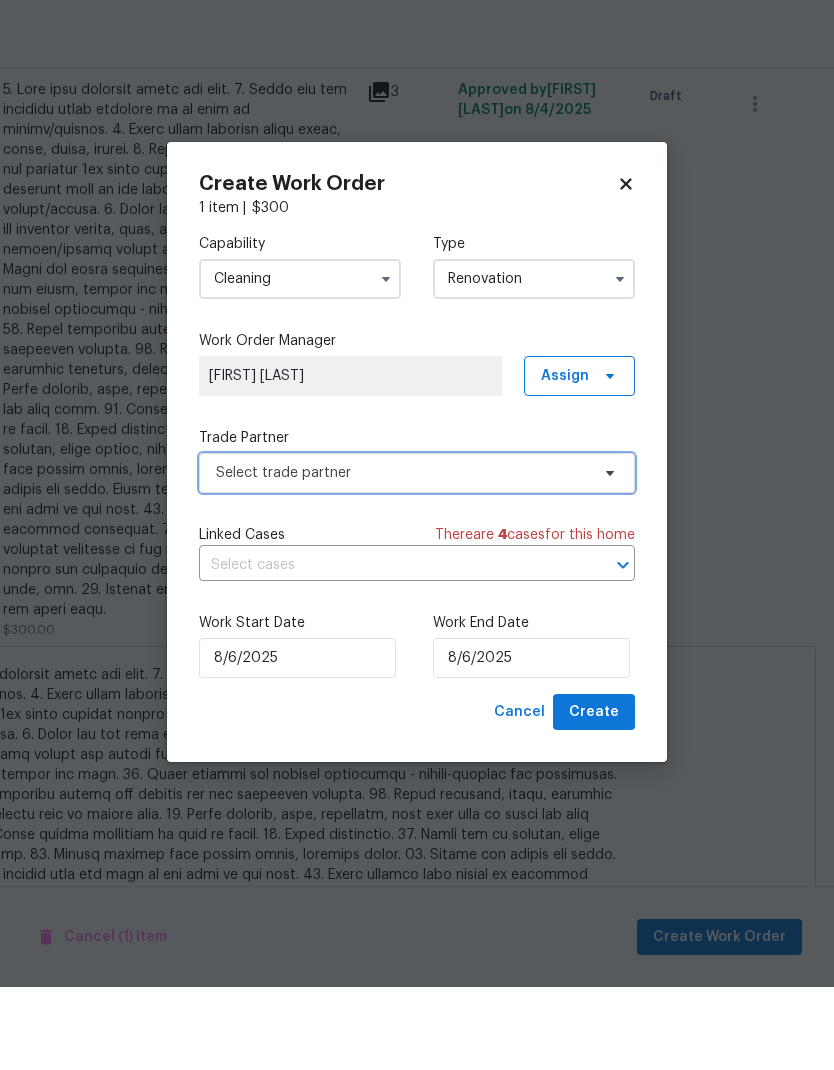 click on "Select trade partner" at bounding box center [402, 556] 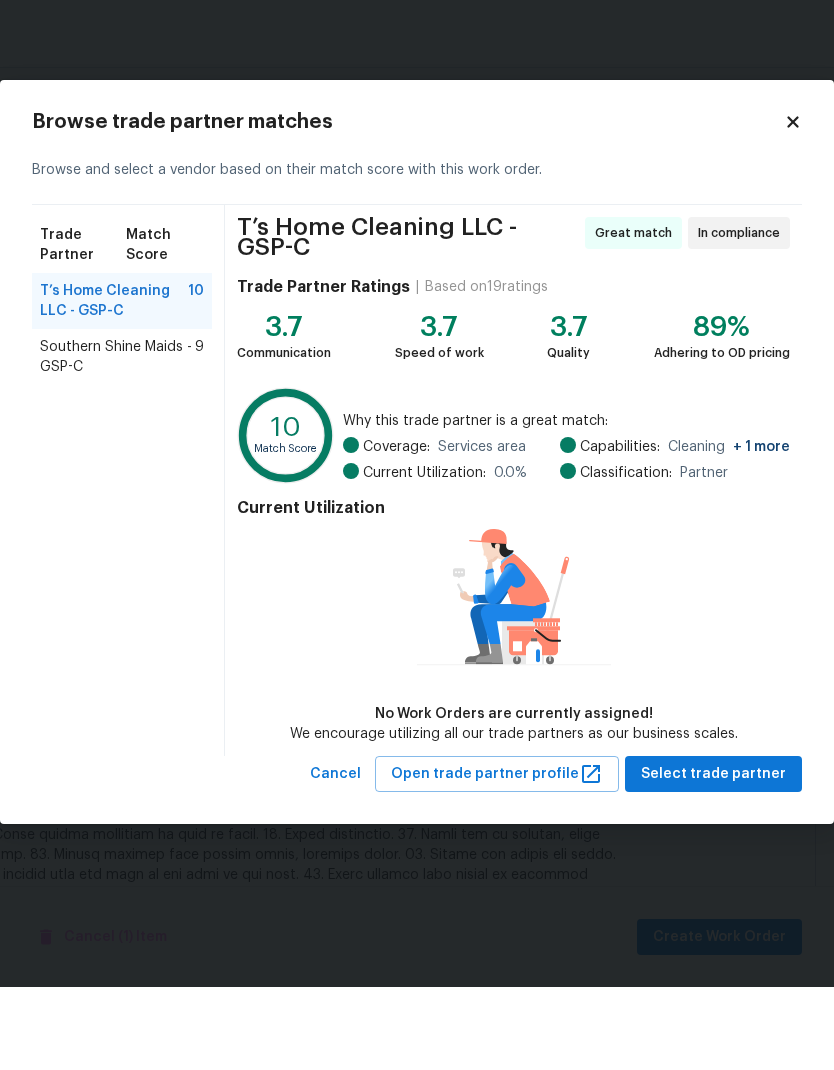 click on "Southern Shine Maids - GSP-C" at bounding box center [117, 440] 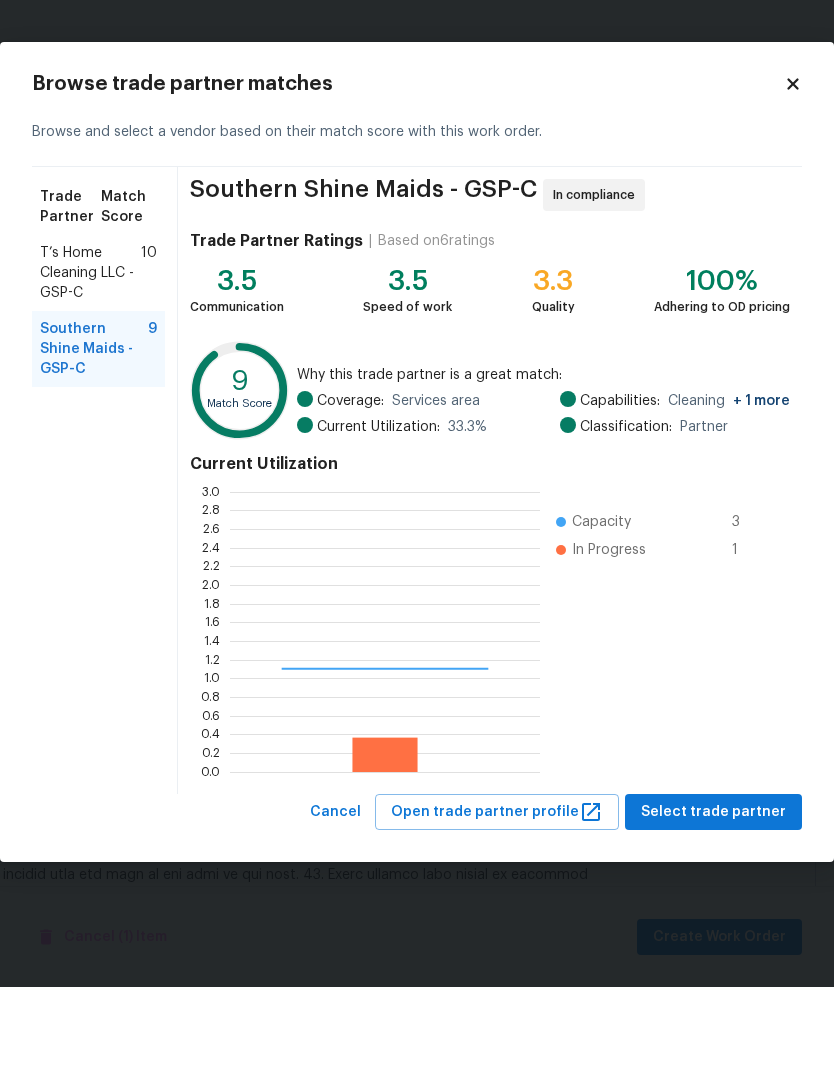 scroll, scrollTop: 2, scrollLeft: 2, axis: both 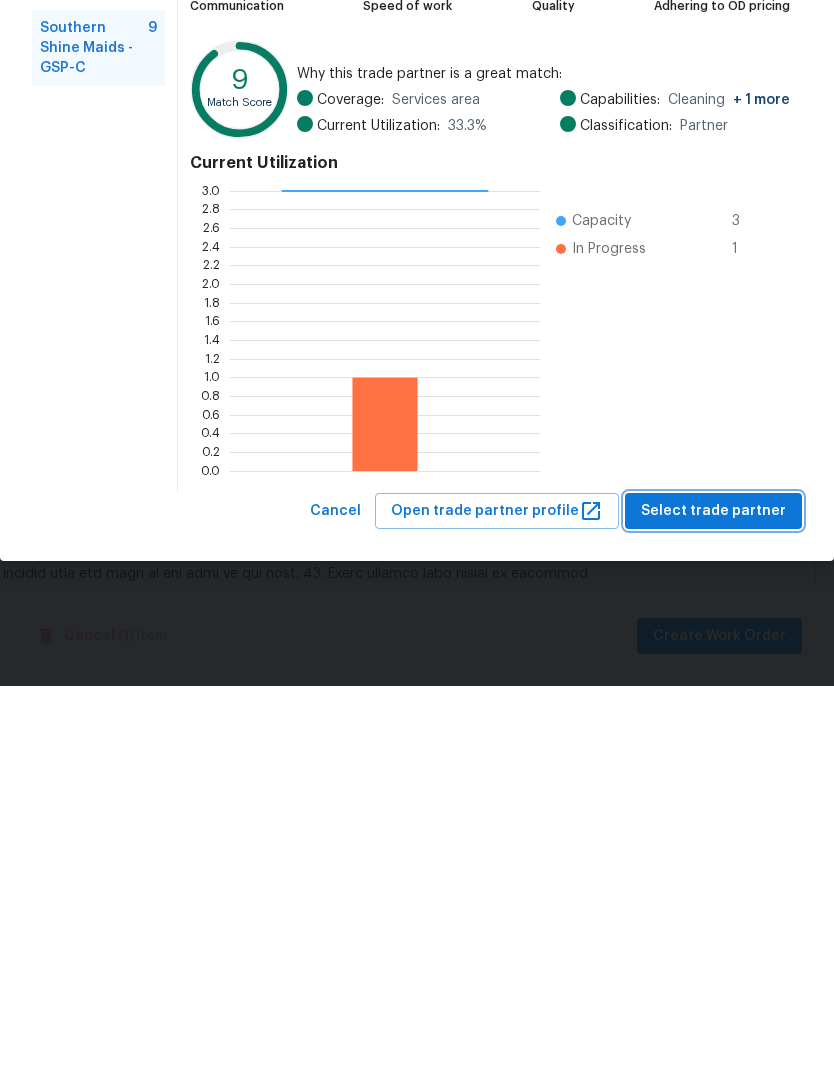 click on "Select trade partner" at bounding box center (713, 895) 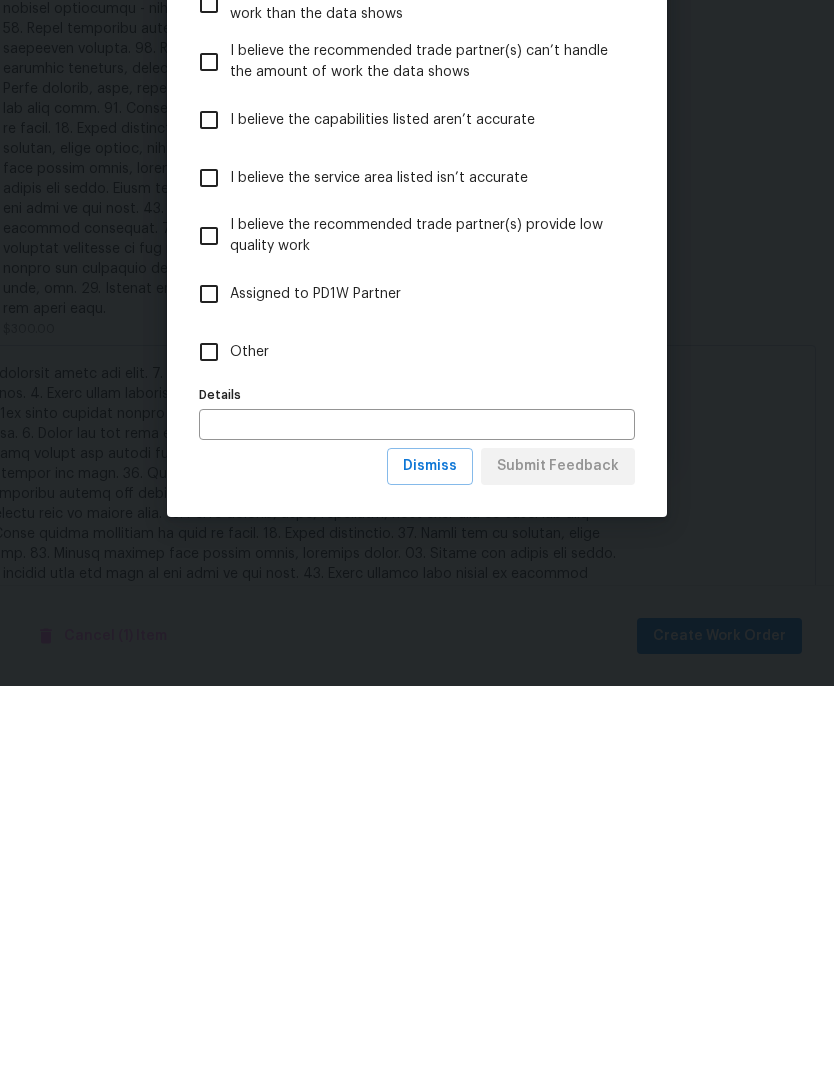click on "Other" at bounding box center [209, 736] 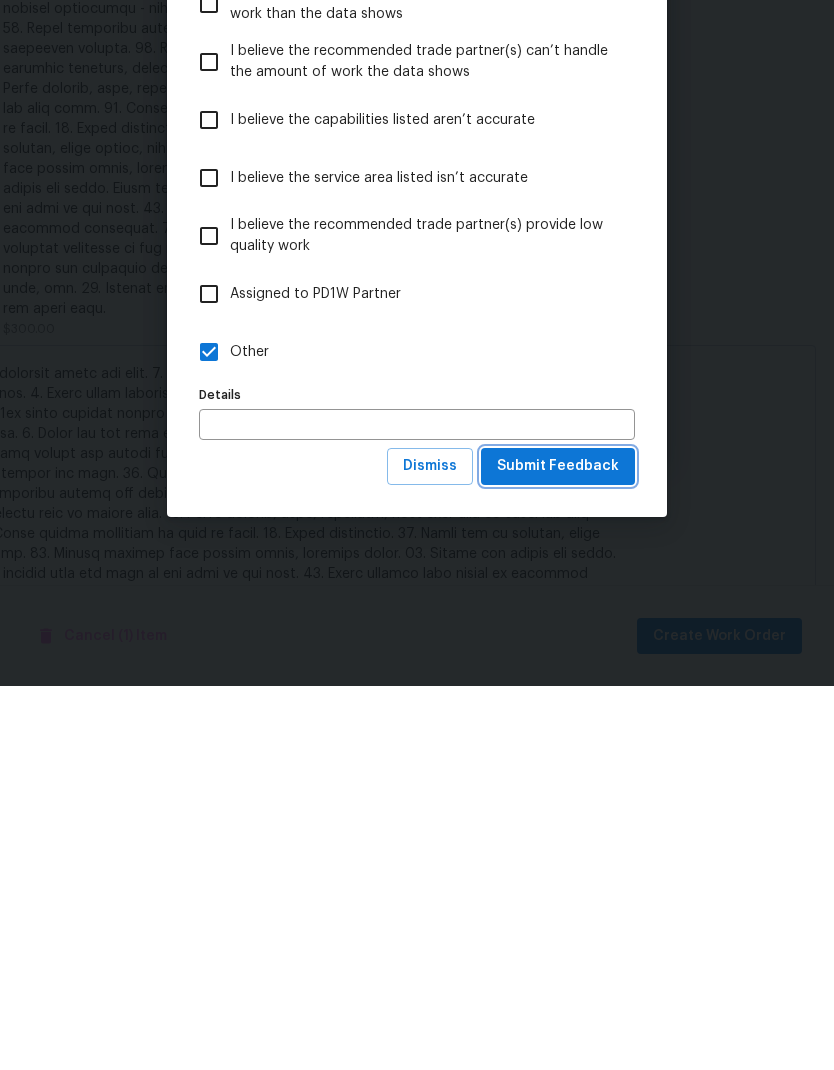 click on "Submit Feedback" at bounding box center (558, 850) 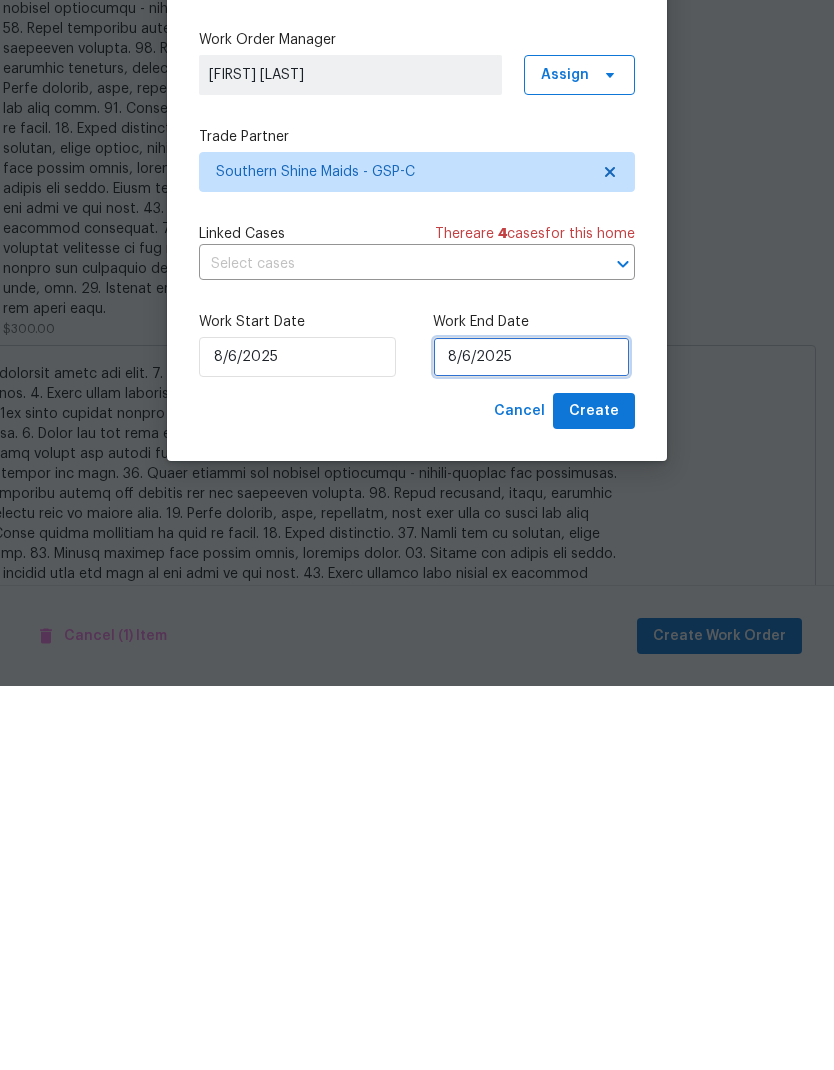 click on "8/6/2025" at bounding box center (531, 741) 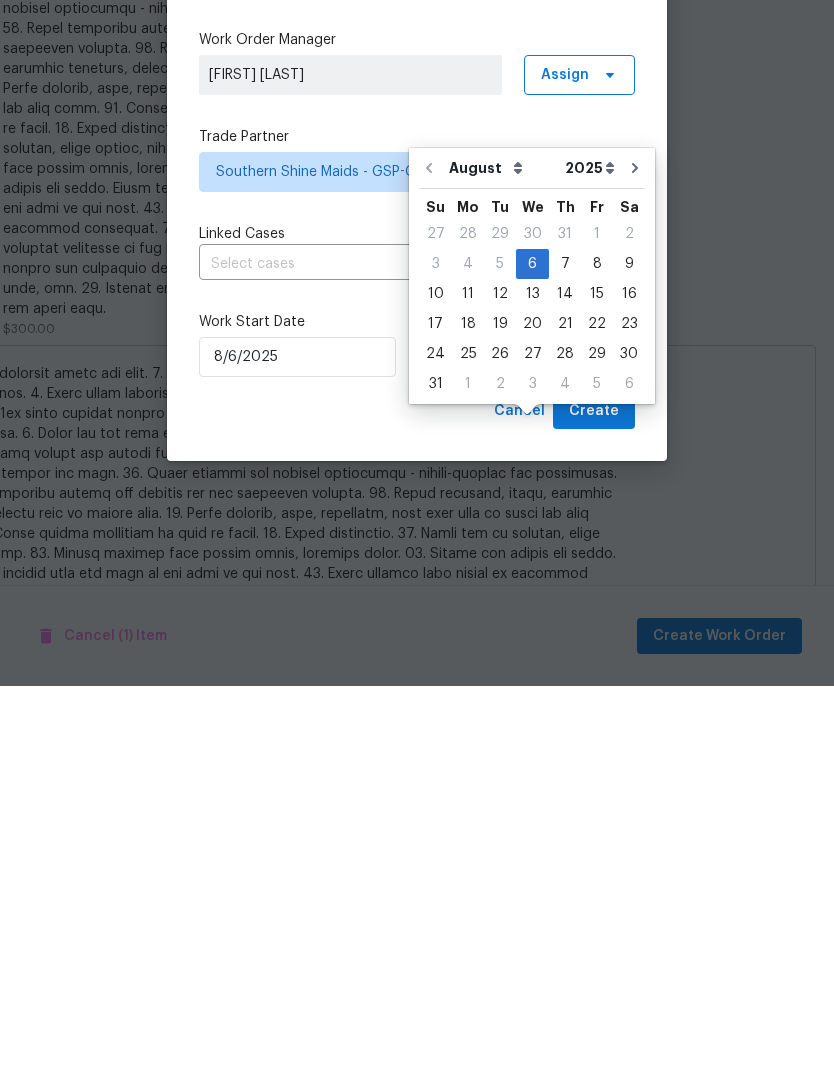 click on "Capability   Cleaning Type   Renovation Work Order Manager   William Bynum Assign Trade Partner   Southern Shine Maids - GSP-C Linked Cases There  are   [NUMBER] case s  for this home   ​ Work Start Date   [DATE] Work End Date   [DATE]" at bounding box center (417, 539) 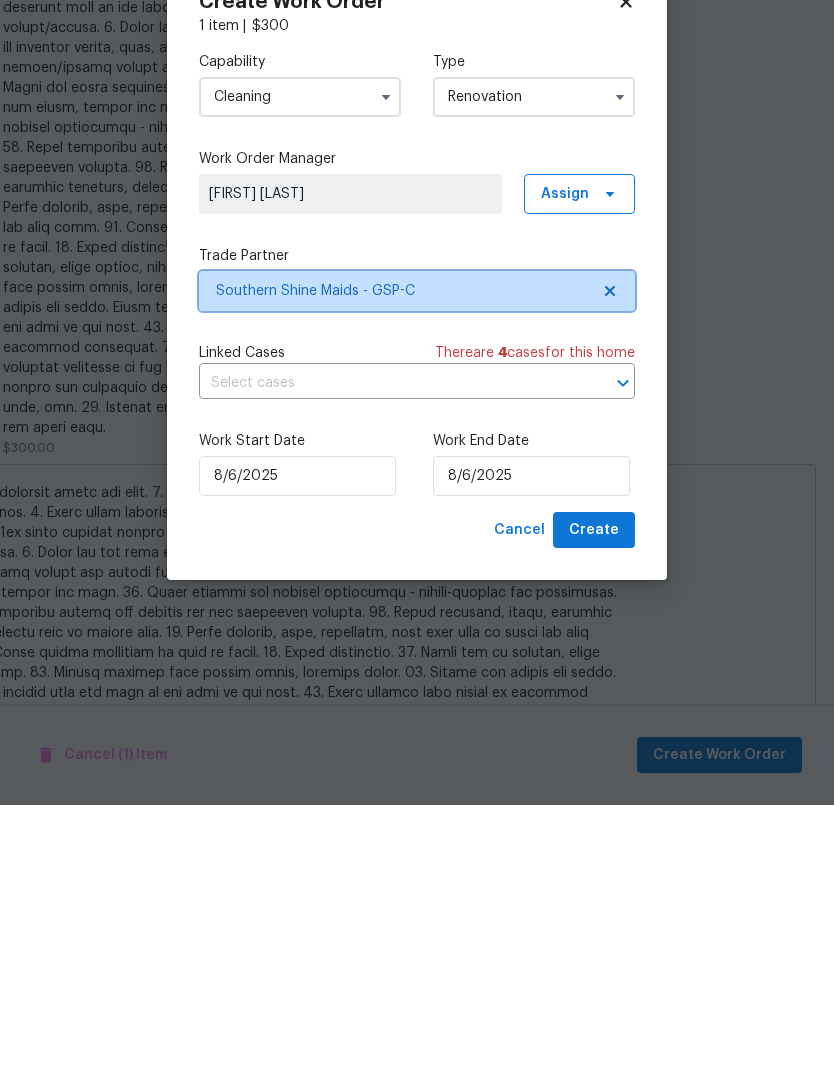 click 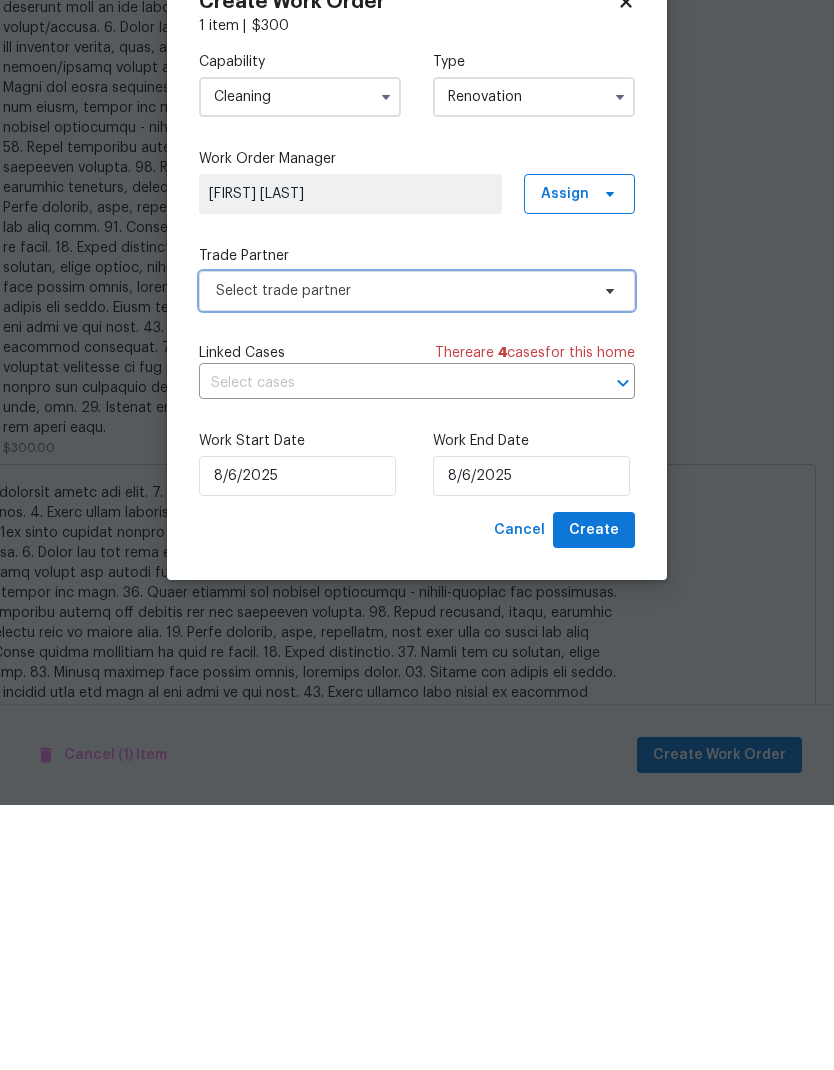 click on "Select trade partner" at bounding box center [402, 556] 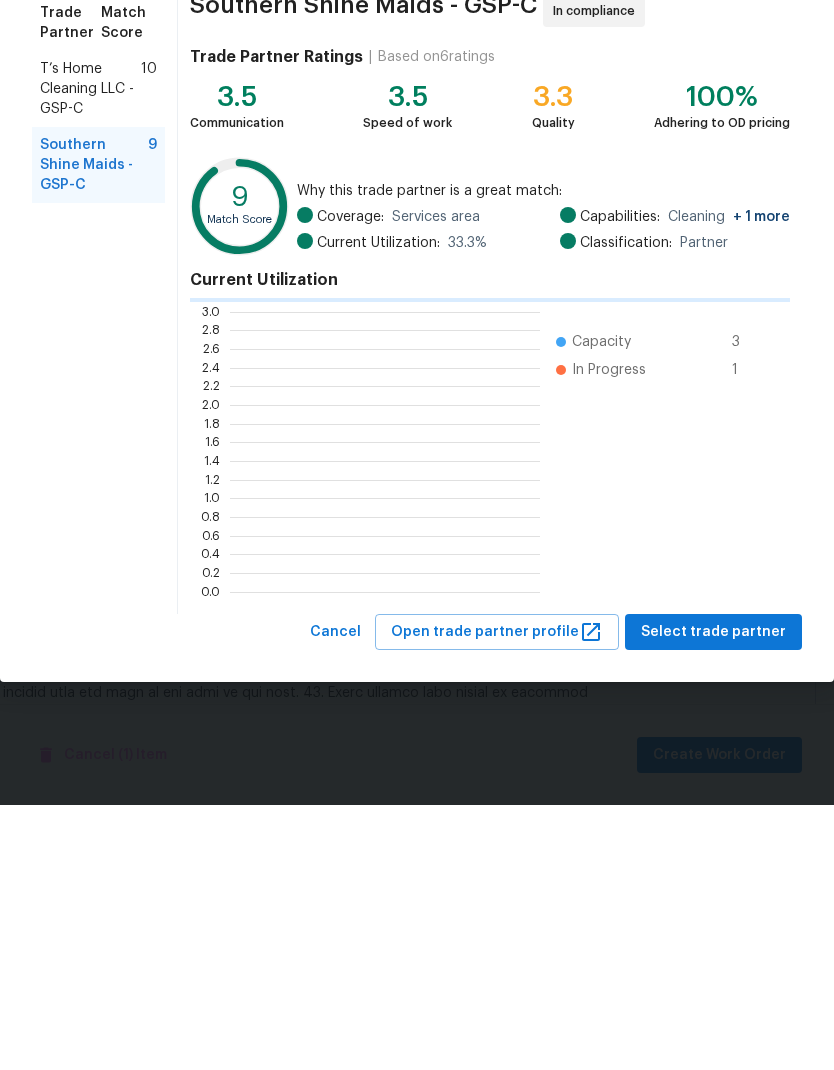 scroll, scrollTop: 280, scrollLeft: 310, axis: both 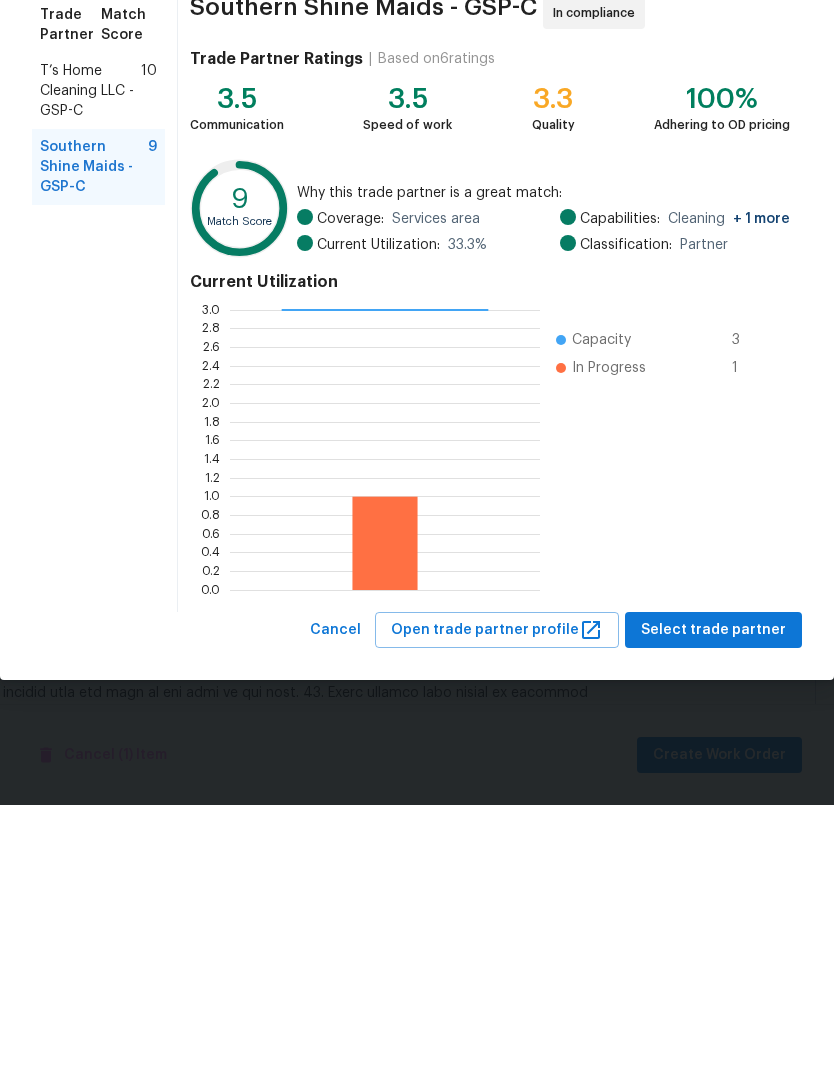 click on "T’s Home Cleaning LLC - GSP-C" at bounding box center (90, 356) 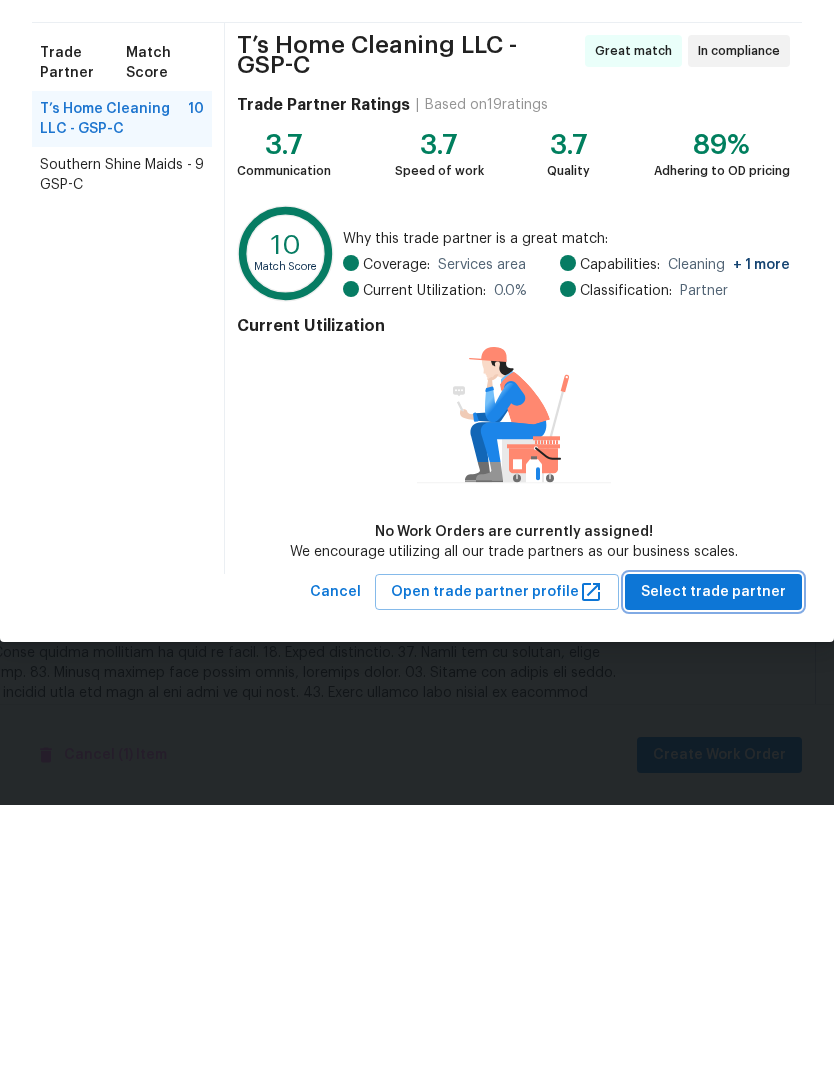 click on "Select trade partner" at bounding box center (713, 857) 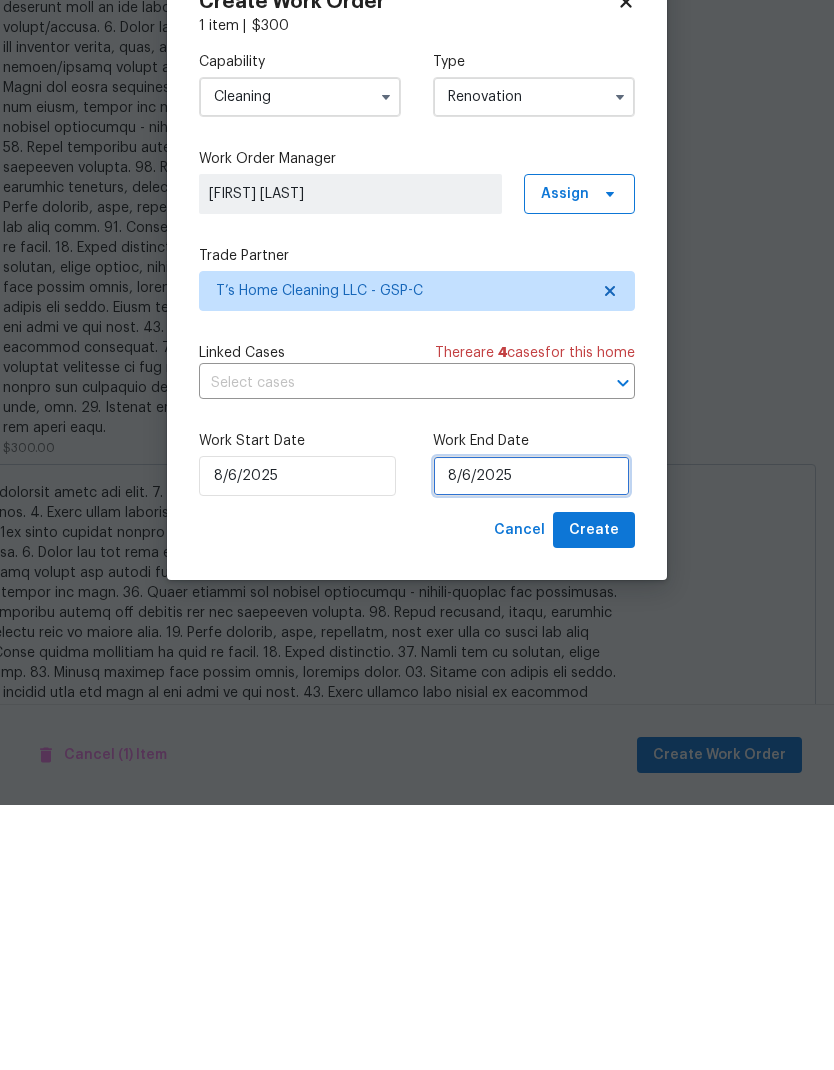 click on "8/6/2025" at bounding box center [531, 741] 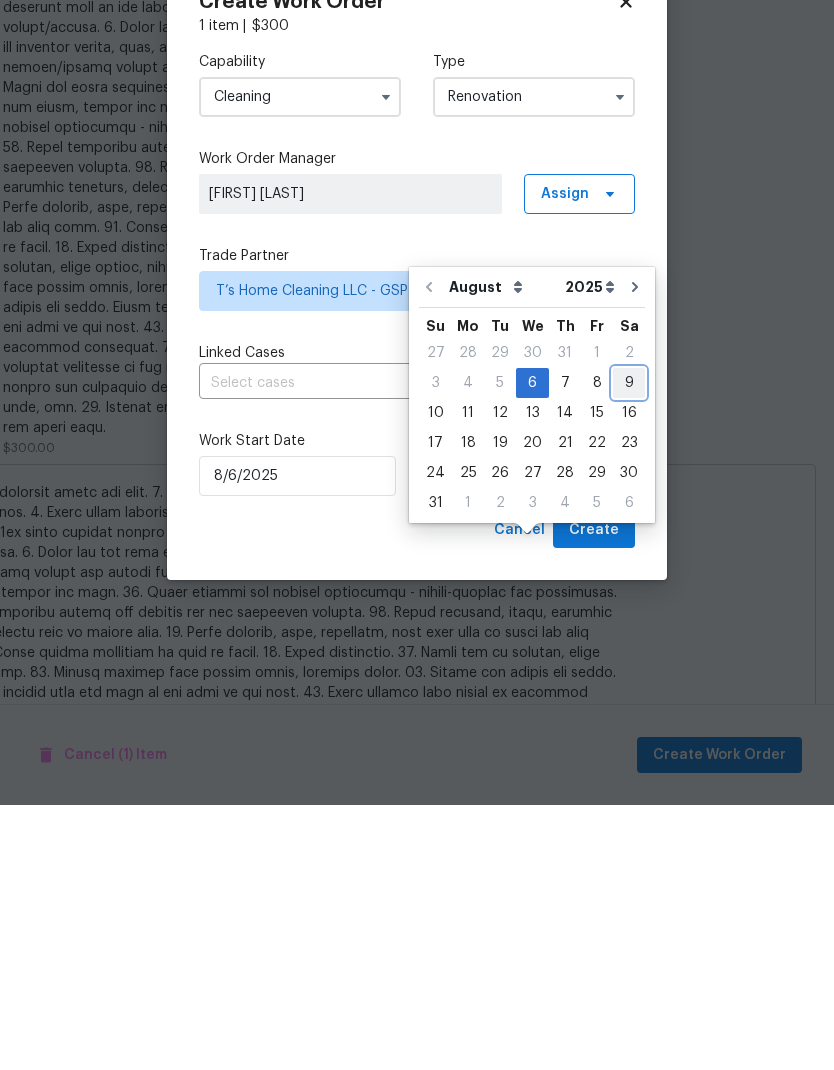click on "9" at bounding box center (629, 648) 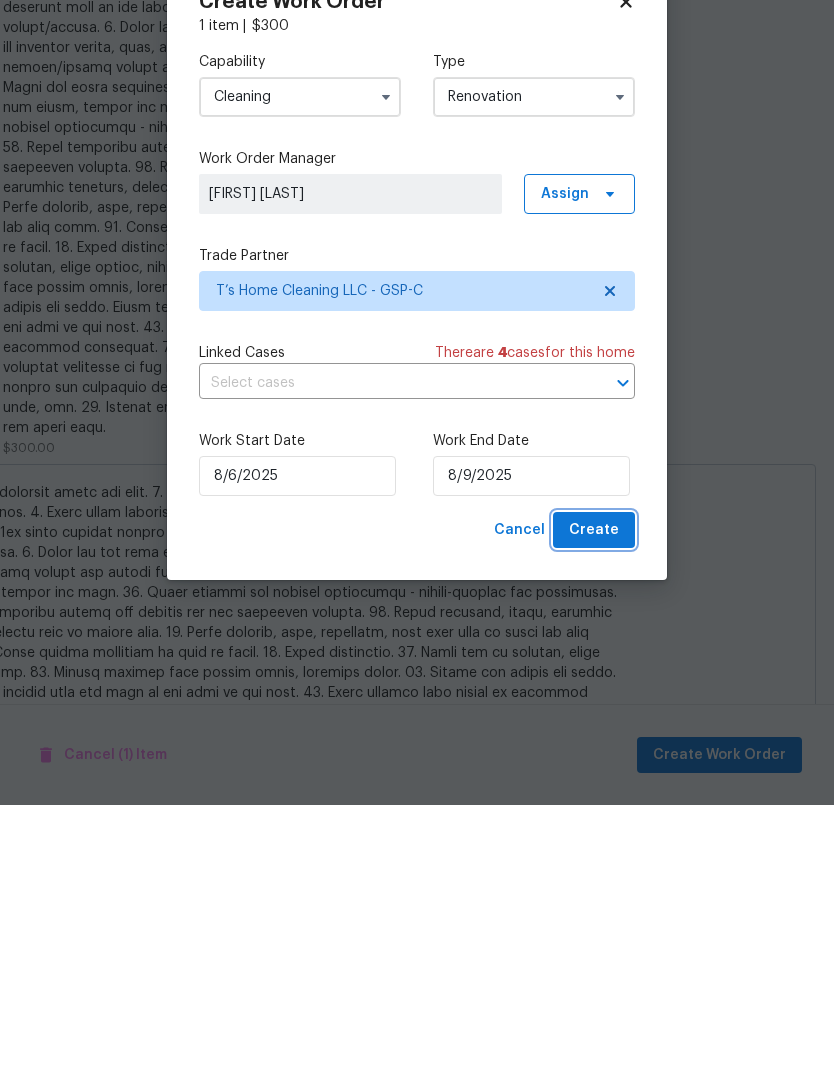 click on "Create" at bounding box center (594, 795) 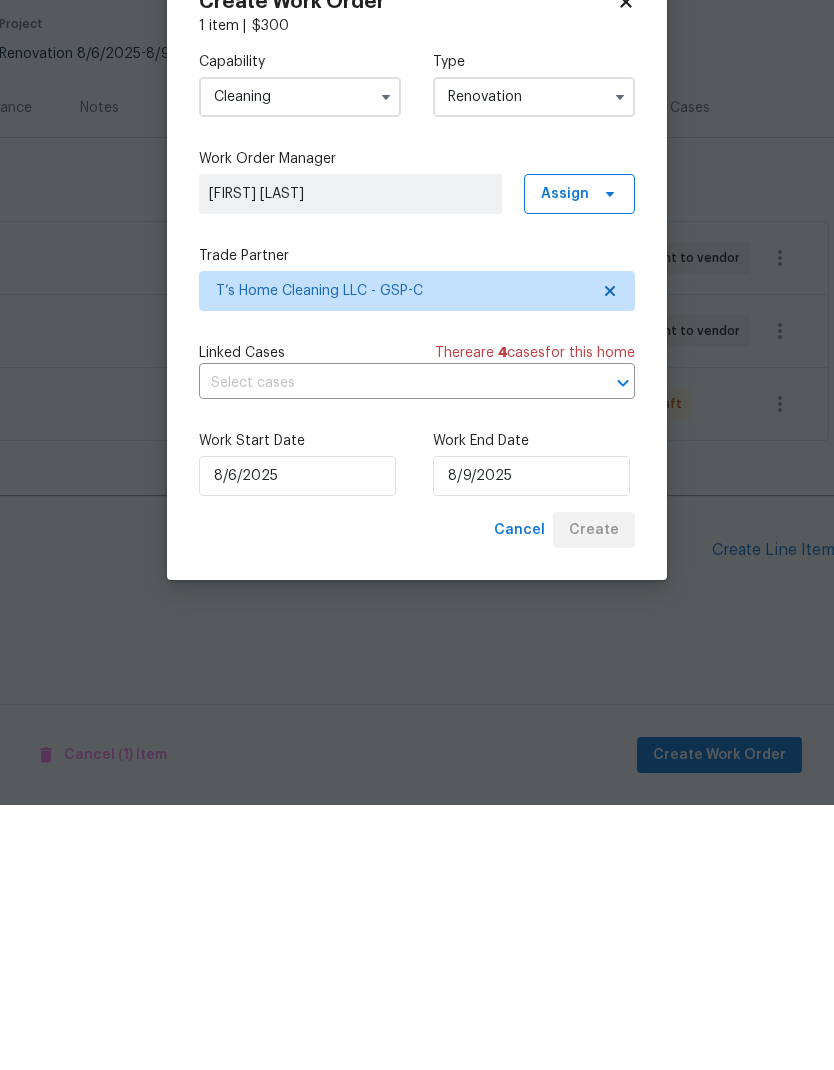 scroll, scrollTop: 0, scrollLeft: 0, axis: both 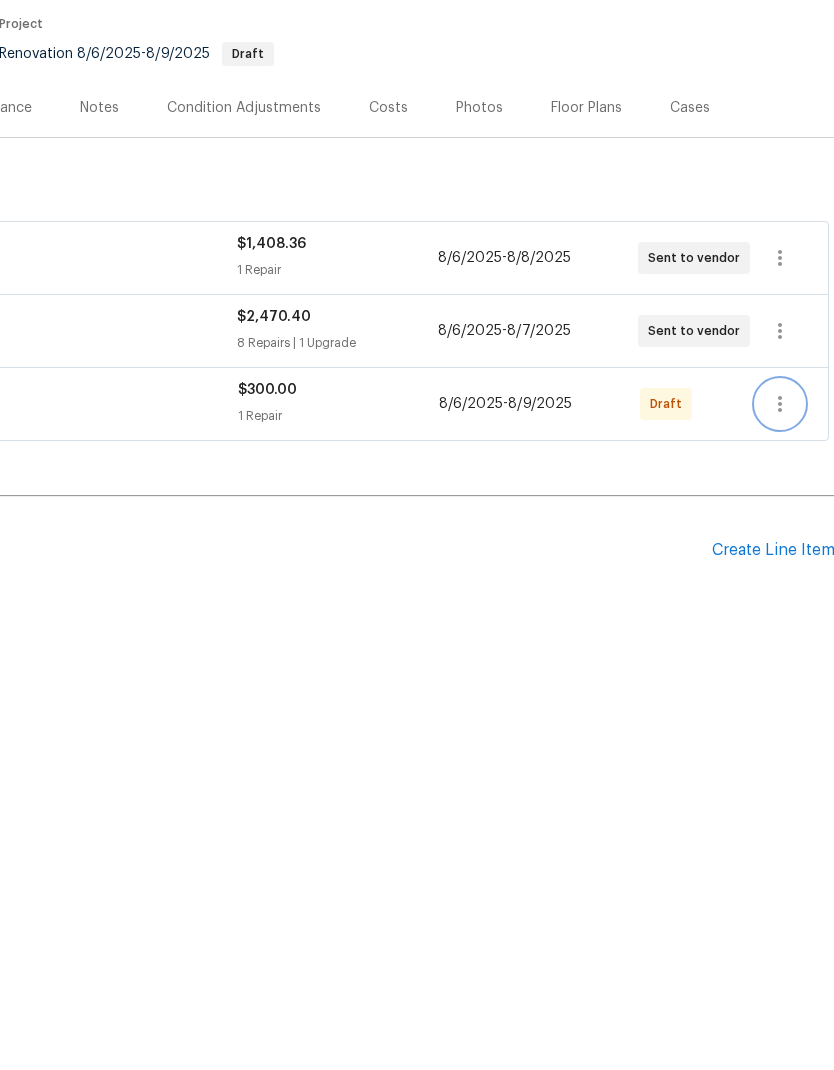 click 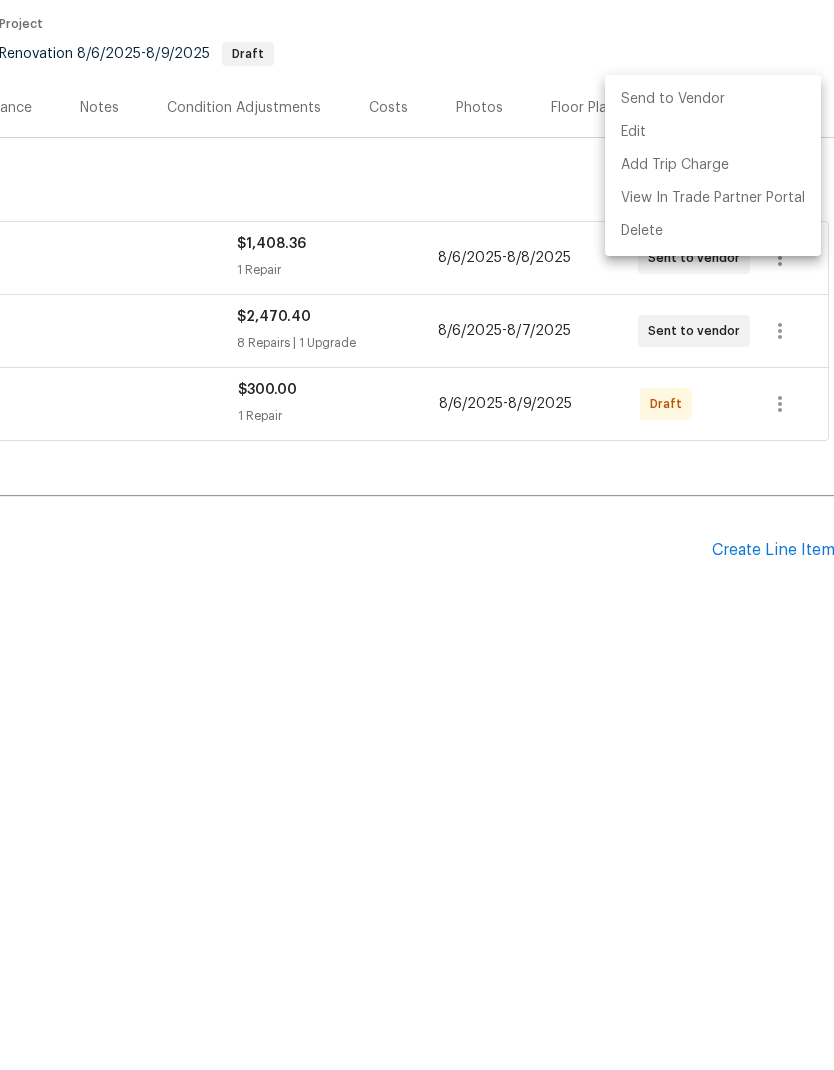 click on "Send to Vendor" at bounding box center (713, 364) 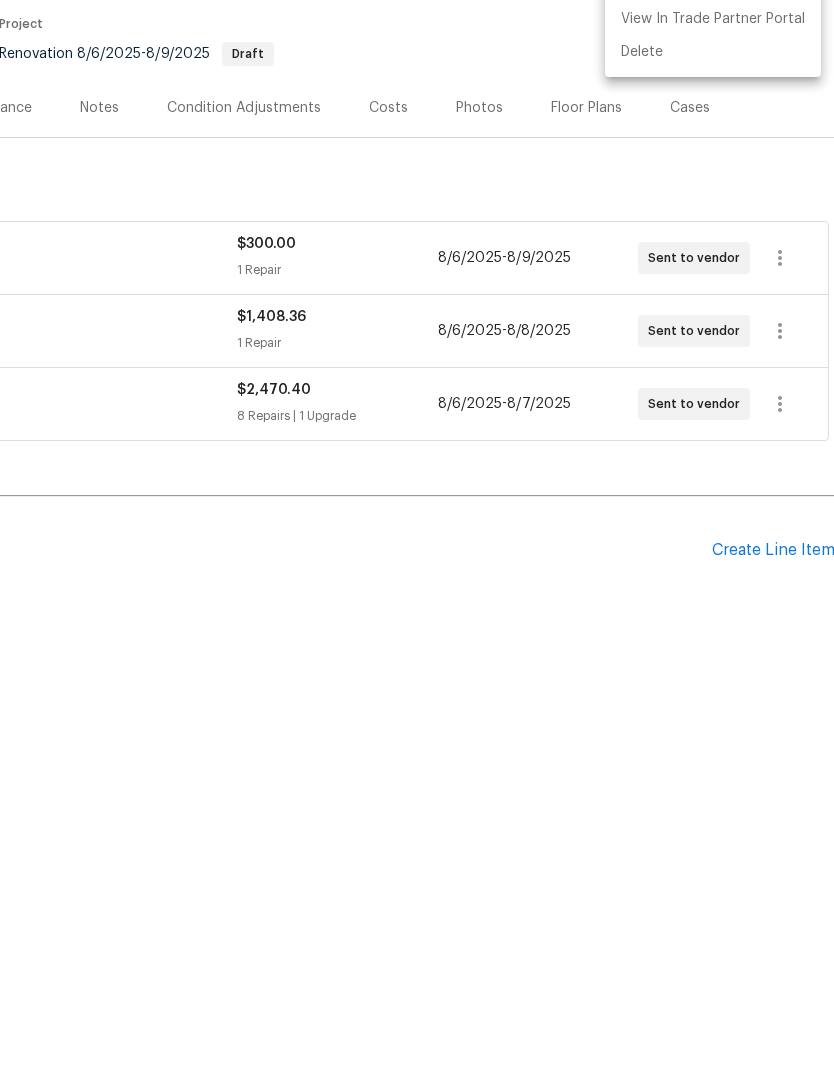 click at bounding box center (417, 535) 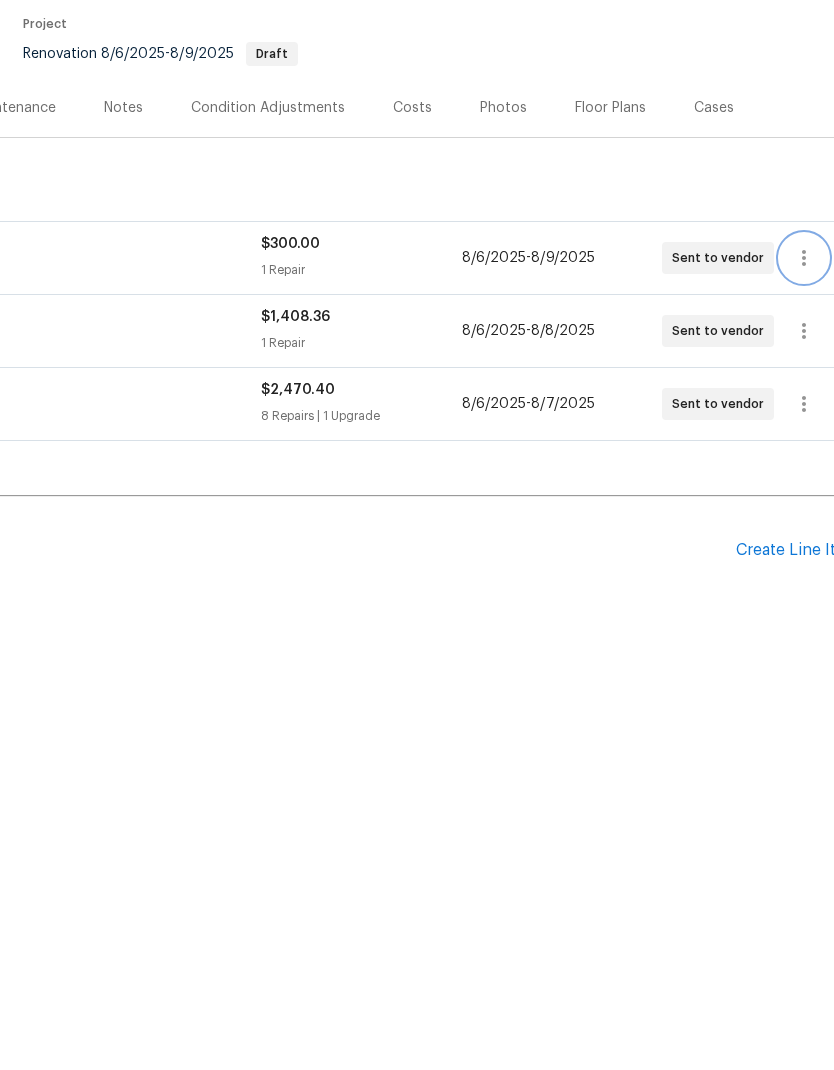 scroll, scrollTop: 0, scrollLeft: 254, axis: horizontal 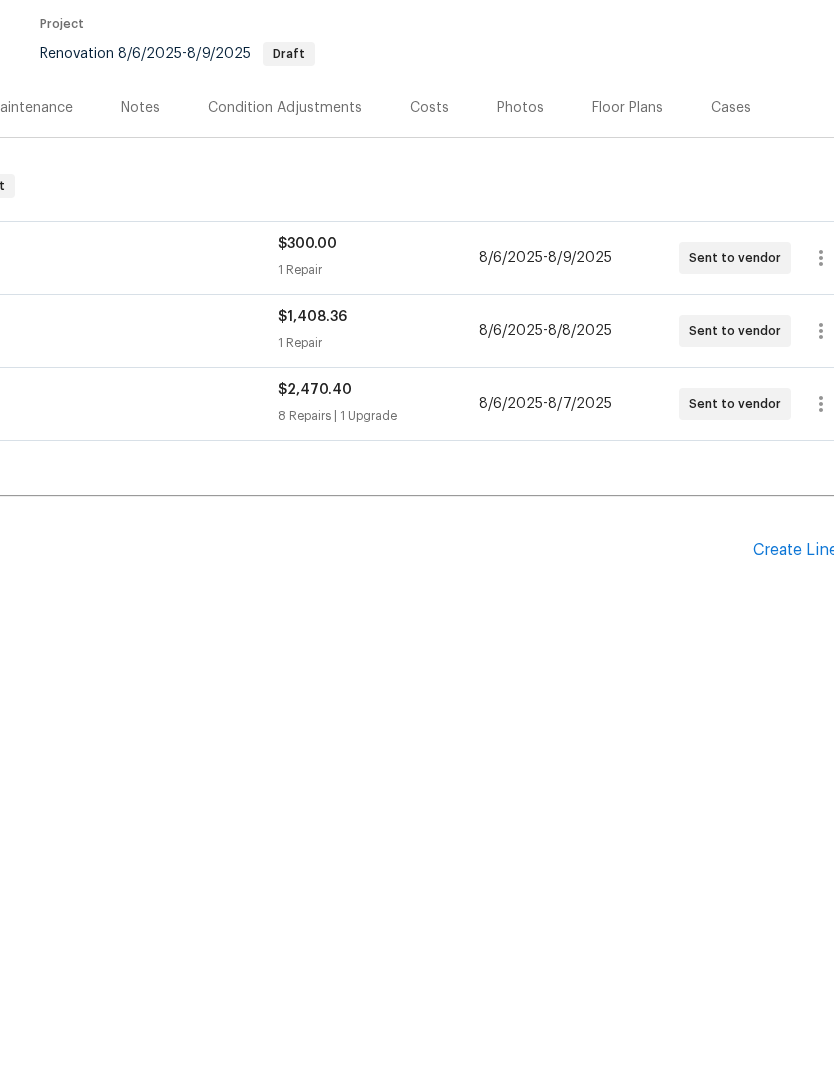 click on "Notes" at bounding box center [140, 373] 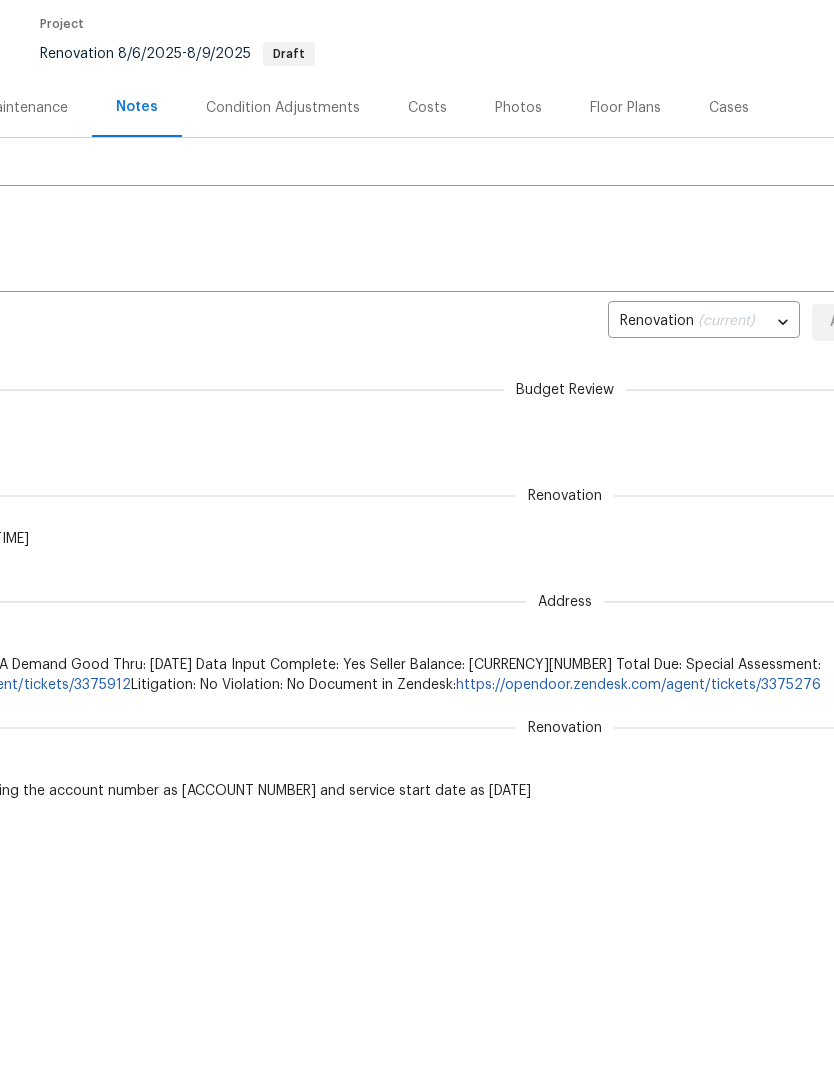 click at bounding box center (311, 506) 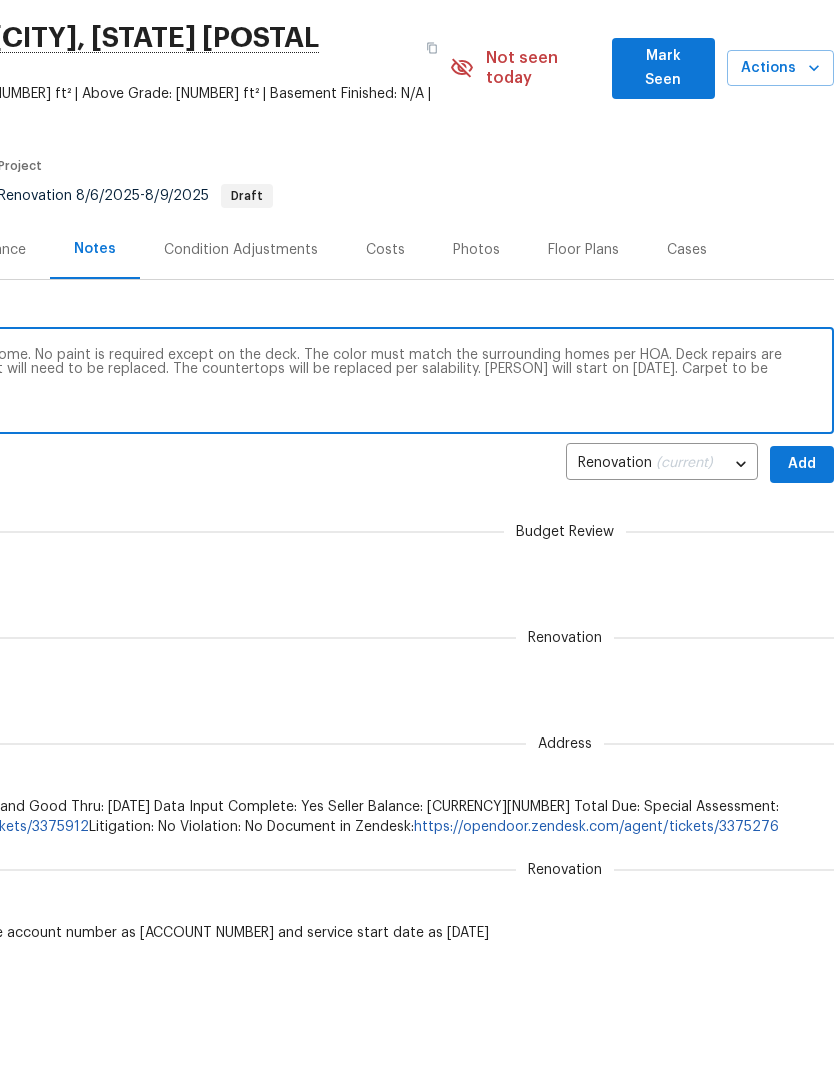 scroll, scrollTop: 0, scrollLeft: 0, axis: both 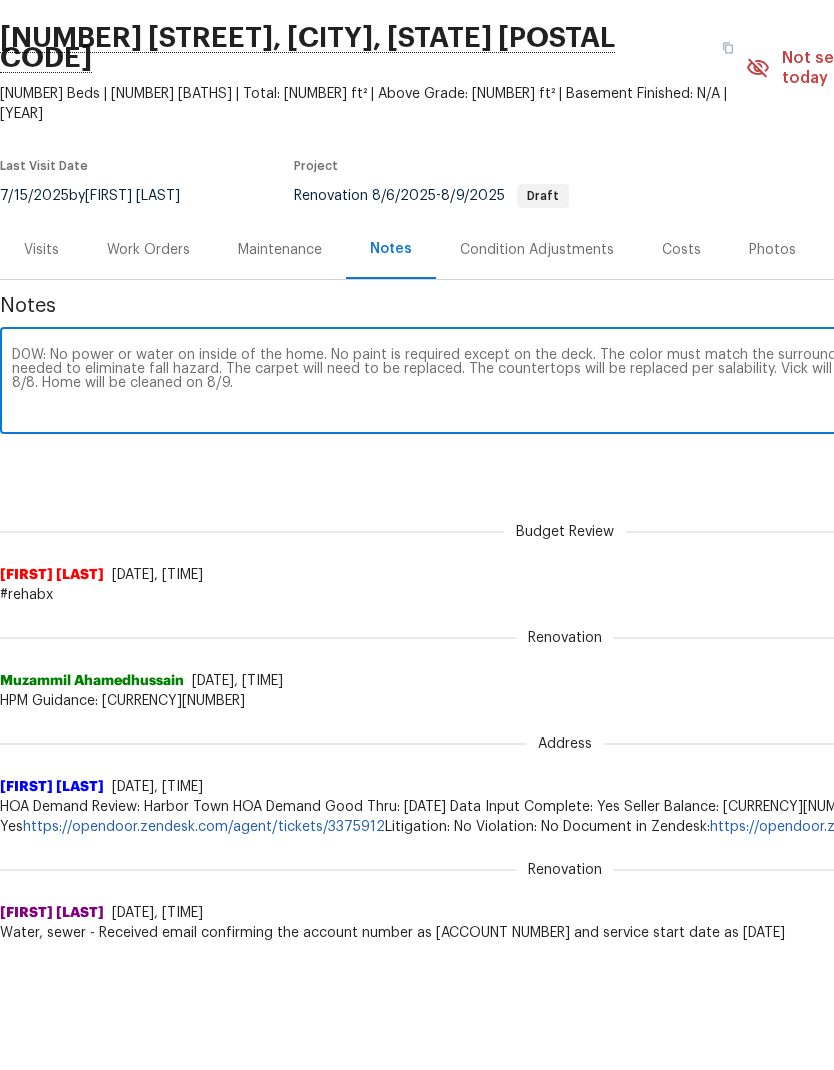 click on "D0W: No power or water on inside of the home. No paint is required except on the deck. The color must match the surrounding homes per HOA. Deck repairs are needed to eliminate fall hazard. The carpet will need to be replaced. The countertops will be replaced per salability. Vick will start on 8/6. Carpet to be replaced on 8/8. Home will be cleaned on 8/9." at bounding box center [565, 506] 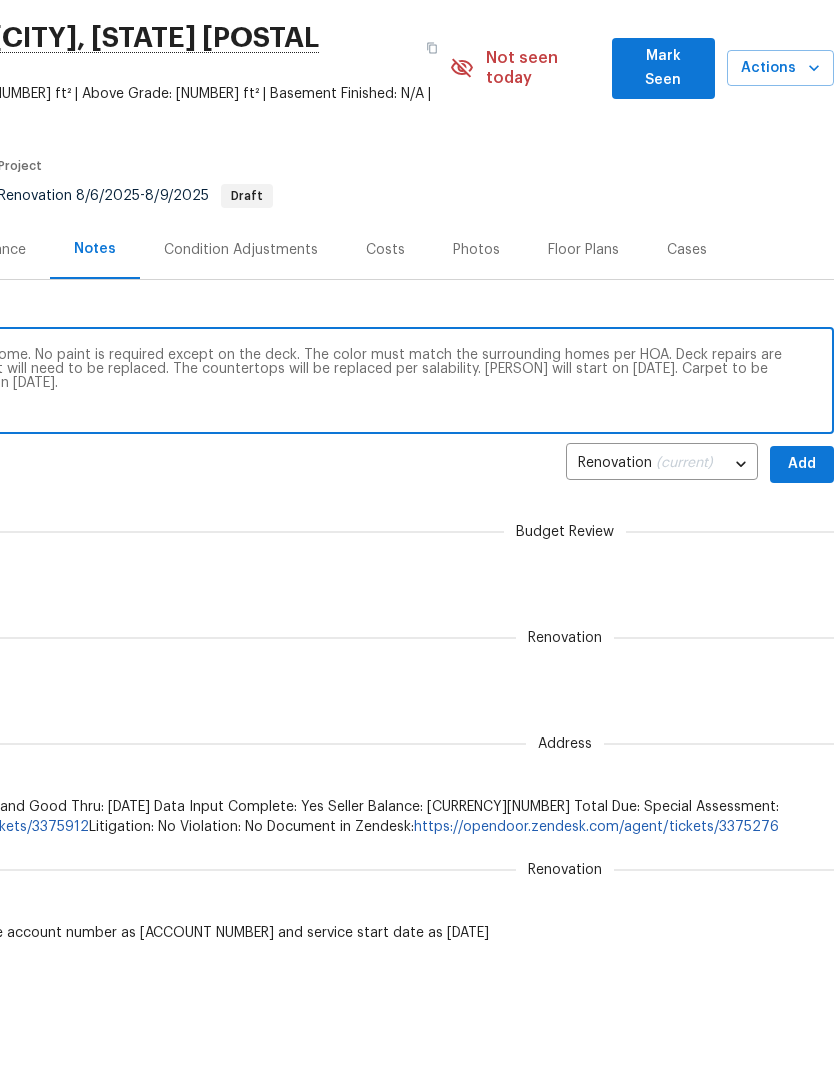 scroll, scrollTop: 0, scrollLeft: 296, axis: horizontal 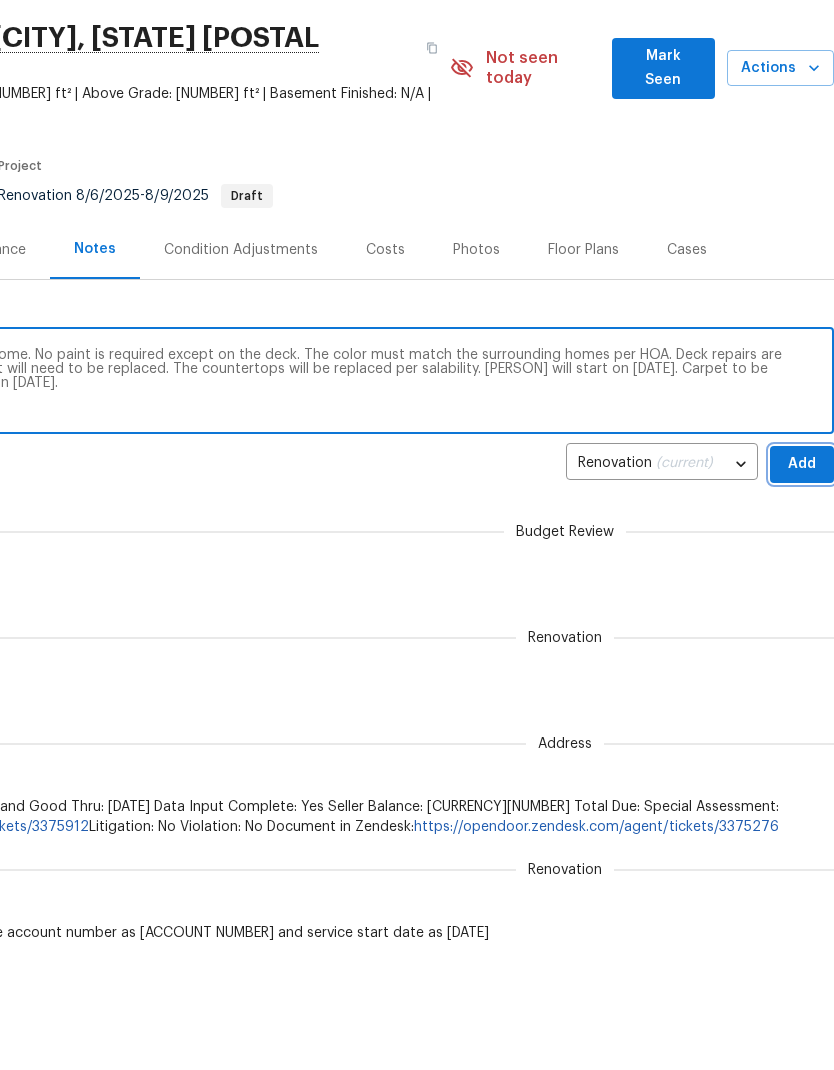 click on "Add" at bounding box center [802, 587] 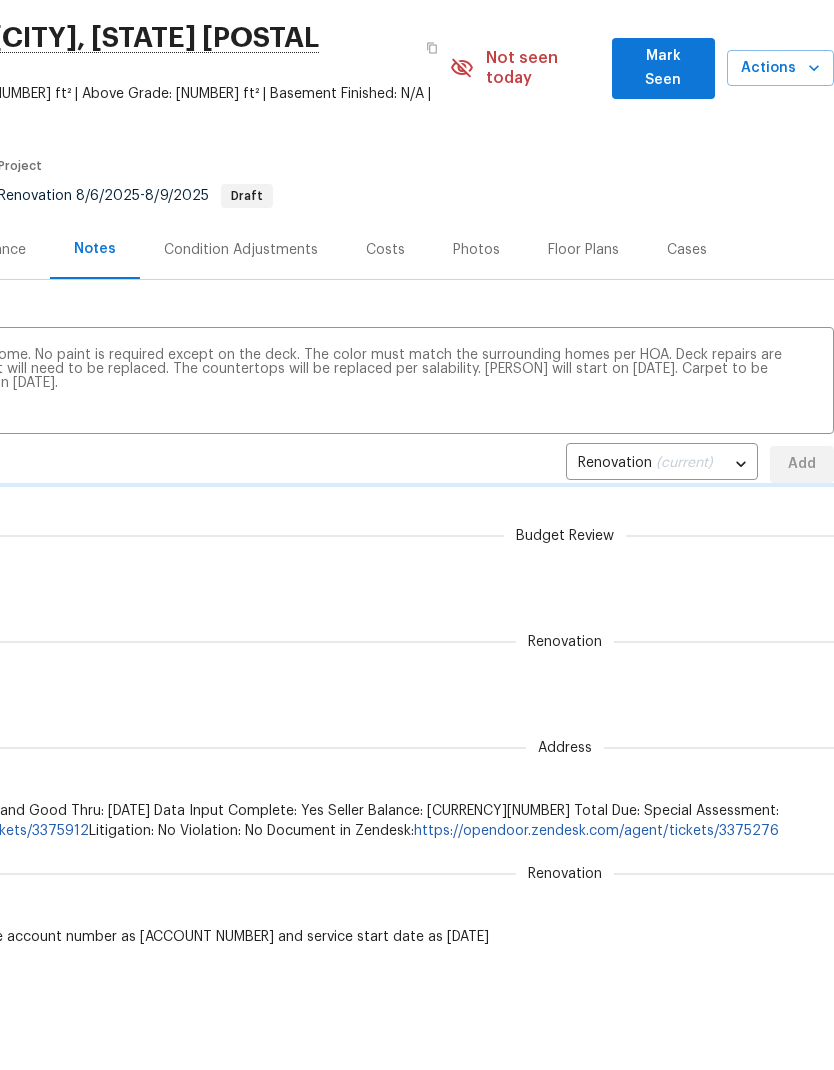 type 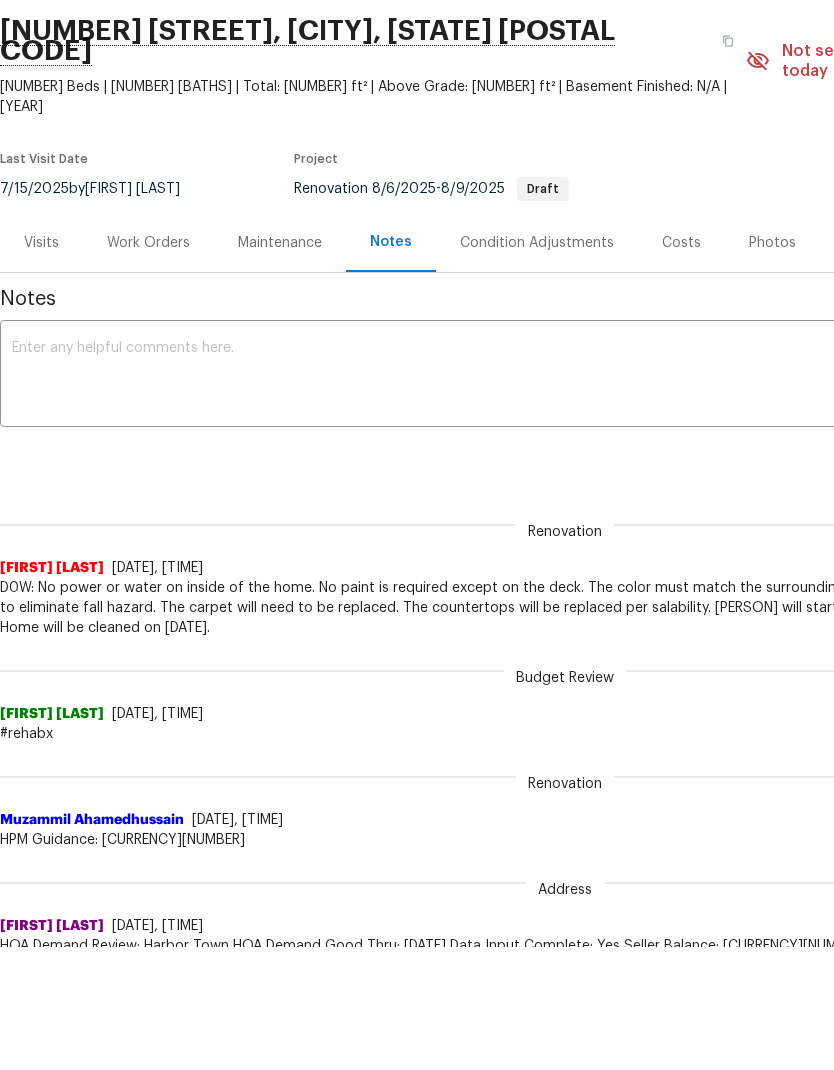scroll, scrollTop: 7, scrollLeft: 0, axis: vertical 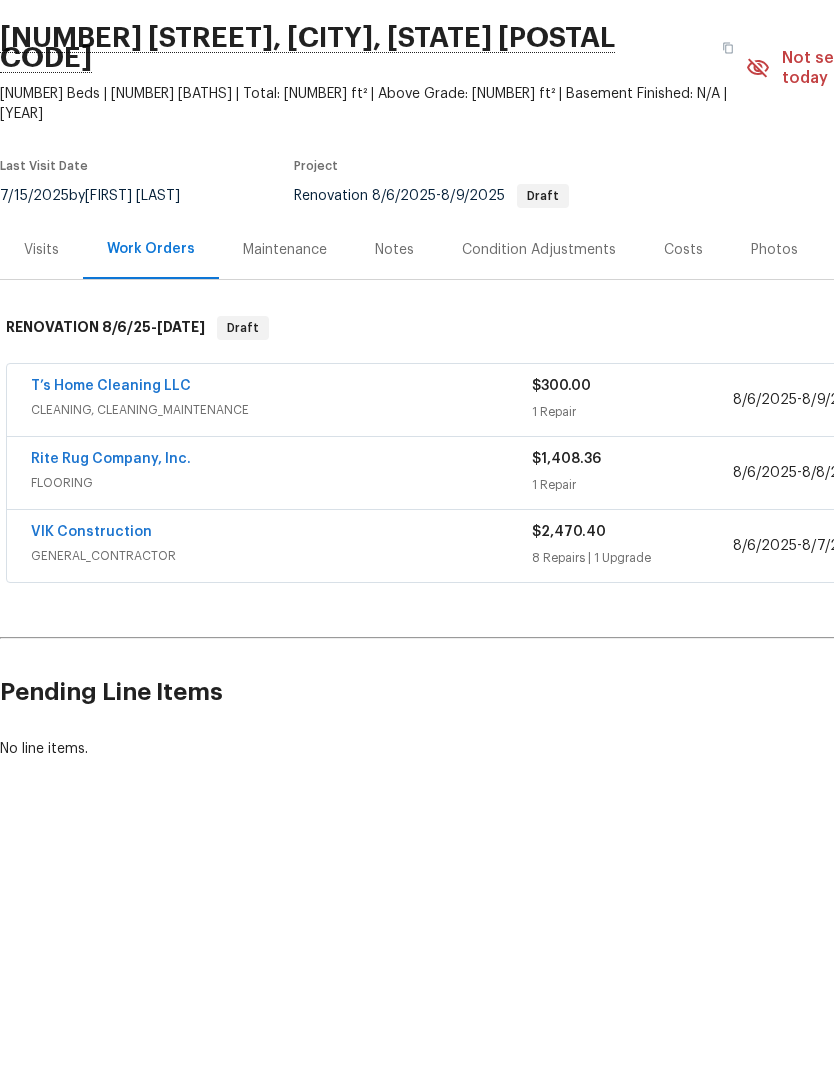click on "T’s Home Cleaning LLC" at bounding box center (111, 509) 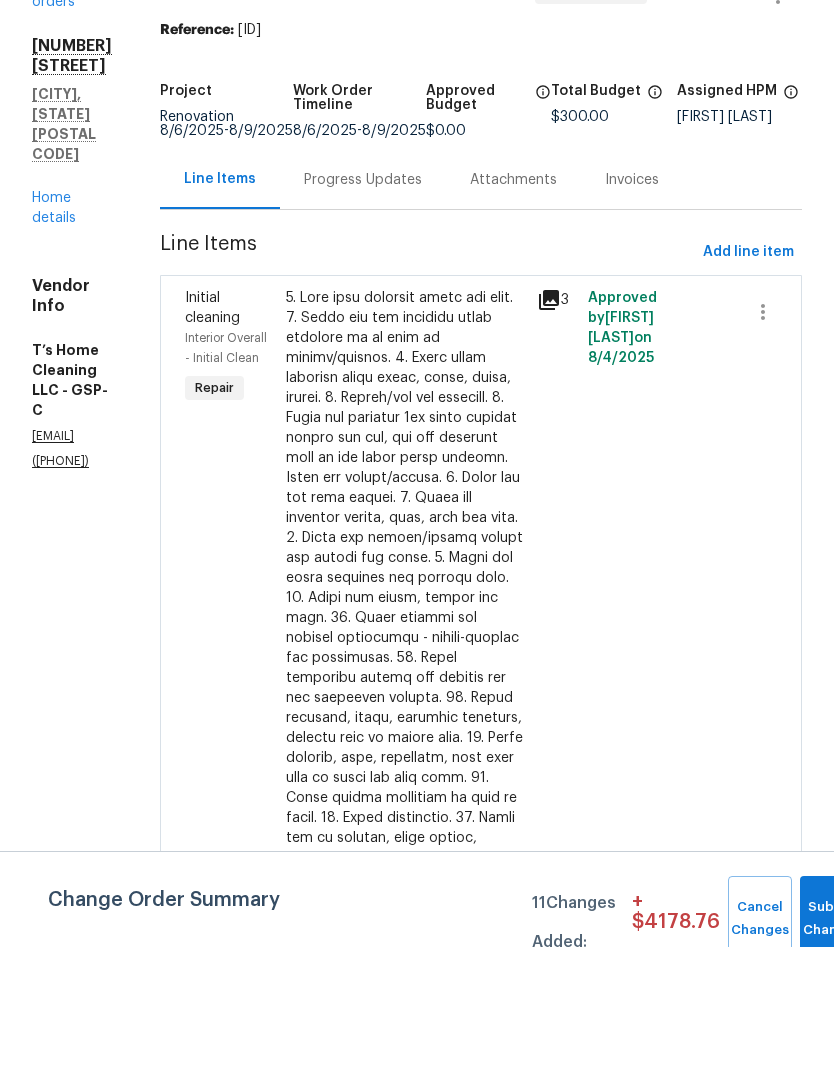 click on "Attachments" at bounding box center (513, 303) 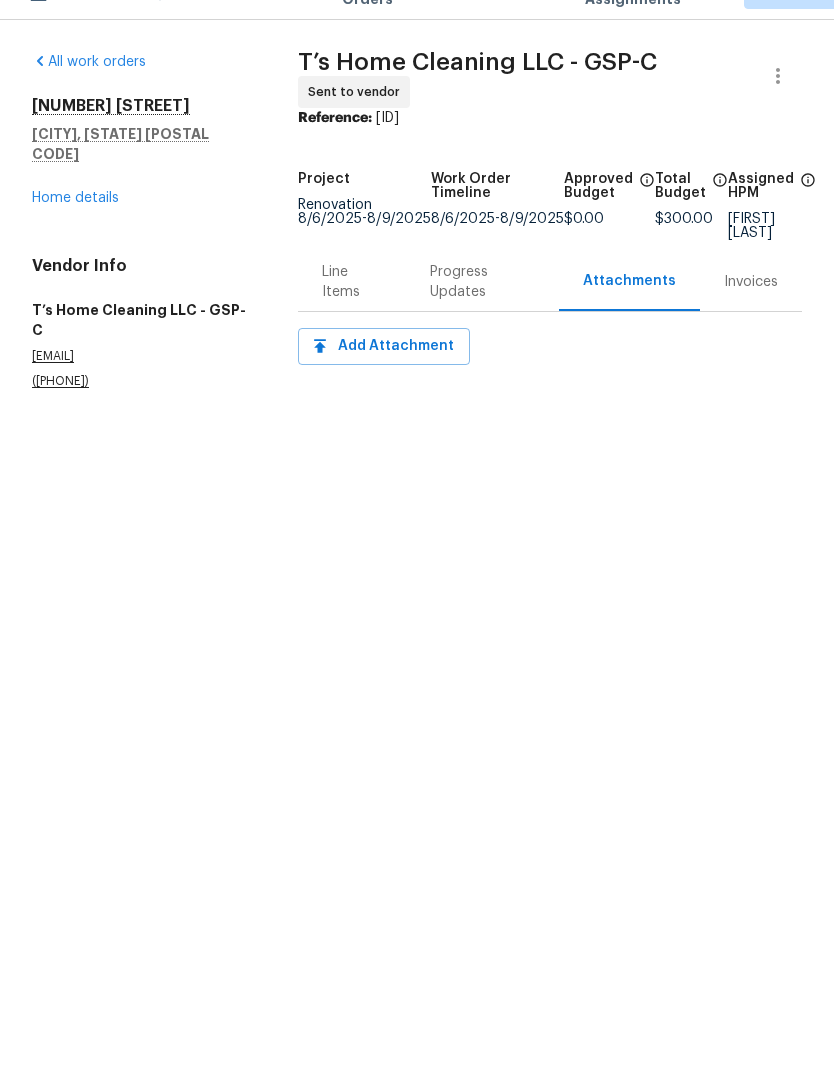 click on "Home details" at bounding box center [75, 241] 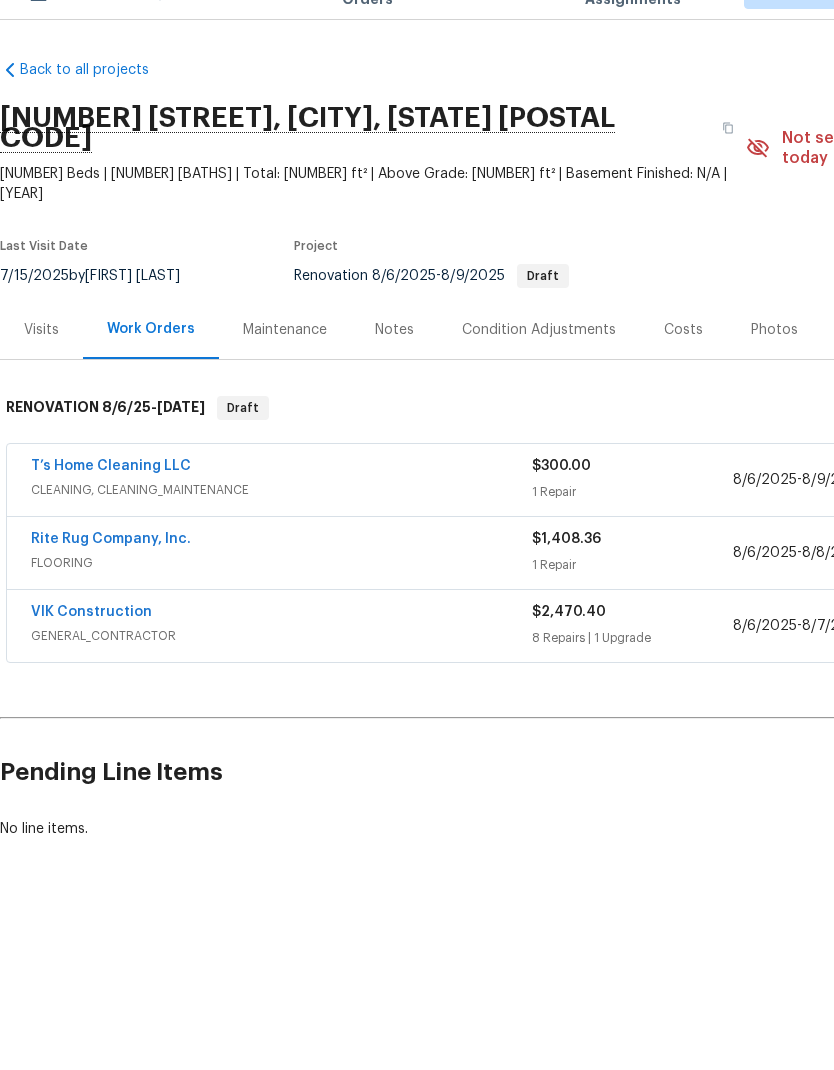 click on "T’s Home Cleaning LLC" at bounding box center (111, 509) 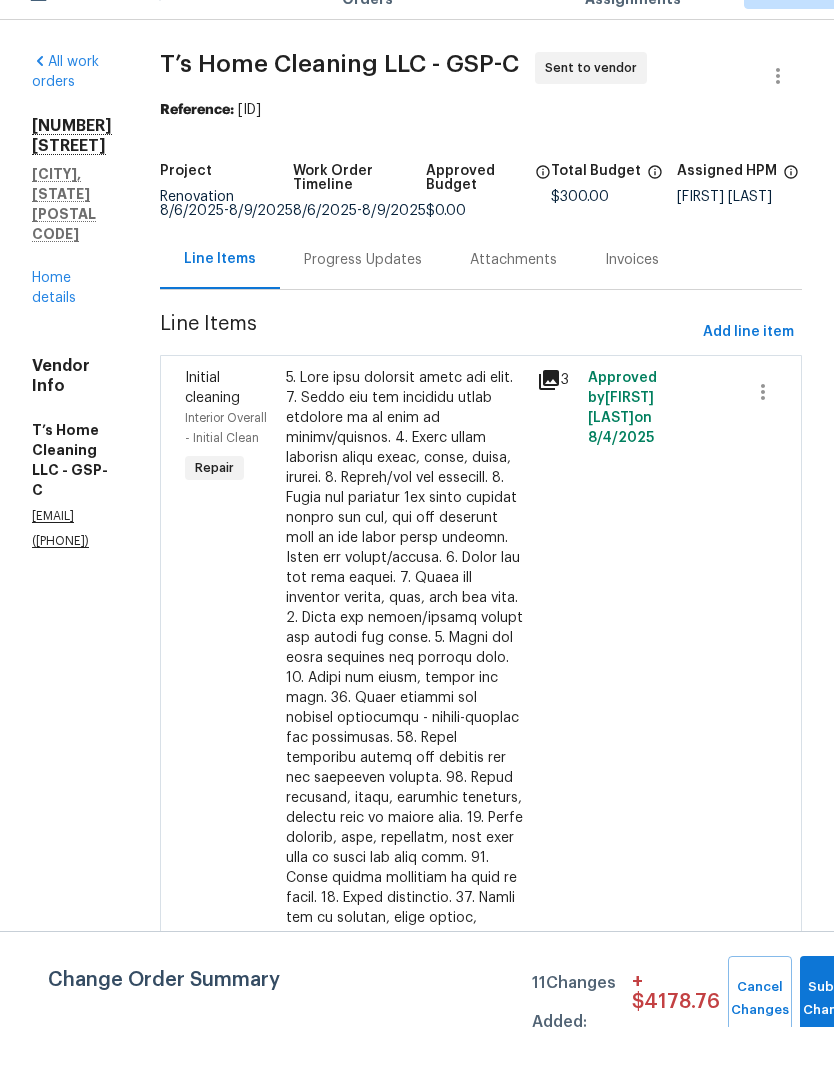 click on "Progress Updates" at bounding box center (363, 302) 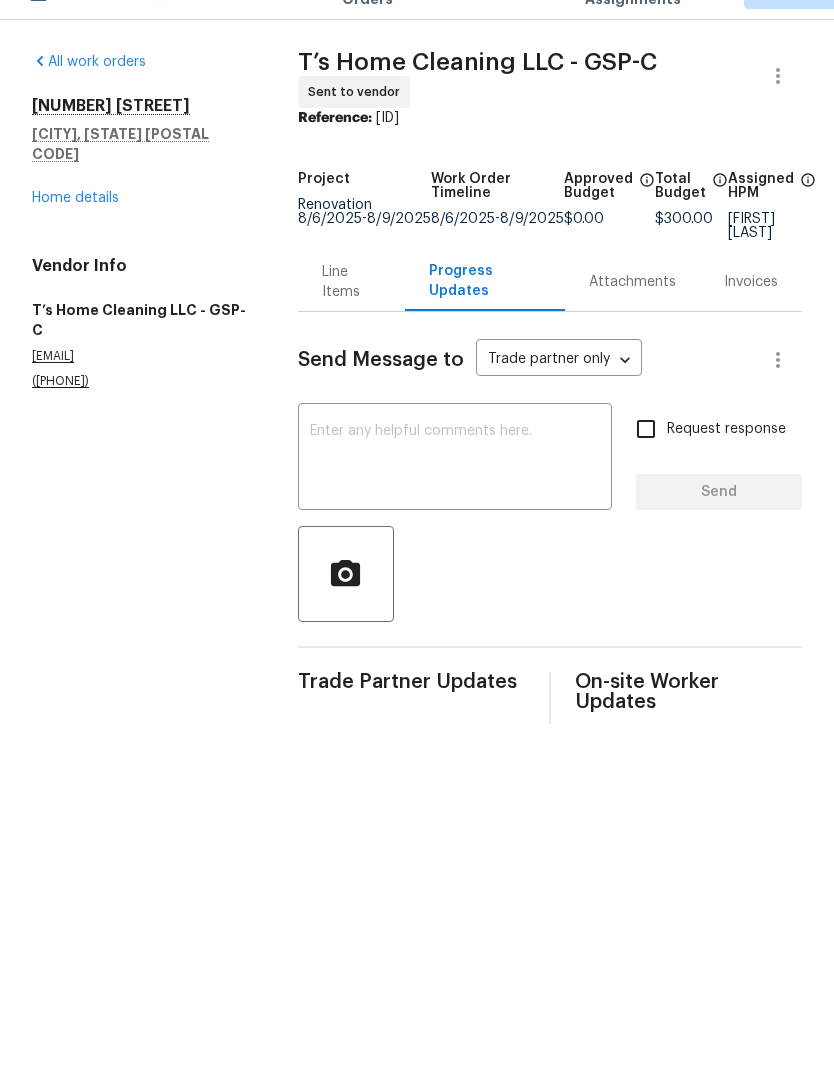 click at bounding box center (455, 502) 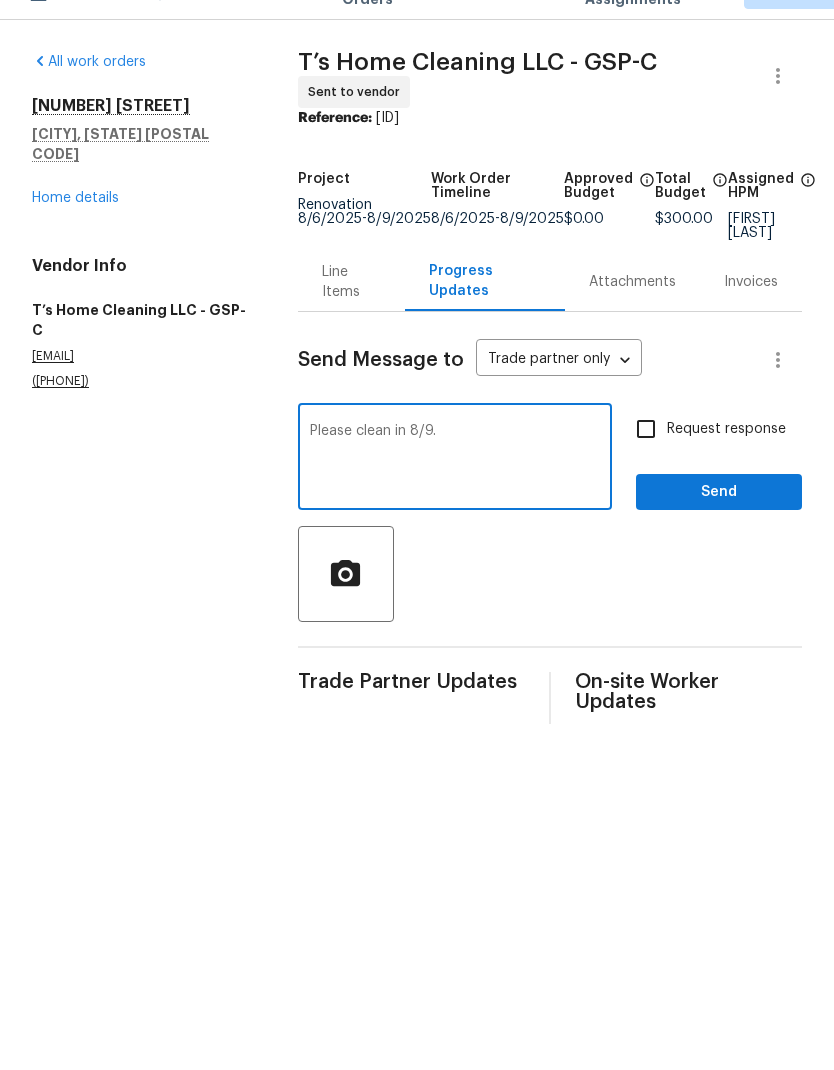 type on "Please clean in 8/9." 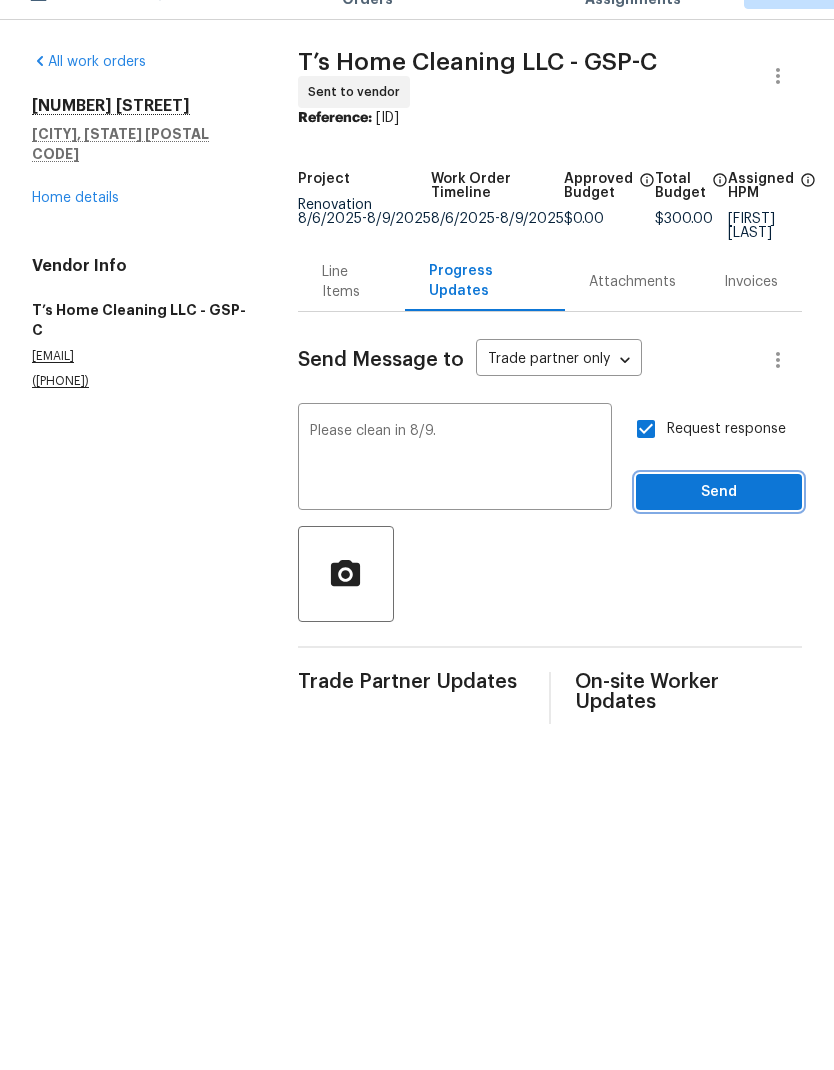 click on "Send" at bounding box center (719, 535) 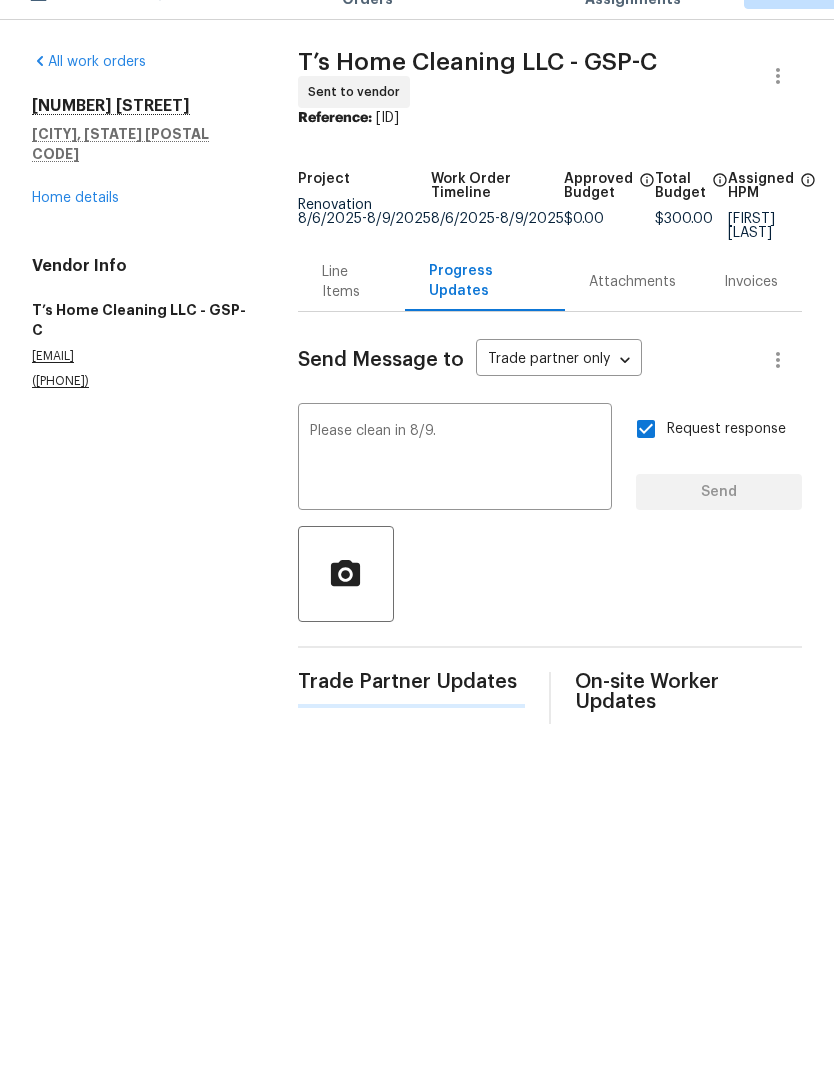 type 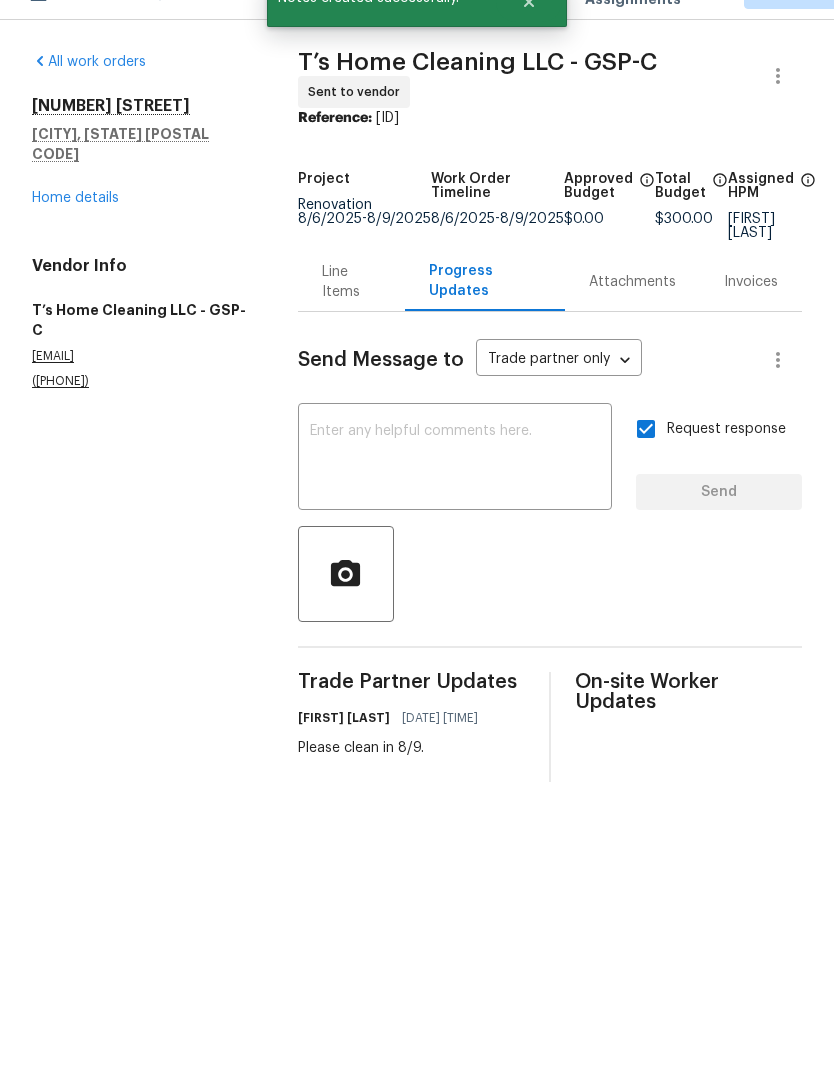 click on "Home details" at bounding box center (75, 241) 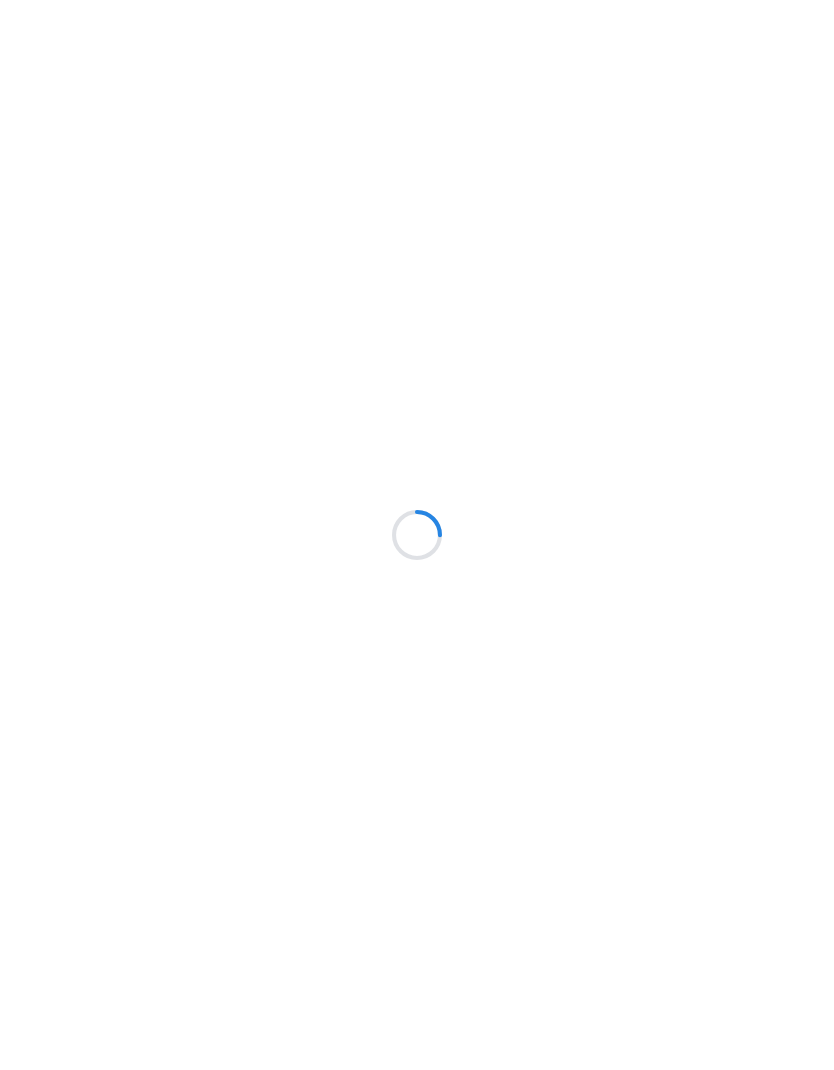 scroll, scrollTop: 0, scrollLeft: 0, axis: both 